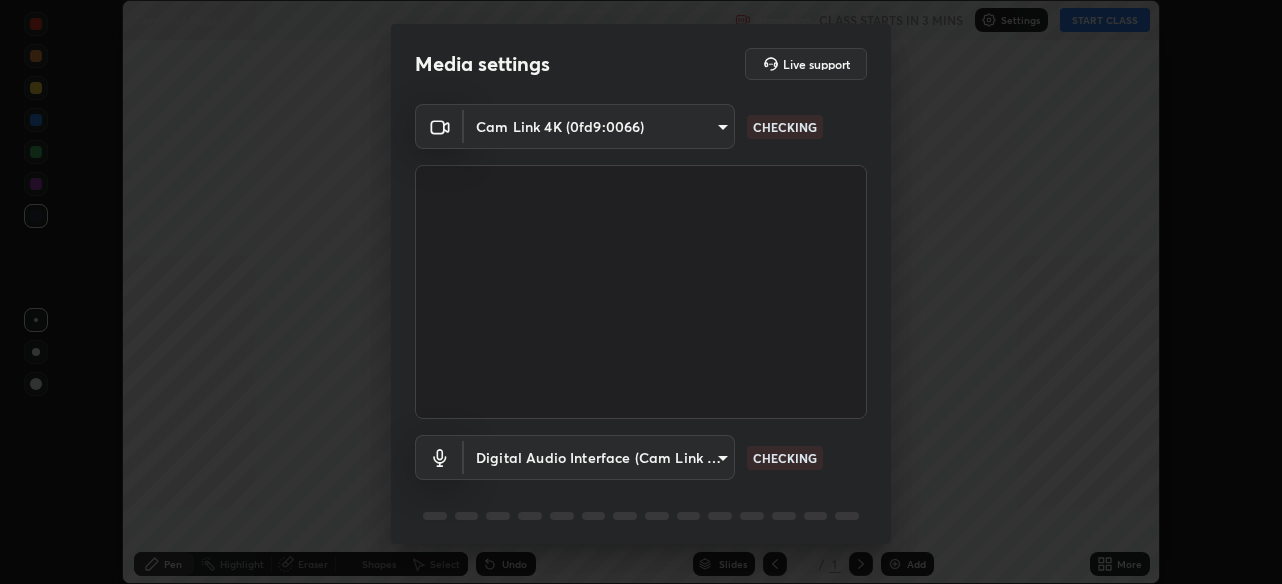 scroll, scrollTop: 0, scrollLeft: 0, axis: both 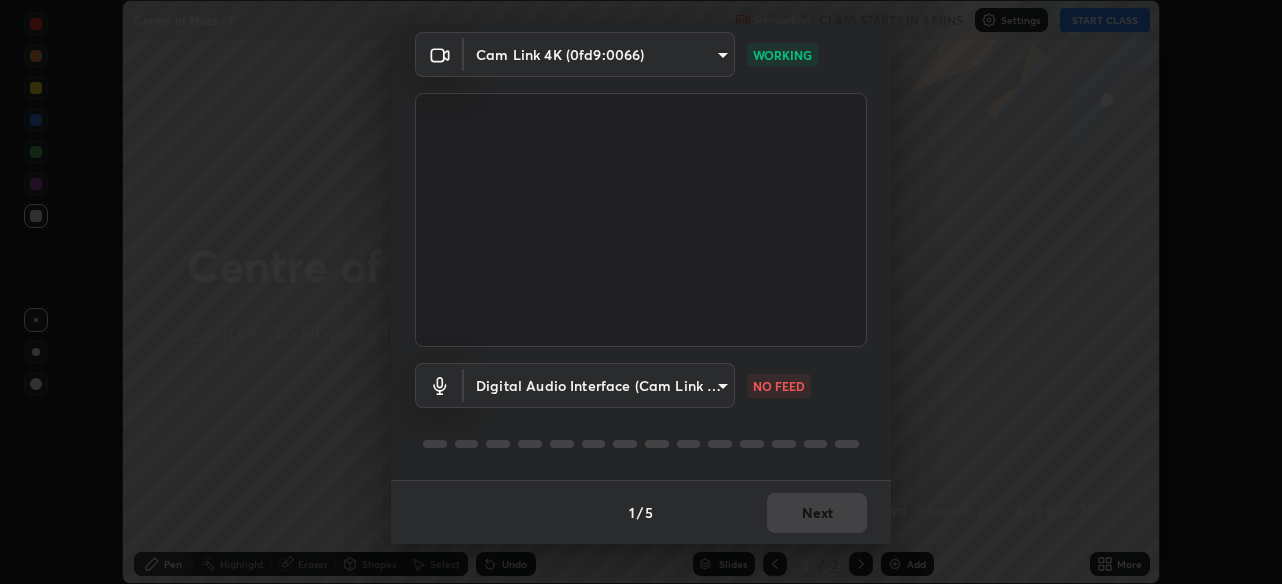 click on "Erase all Centre of Mass - 7 Recording CLASS STARTS IN 3 MINS Settings START CLASS Setting up your live class Centre of Mass - 7 • L78 of Course On Physics for NEET Conquer 1 2026 [FIRST] [LAST] Pen Highlight Eraser Shapes Select Undo Slides 2 / 2 Add More No doubts shared Encourage your learners to ask a doubt for better clarity Report an issue Reason for reporting Buffering Chat not working Audio - Video sync issue Educator video quality low ​ Attach an image Report Media settings Live support Cam Link 4K (0fd9:0066) [HASH] WORKING Digital Audio Interface (Cam Link 4K) [HASH] WORKING NO FEED 1 / 5 Next" at bounding box center (641, 292) 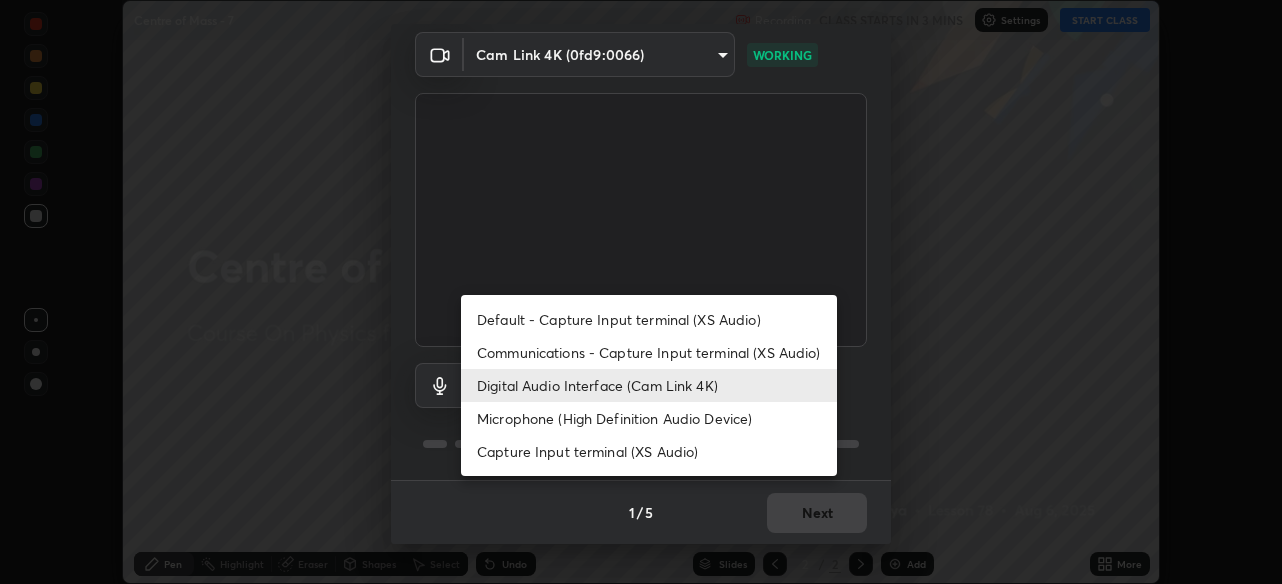 click on "Communications - Capture Input terminal (XS Audio)" at bounding box center [649, 352] 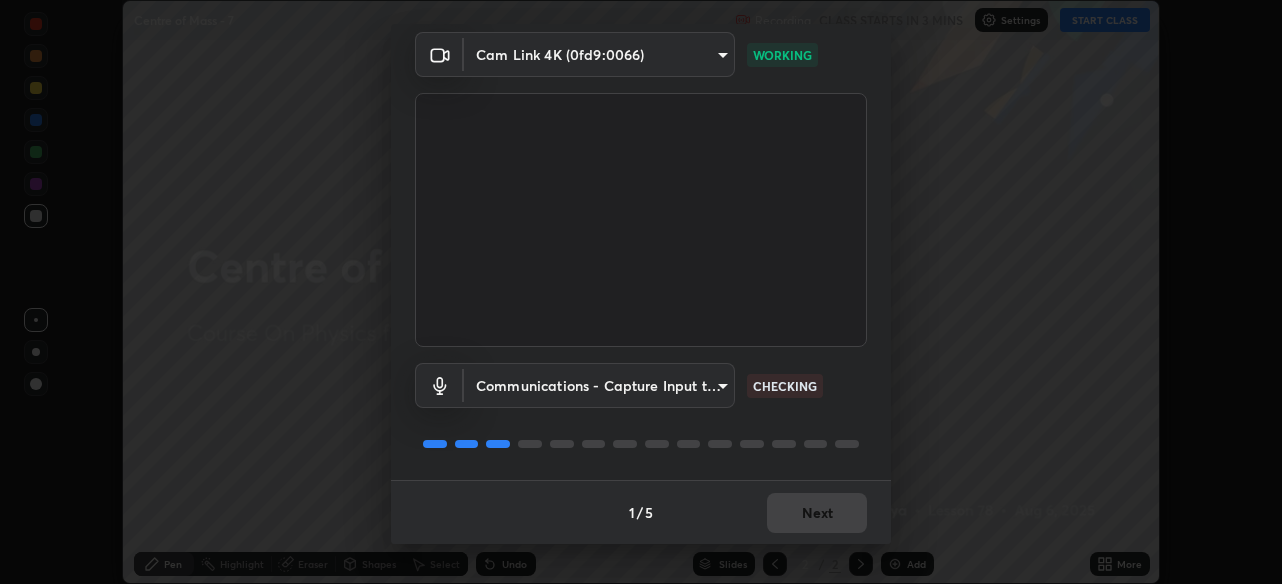 click on "Erase all Centre of Mass - 7 Recording CLASS STARTS IN 3 MINS Settings START CLASS Setting up your live class Centre of Mass - 7 • L78 of Course On Physics for NEET Conquer 1 2026 [FIRST] [LAST] Pen Highlight Eraser Shapes Select Undo Slides 2 / 2 Add More No doubts shared Encourage your learners to ask a doubt for better clarity Report an issue Reason for reporting Buffering Chat not working Audio - Video sync issue Educator video quality low ​ Attach an image Report Media settings Live support Cam Link 4K (0fd9:0066) [HASH] WORKING Communications - Capture Input terminal (XS Audio) communications CHECKING 1 / 5 Next" at bounding box center (641, 292) 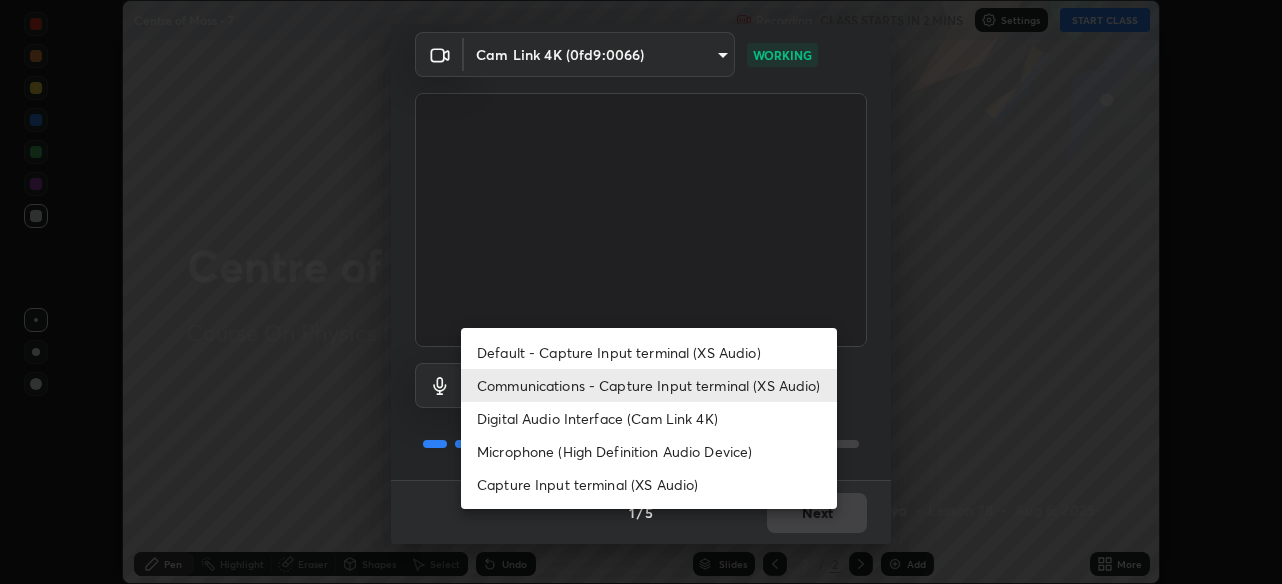 click on "Digital Audio Interface (Cam Link 4K)" at bounding box center (649, 418) 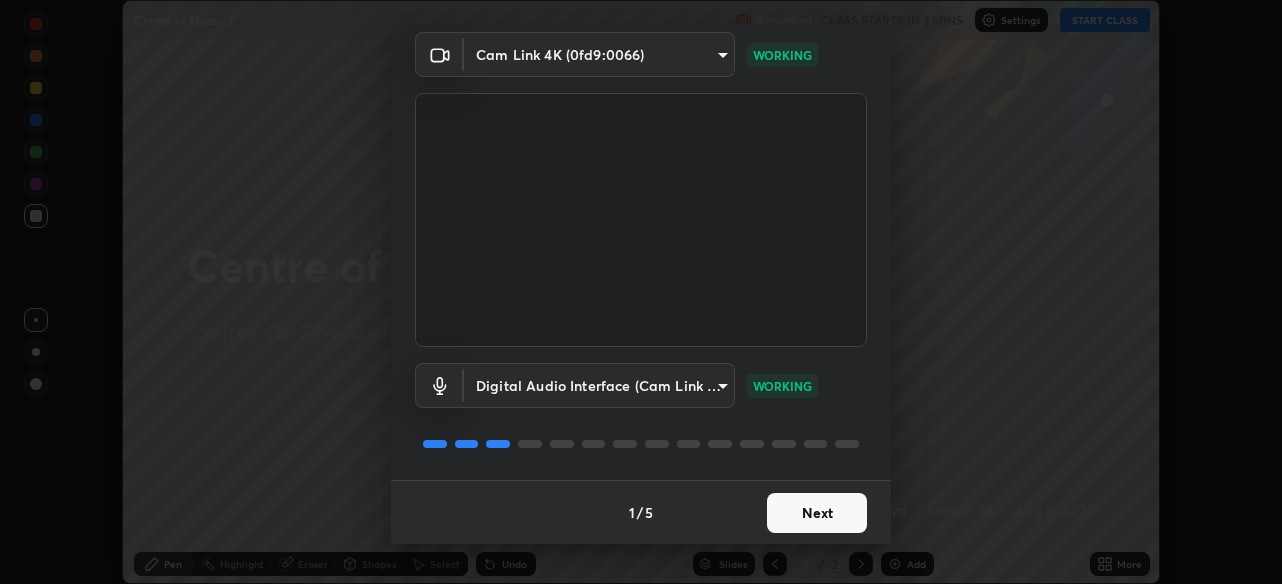 click on "Next" at bounding box center [817, 513] 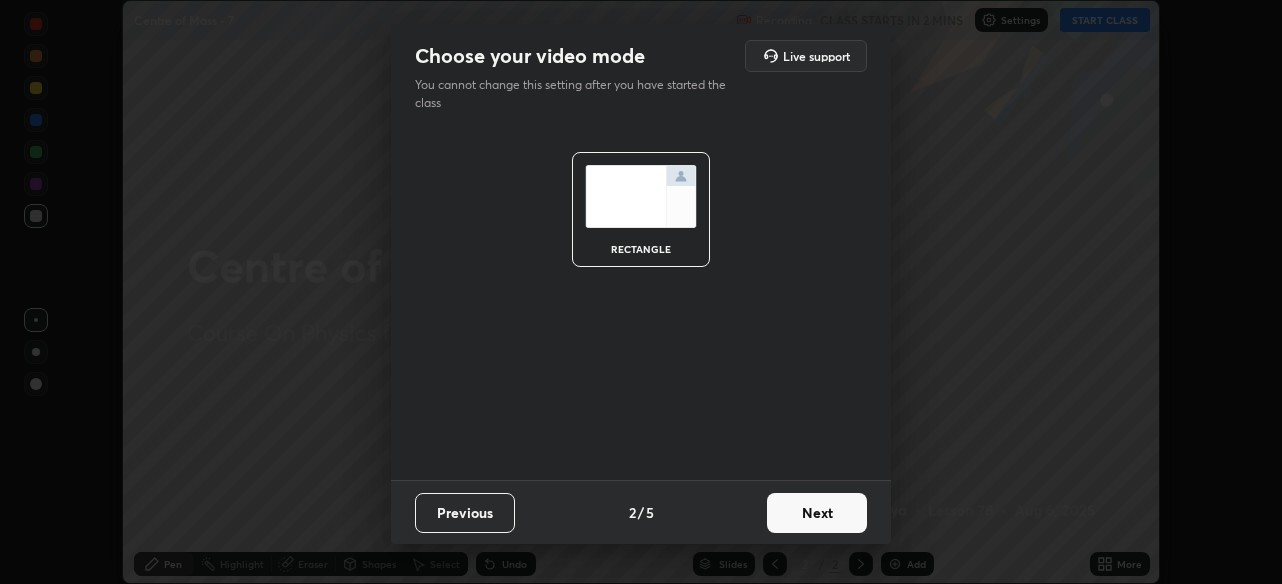 click on "Next" at bounding box center [817, 513] 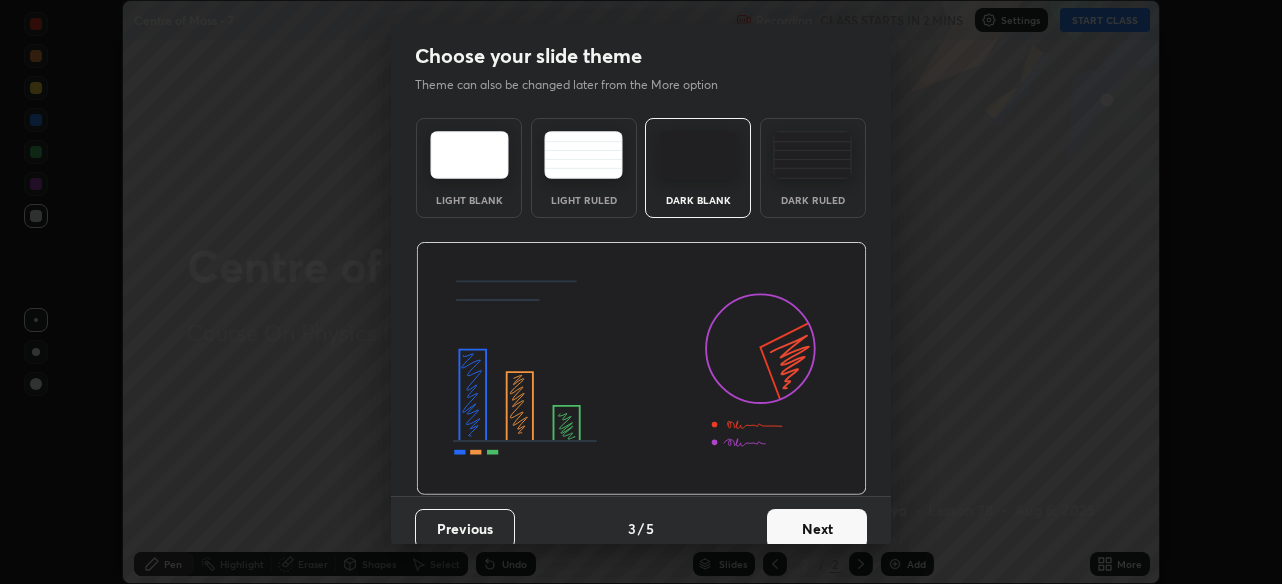 click on "Next" at bounding box center [817, 529] 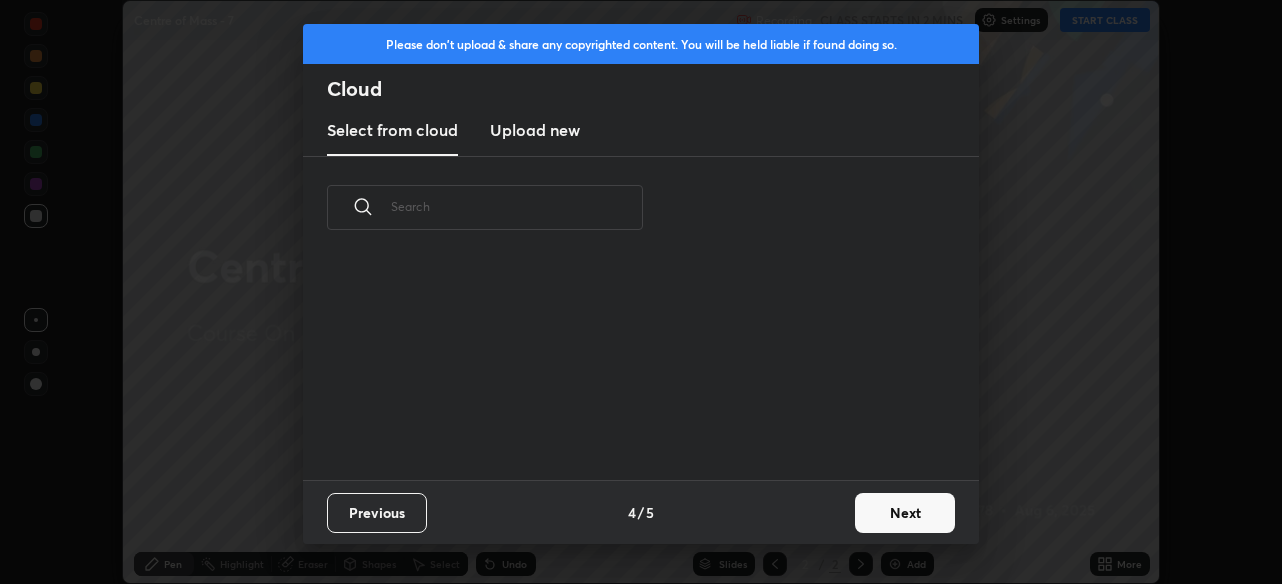 click on "Next" at bounding box center (905, 513) 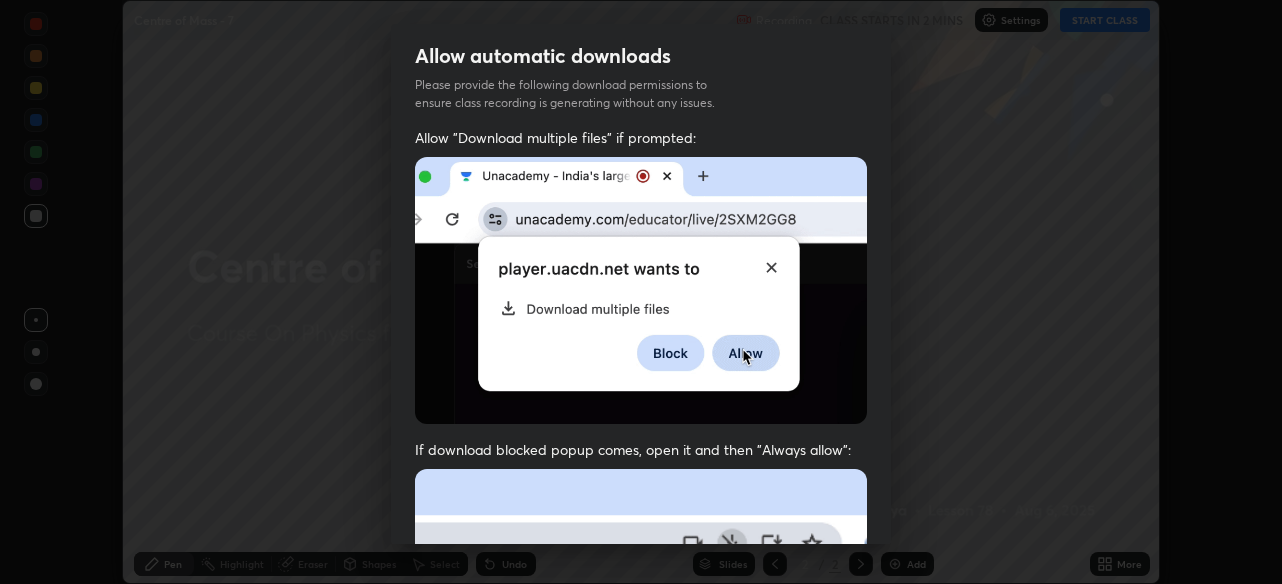 click at bounding box center (641, 290) 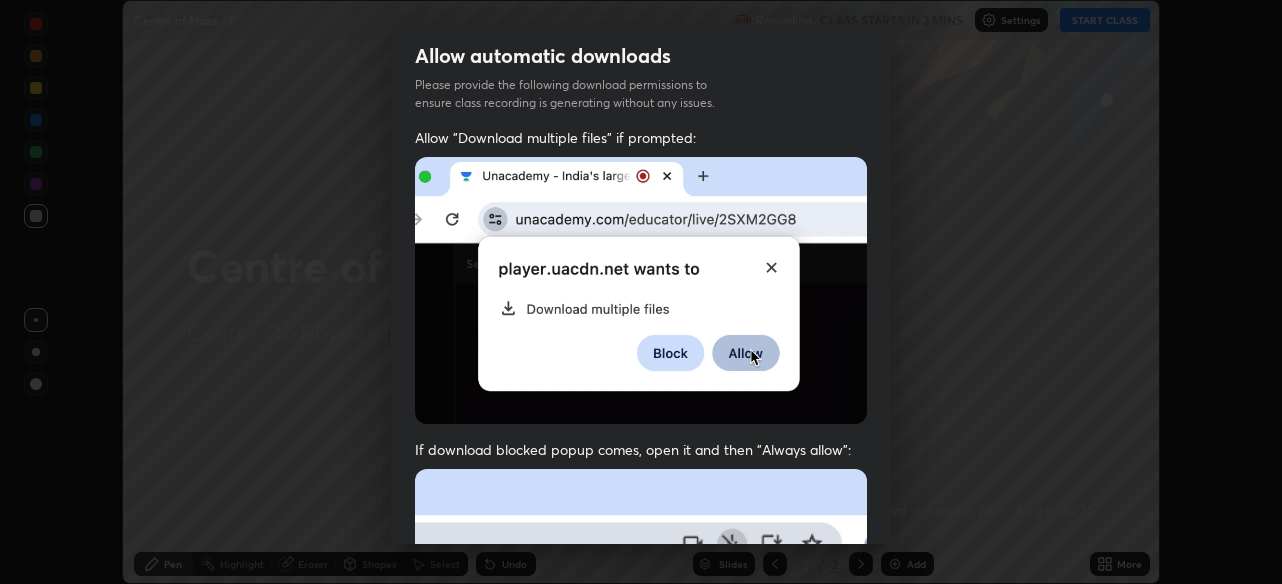 scroll, scrollTop: 48, scrollLeft: 0, axis: vertical 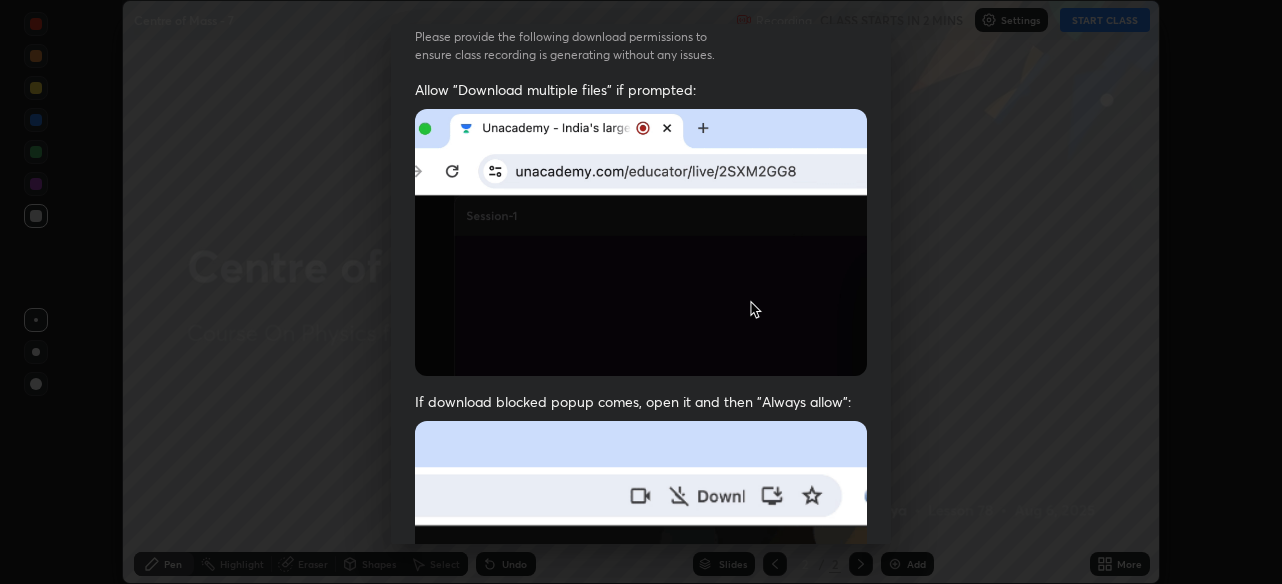 click on "I agree that if I don't provide required permissions, class recording will not be generated" at bounding box center [658, 886] 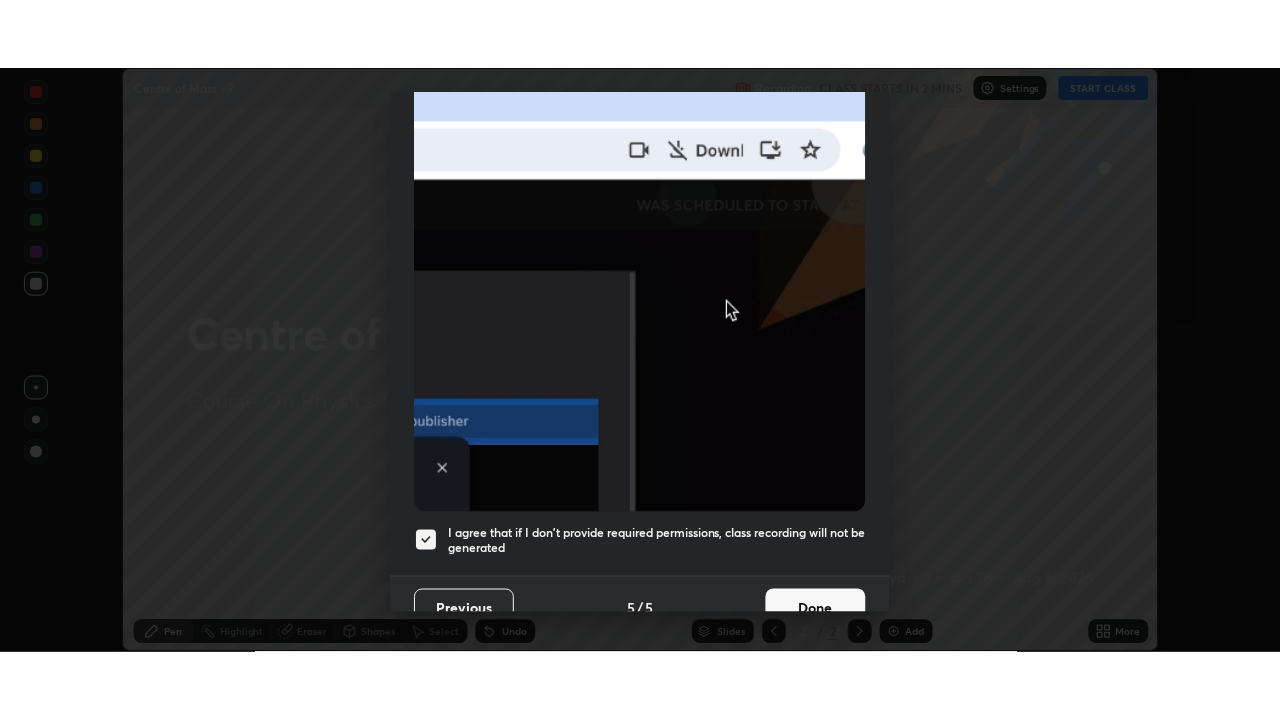 scroll, scrollTop: 480, scrollLeft: 0, axis: vertical 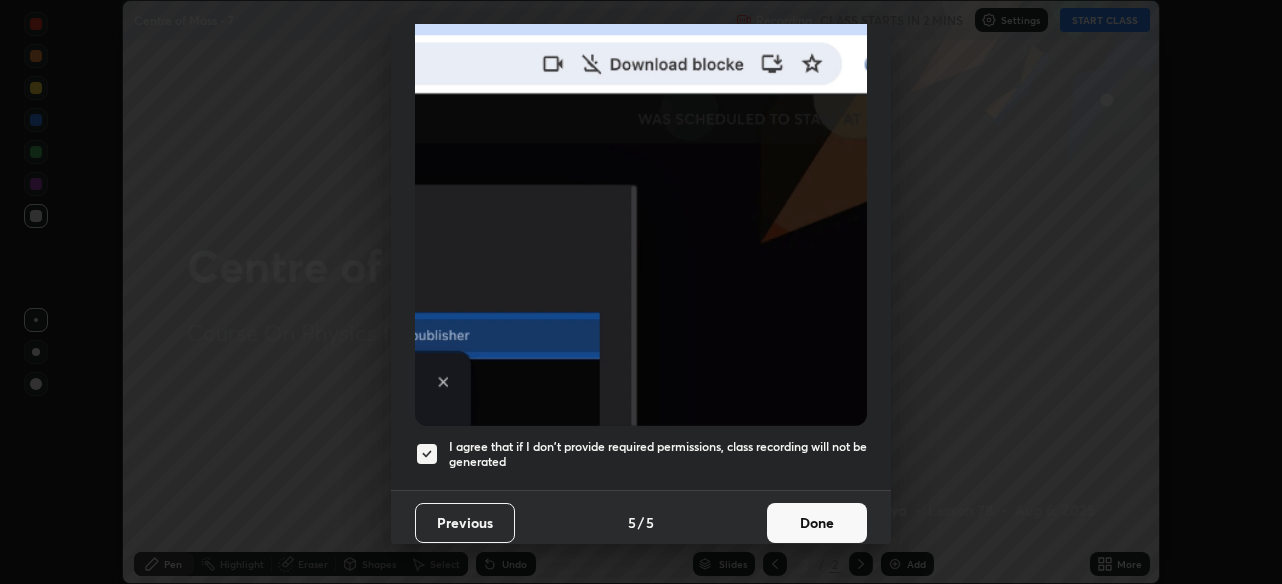 click on "I agree that if I don't provide required permissions, class recording will not be generated" at bounding box center [658, 454] 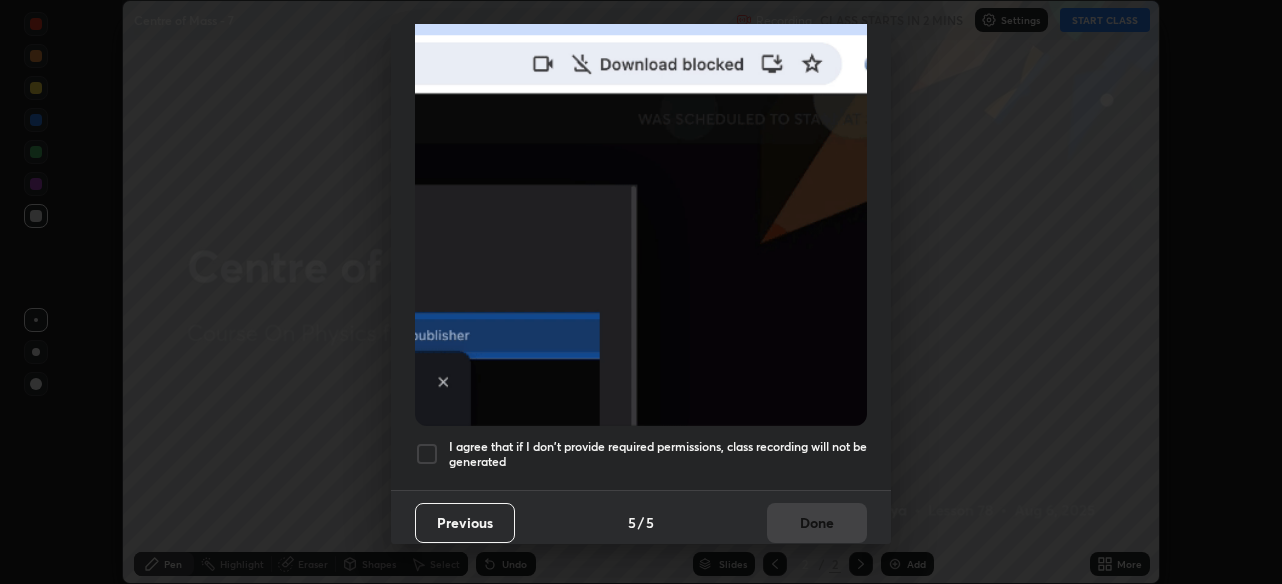 click on "I agree that if I don't provide required permissions, class recording will not be generated" at bounding box center [658, 454] 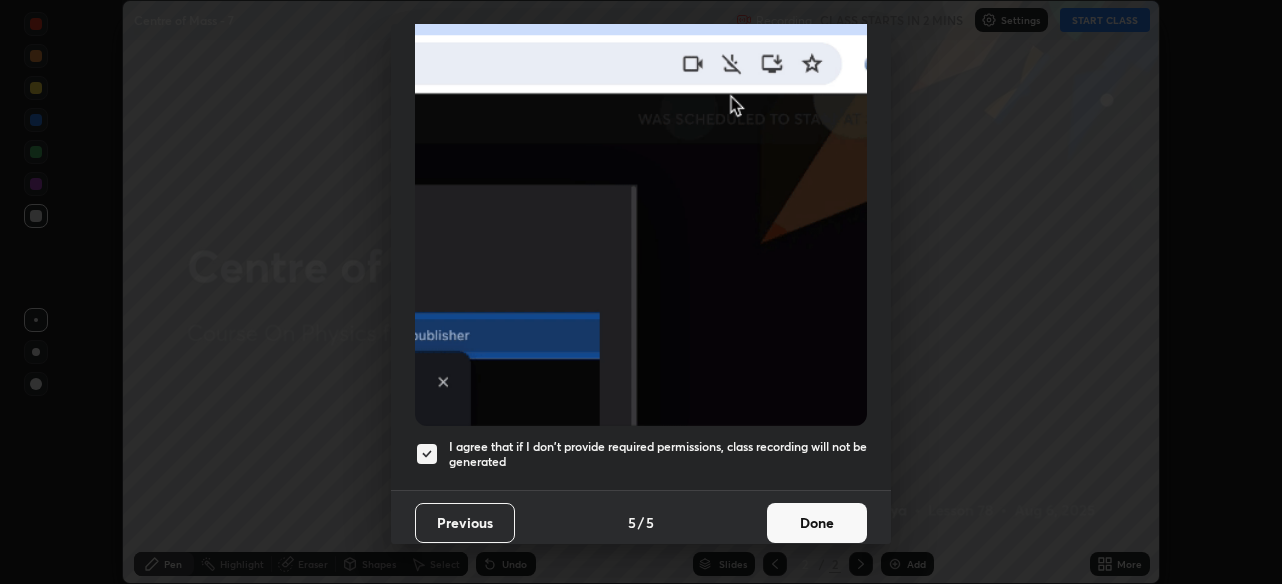 click on "Done" at bounding box center [817, 523] 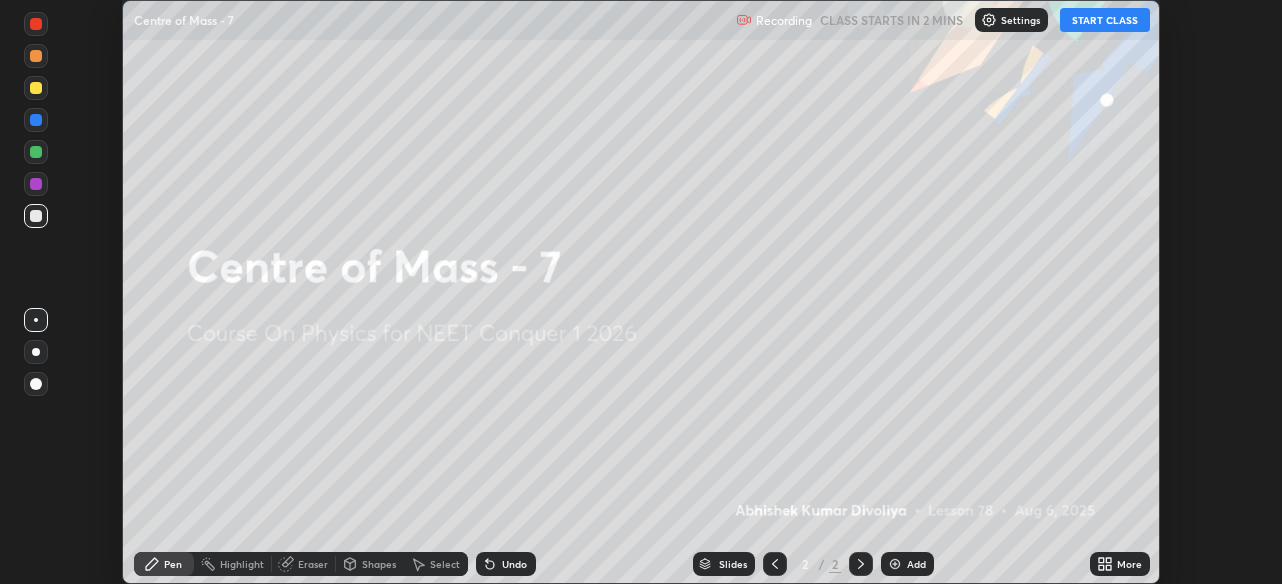 click 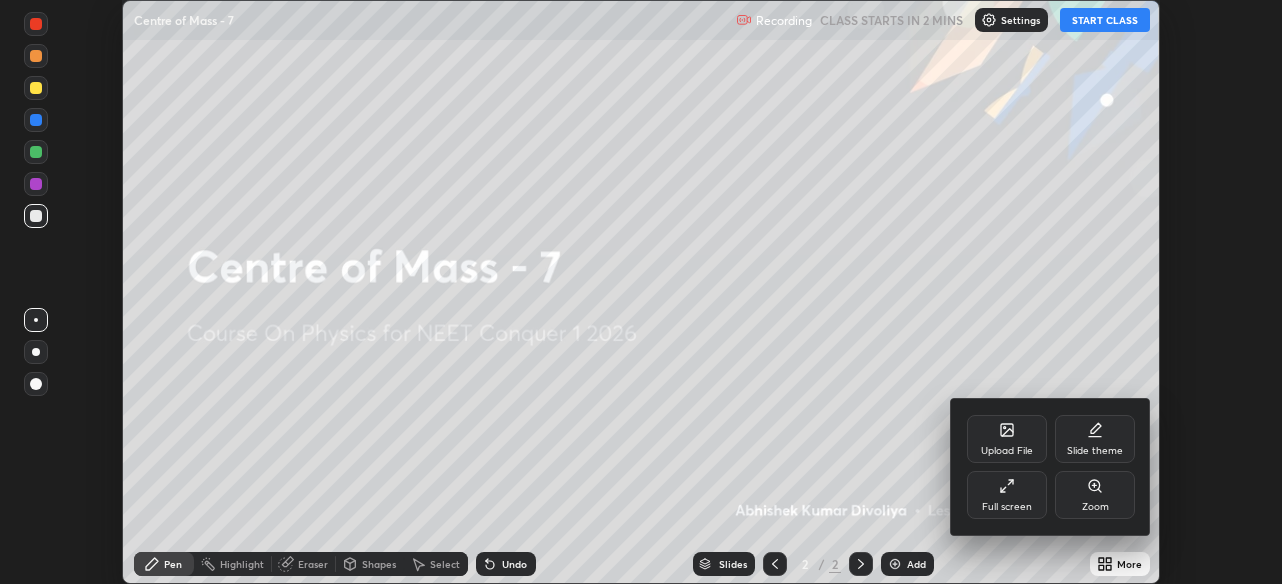 click on "Full screen" at bounding box center [1007, 507] 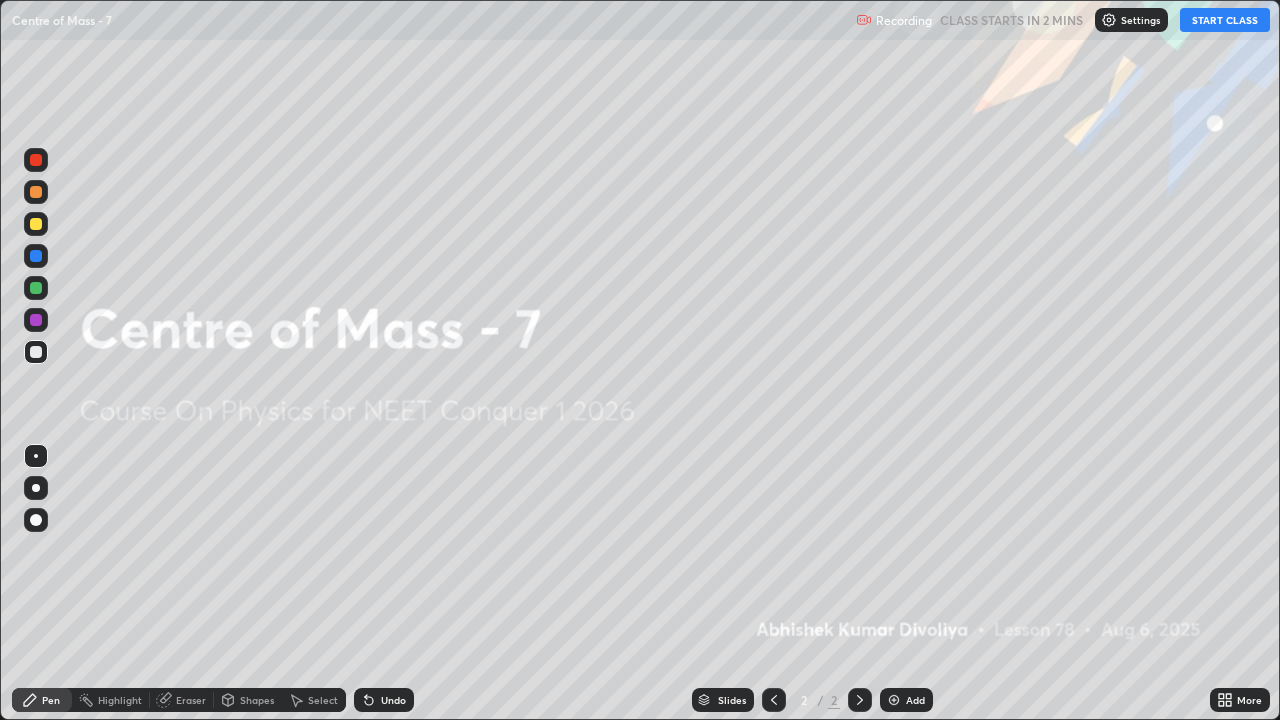 scroll, scrollTop: 99280, scrollLeft: 98720, axis: both 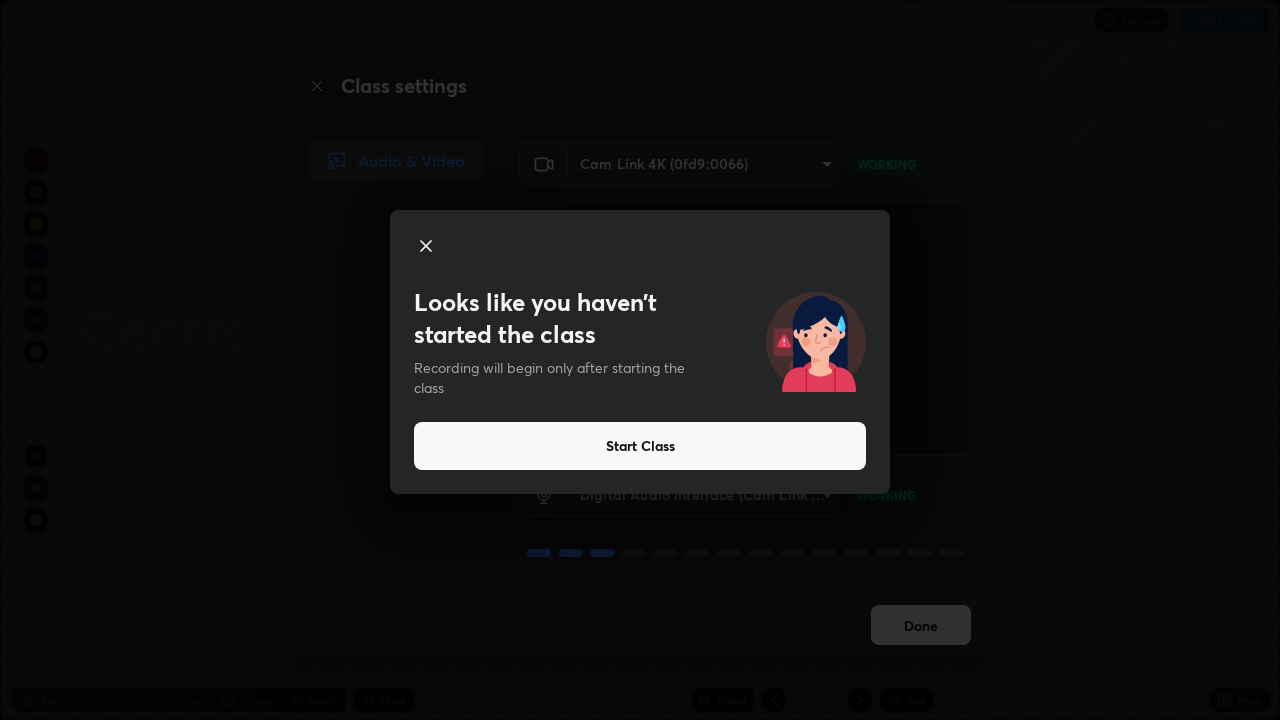 click on "Start Class" at bounding box center [640, 446] 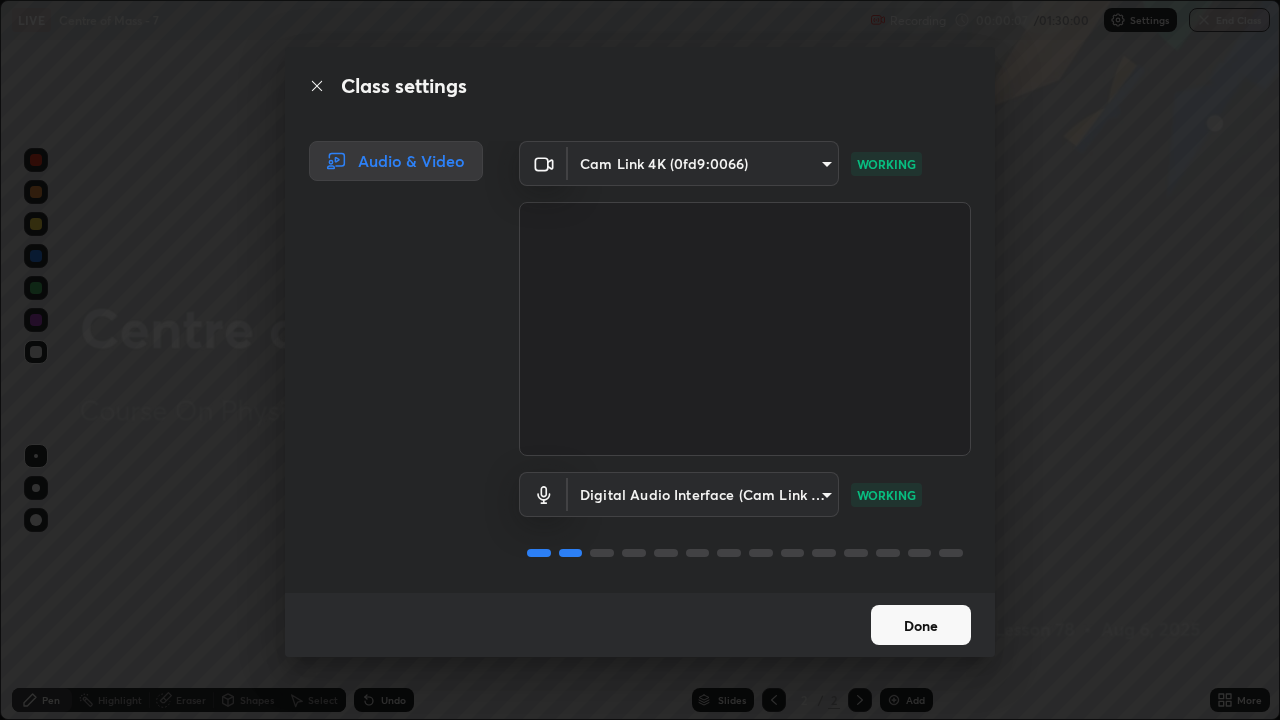 click on "Done" at bounding box center (921, 625) 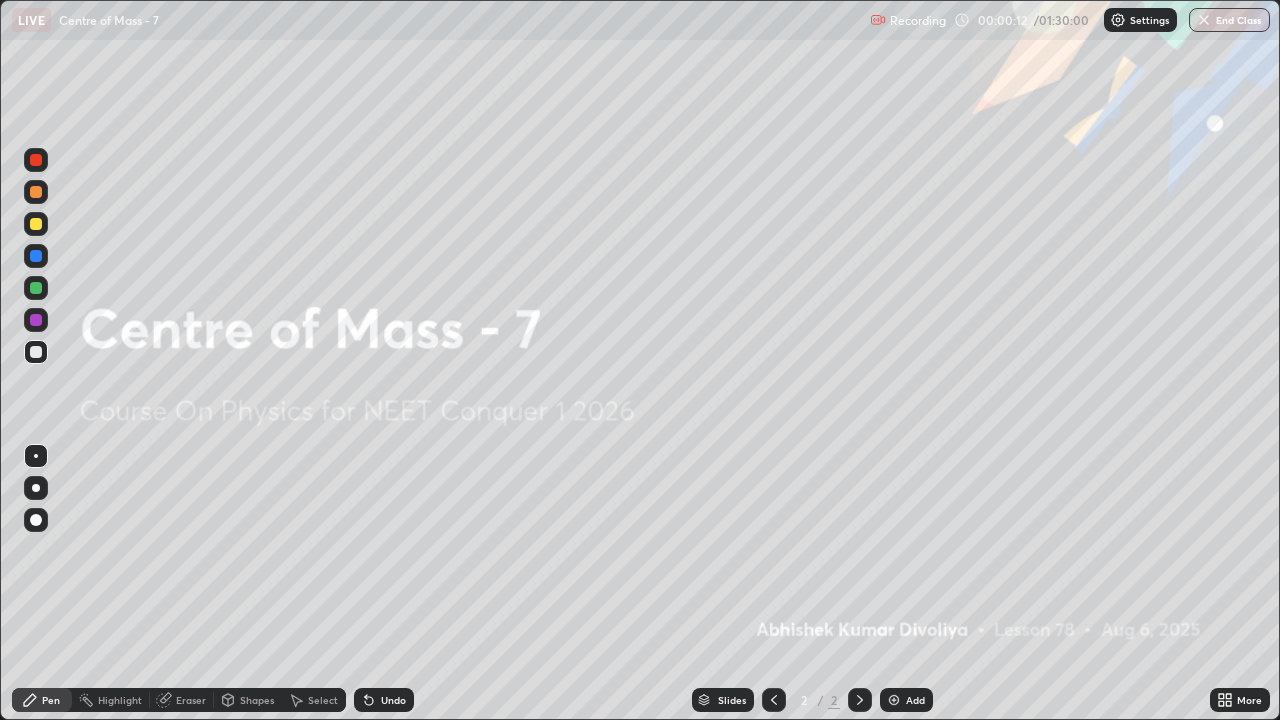 click at bounding box center [36, 520] 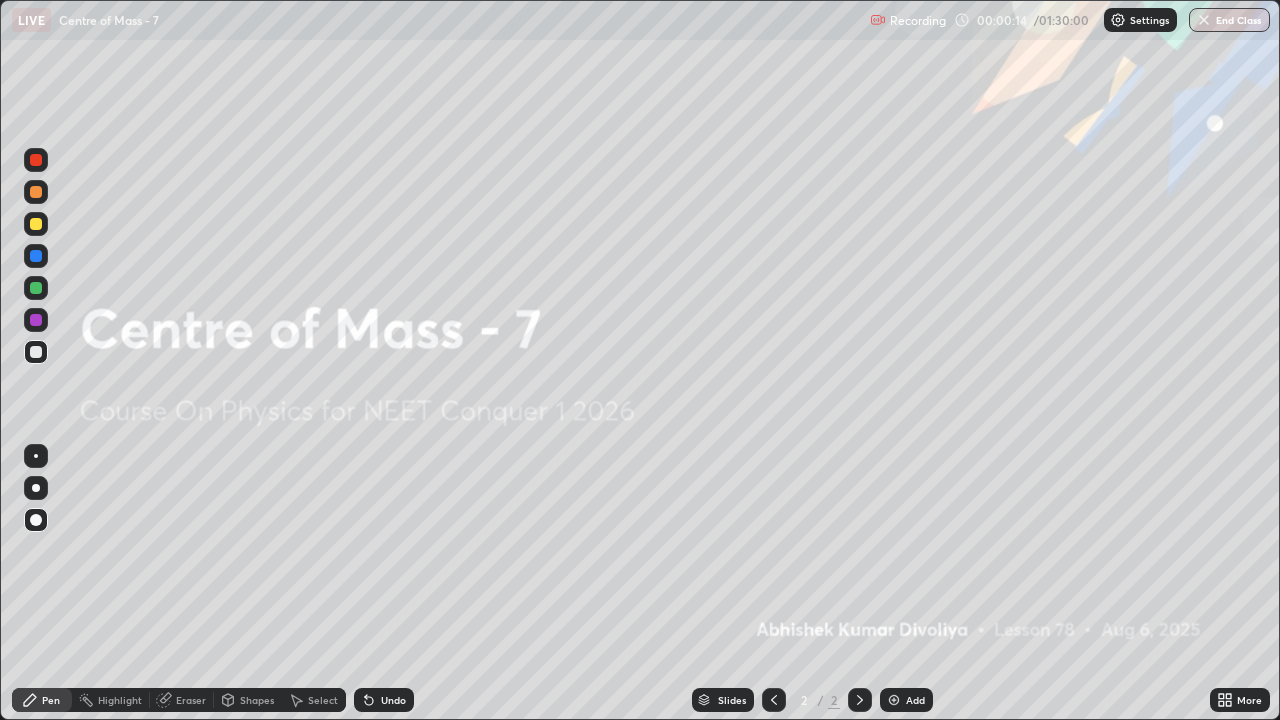 click at bounding box center (36, 224) 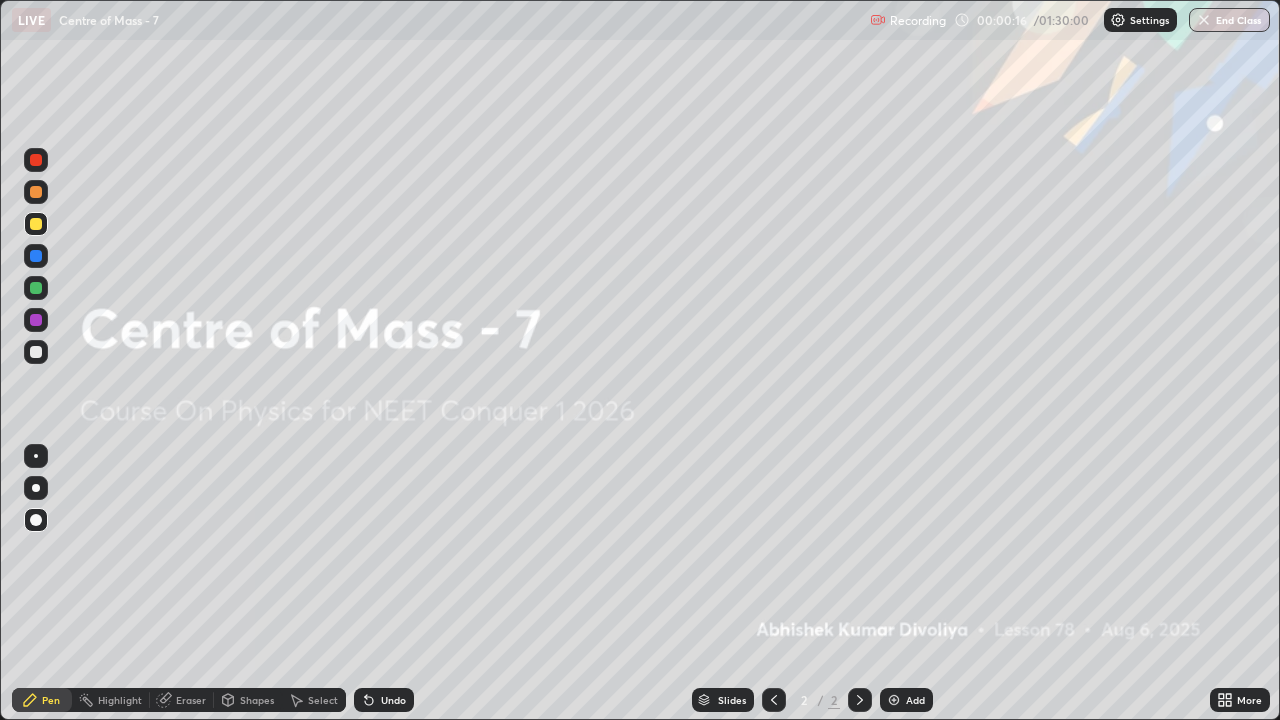 click at bounding box center [894, 700] 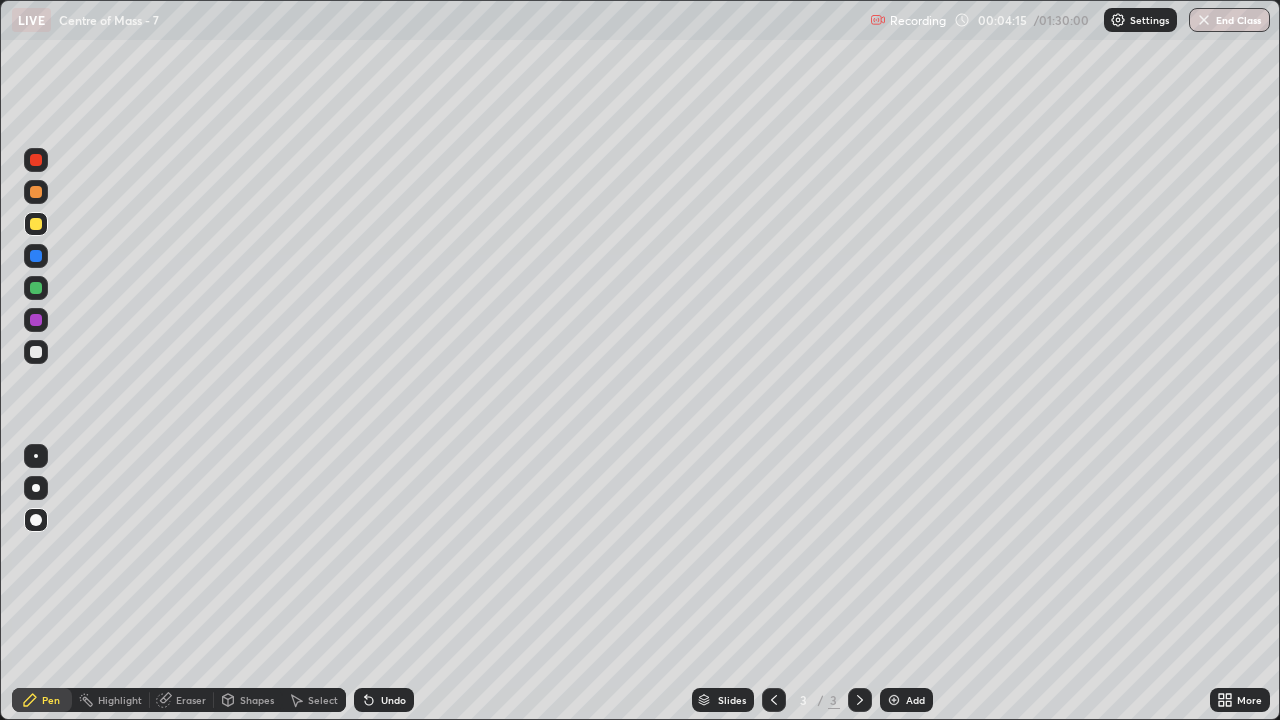 click at bounding box center (36, 352) 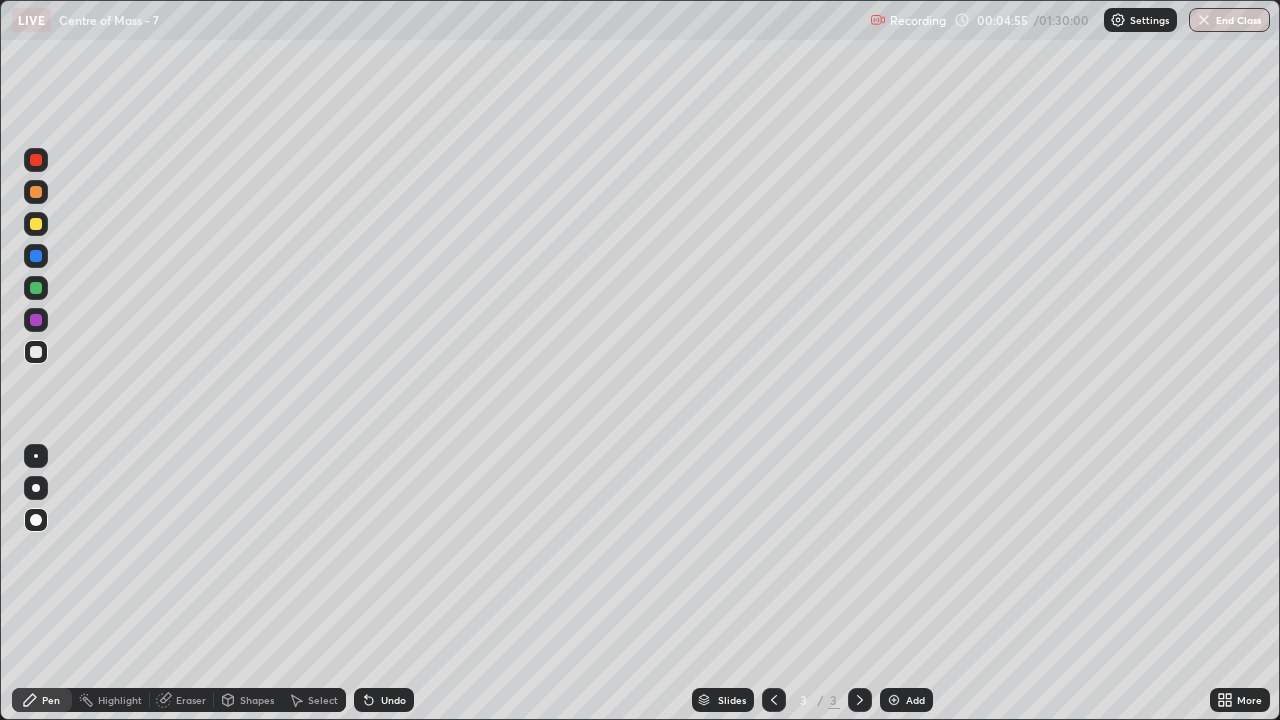 click at bounding box center (36, 288) 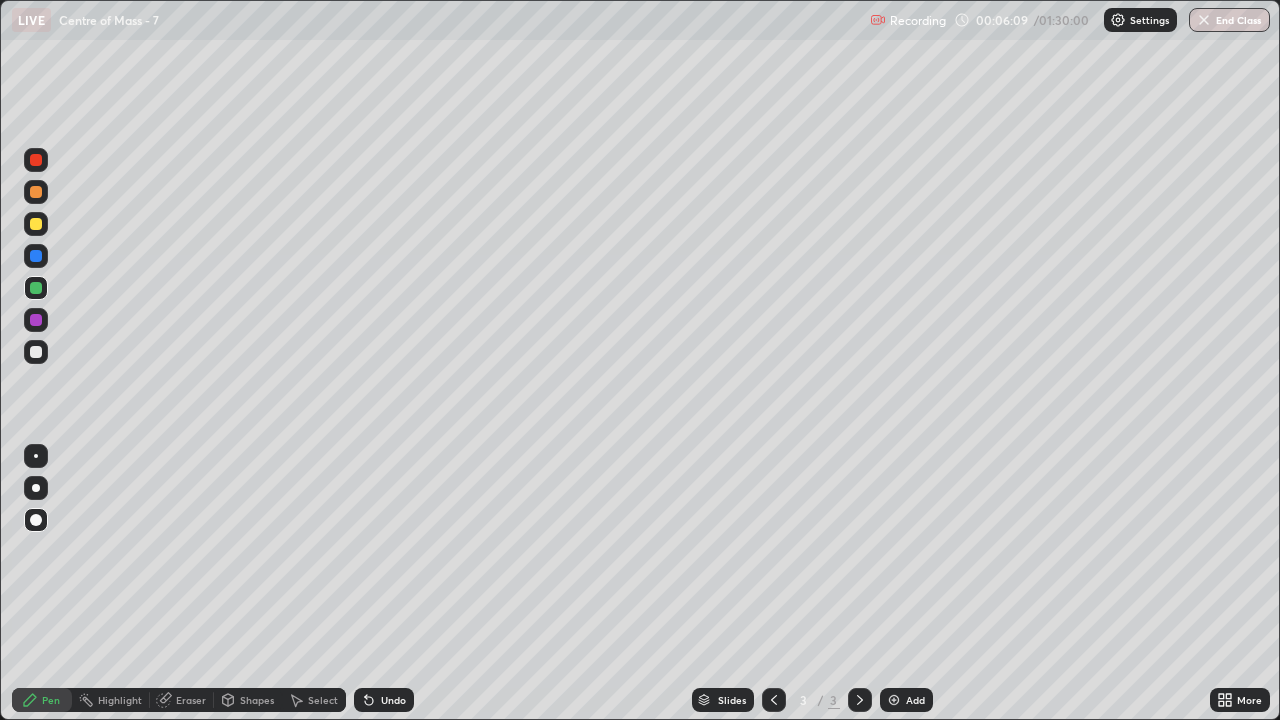 click at bounding box center [36, 352] 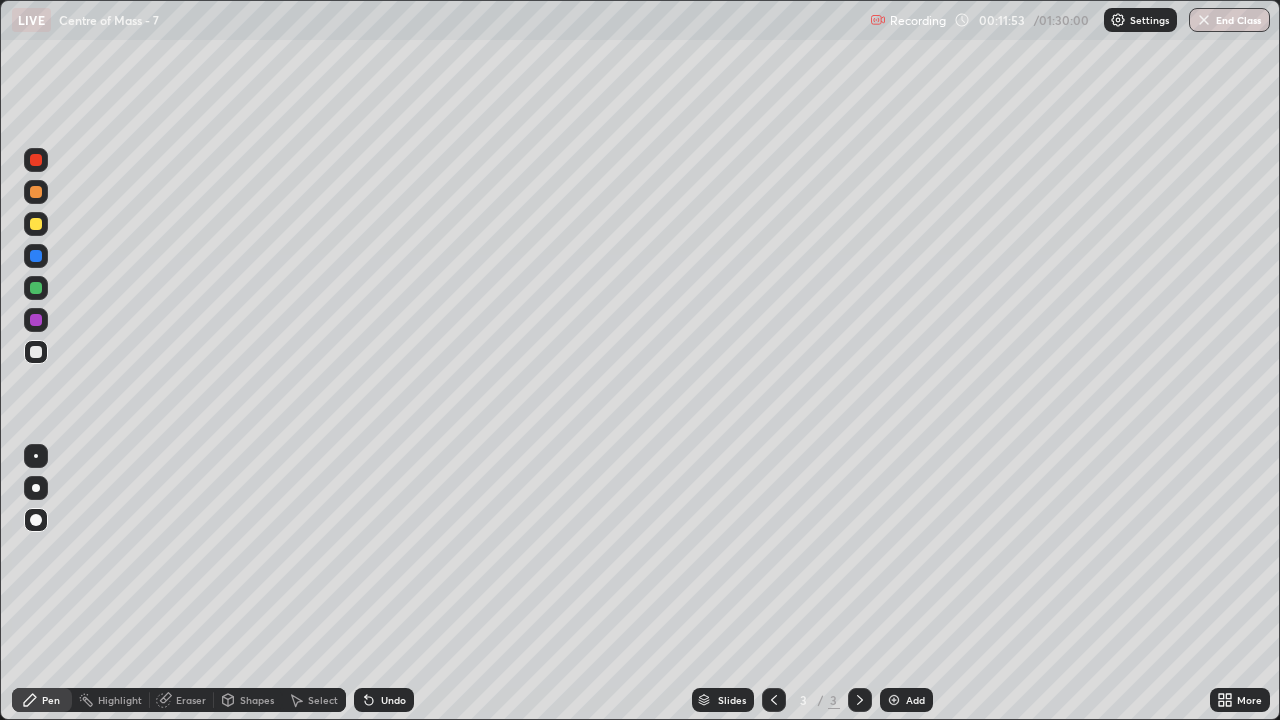 click at bounding box center (894, 700) 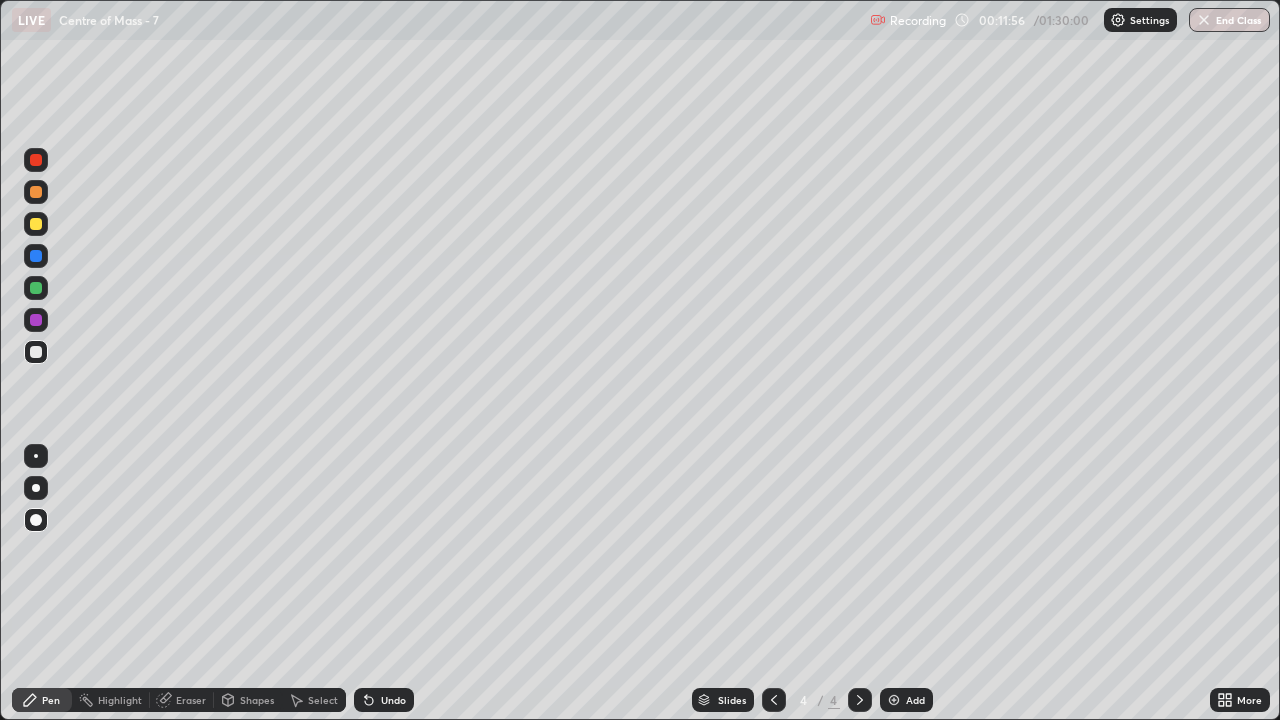 click at bounding box center [36, 224] 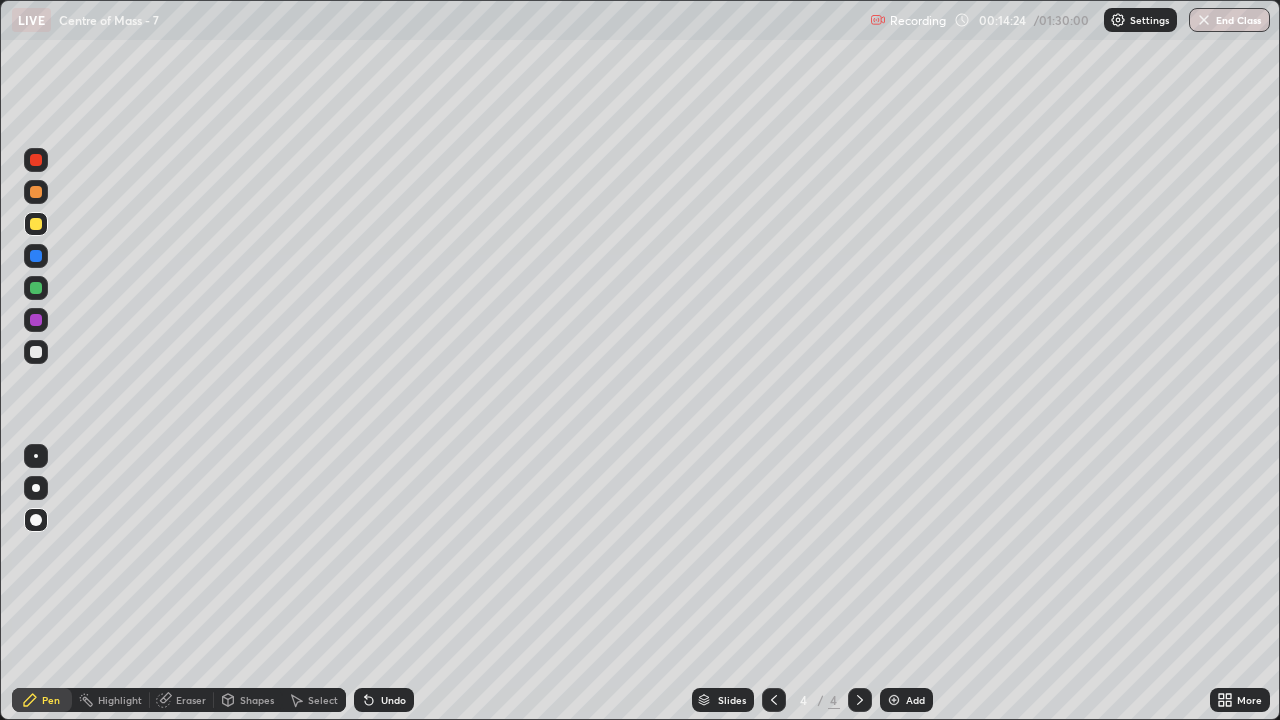 click at bounding box center [36, 352] 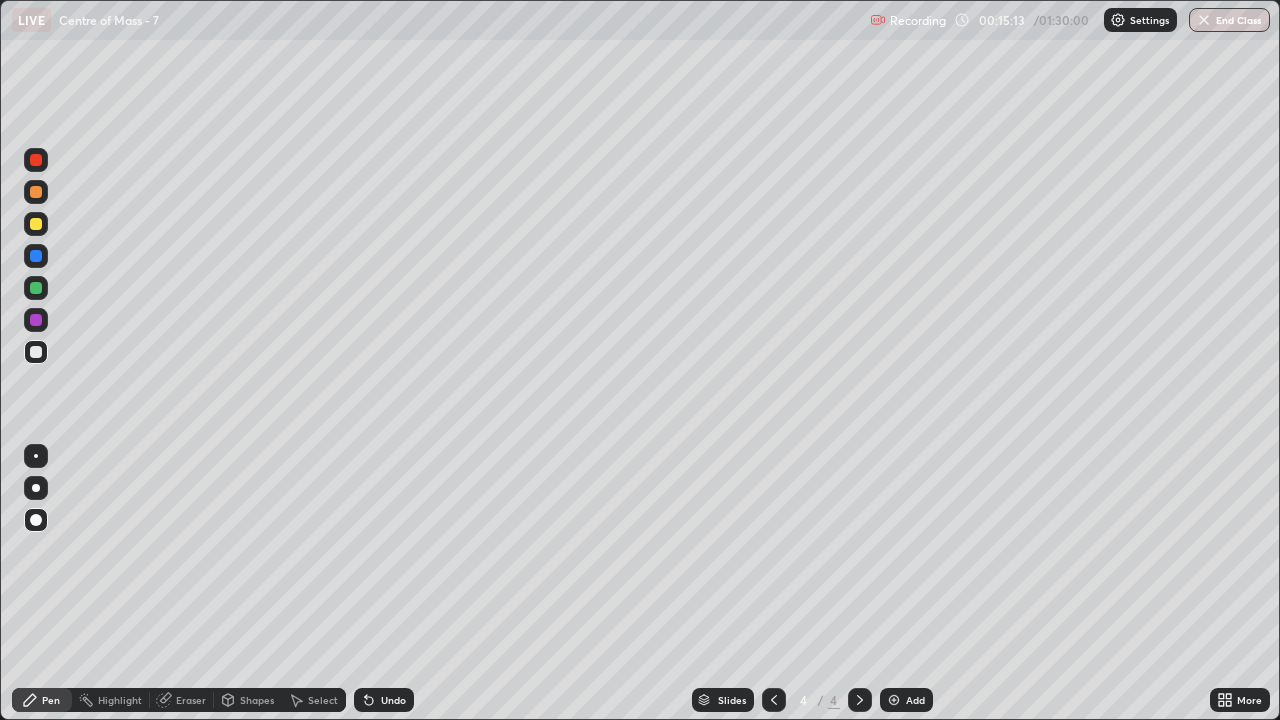 click at bounding box center (36, 288) 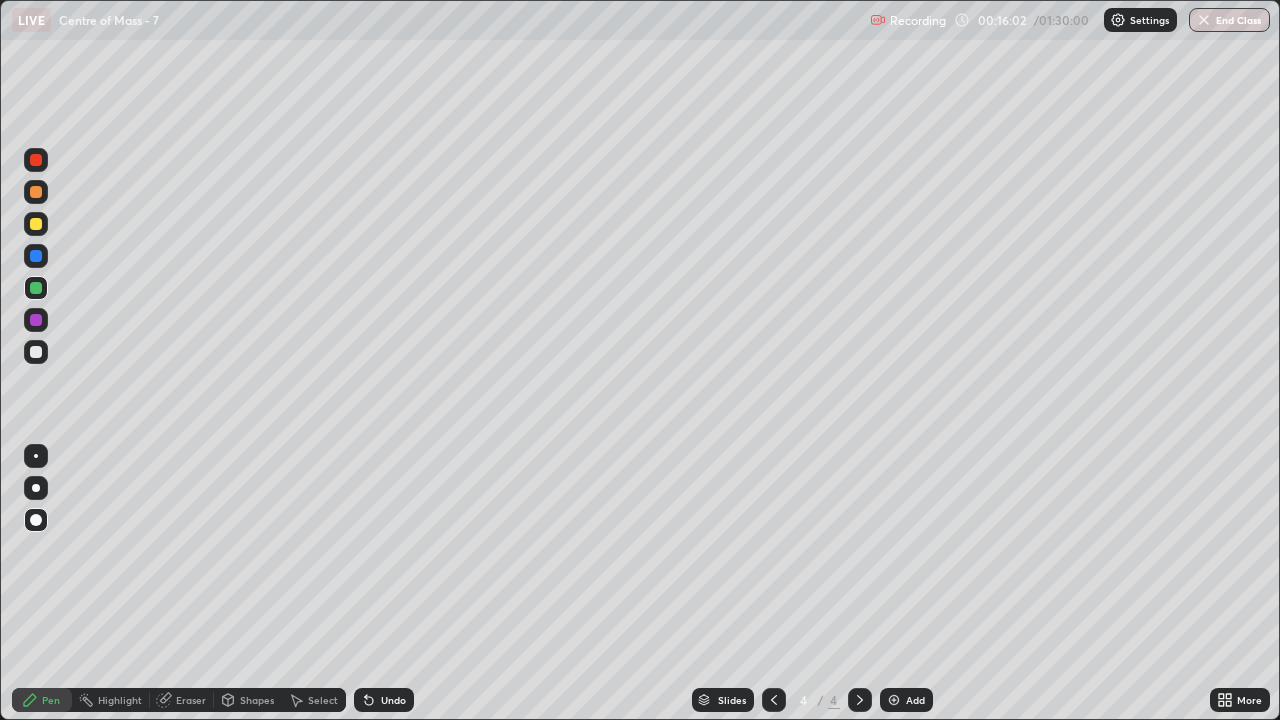 click at bounding box center [36, 352] 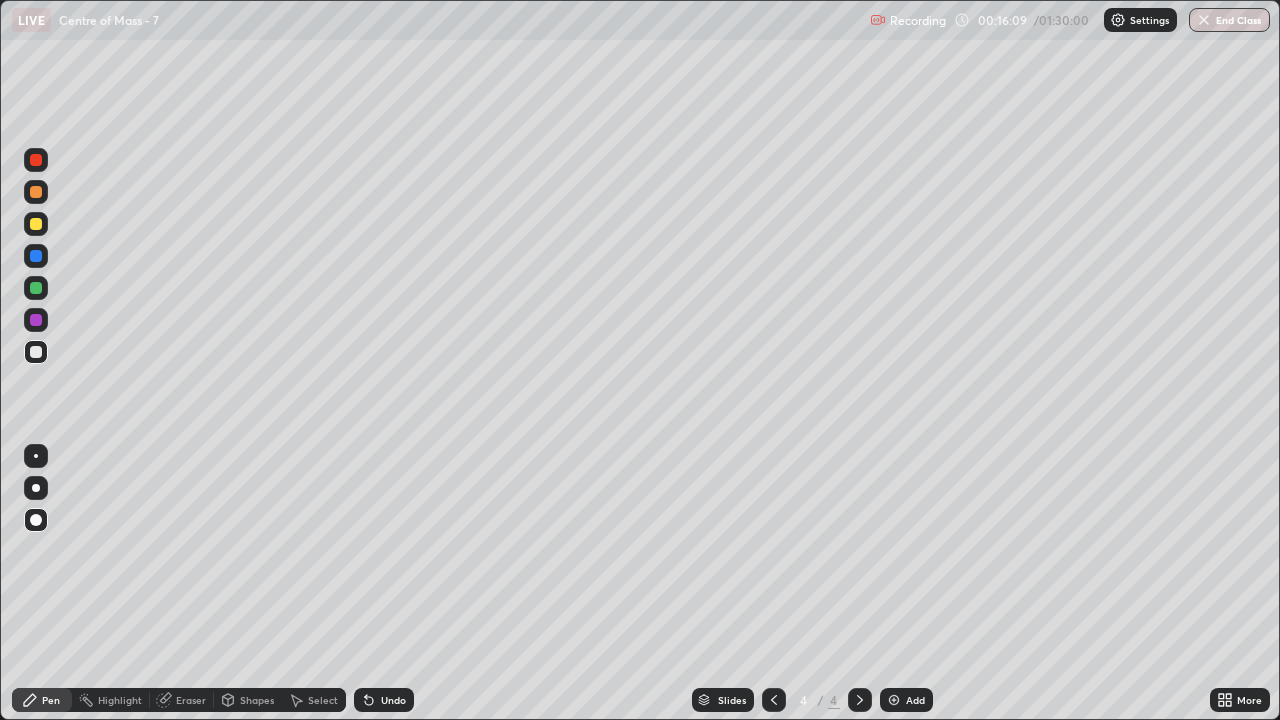 click at bounding box center (36, 192) 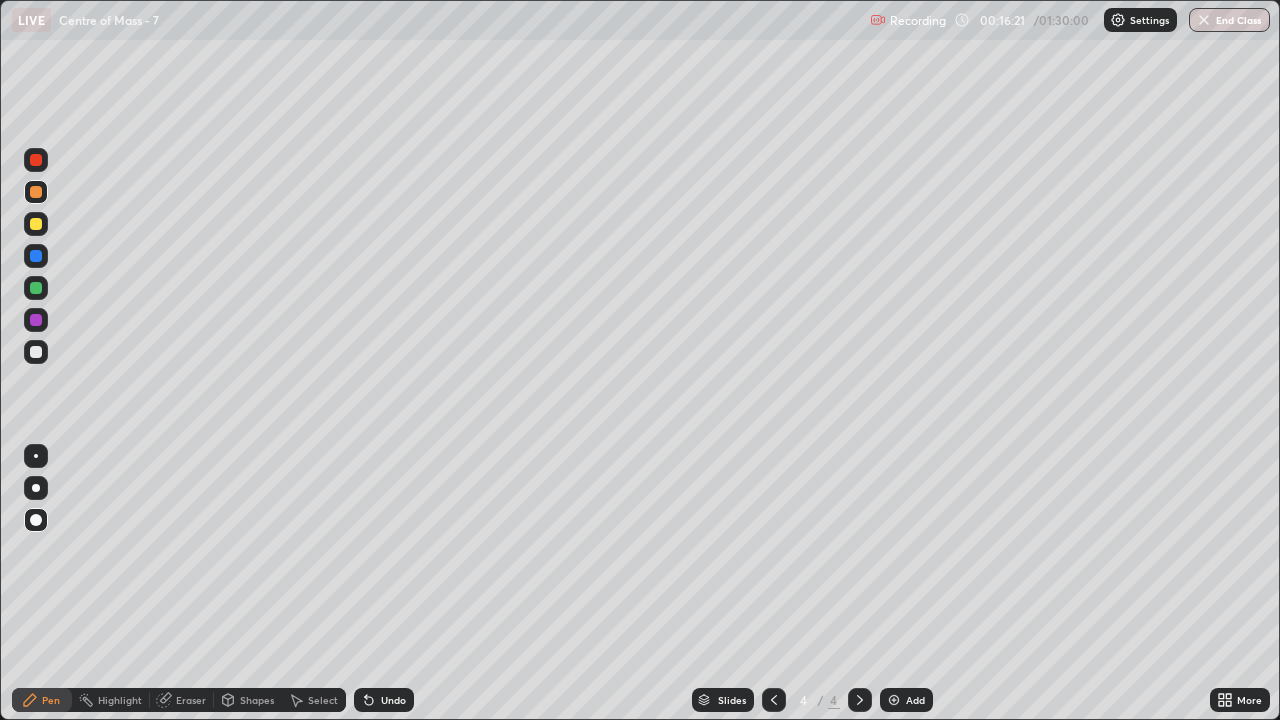 click on "Shapes" at bounding box center (257, 700) 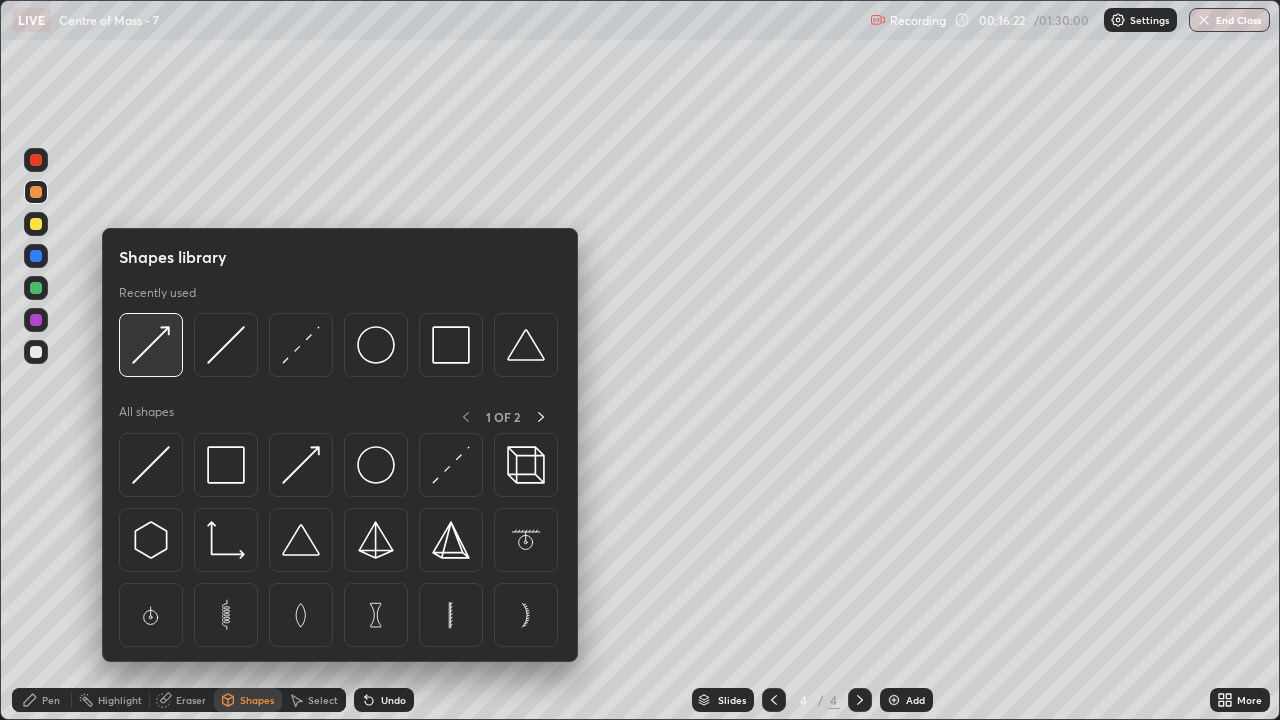 click at bounding box center (151, 345) 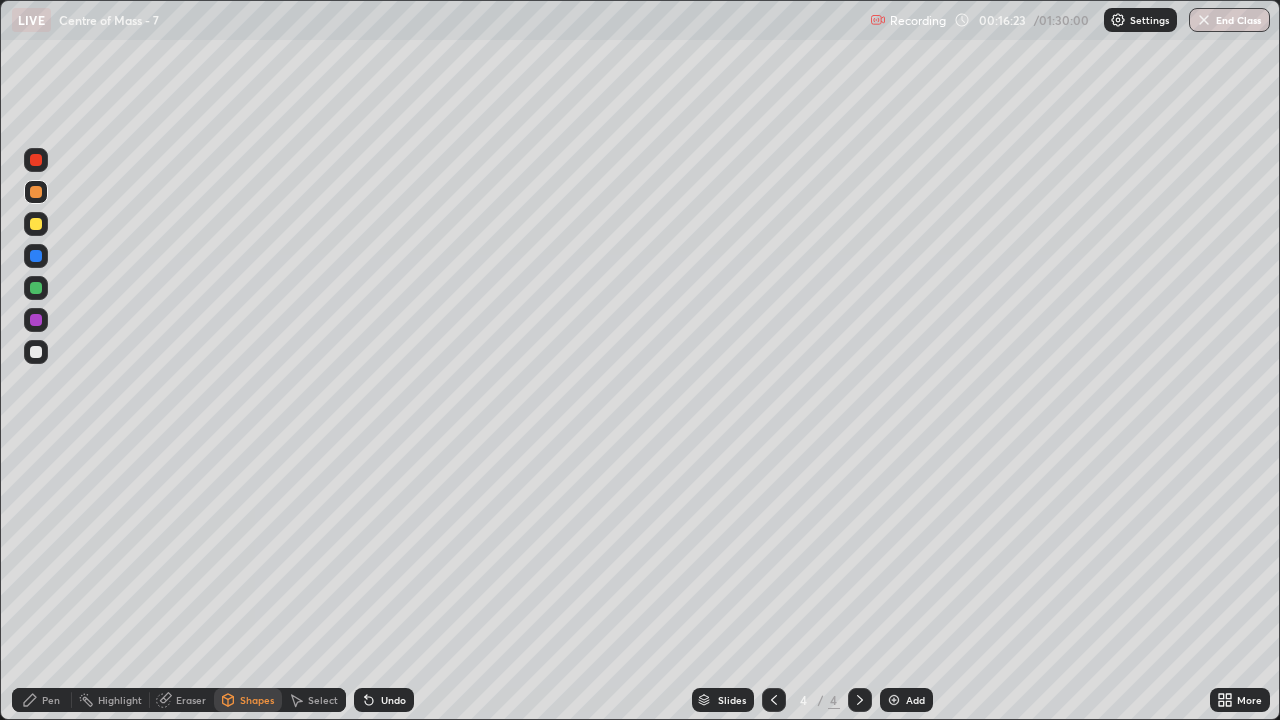 click at bounding box center [36, 256] 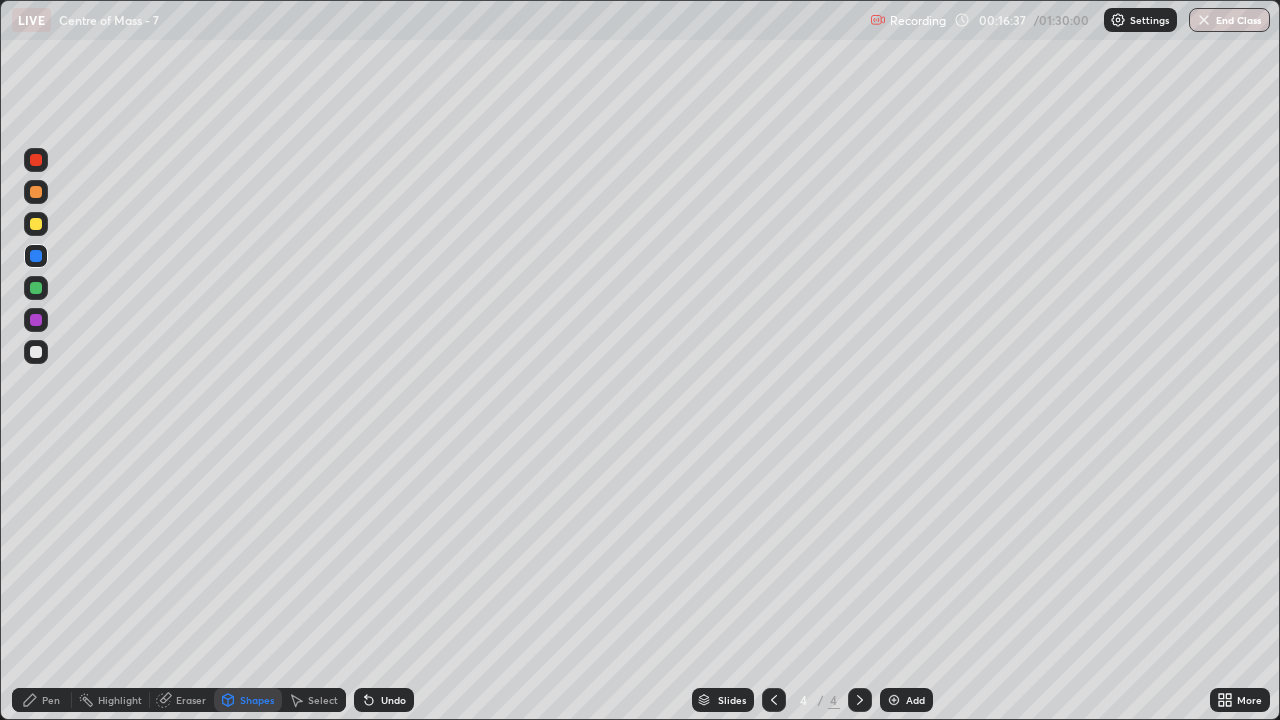 click on "Pen" at bounding box center [51, 700] 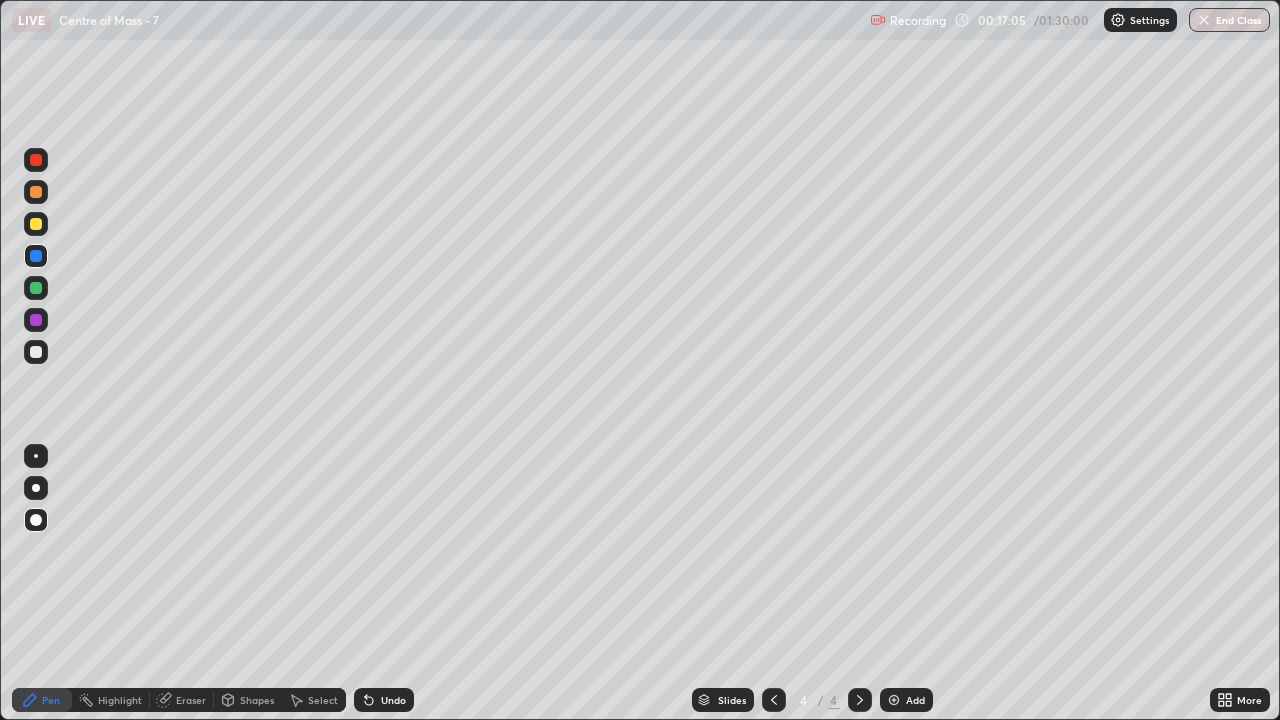 click at bounding box center [36, 352] 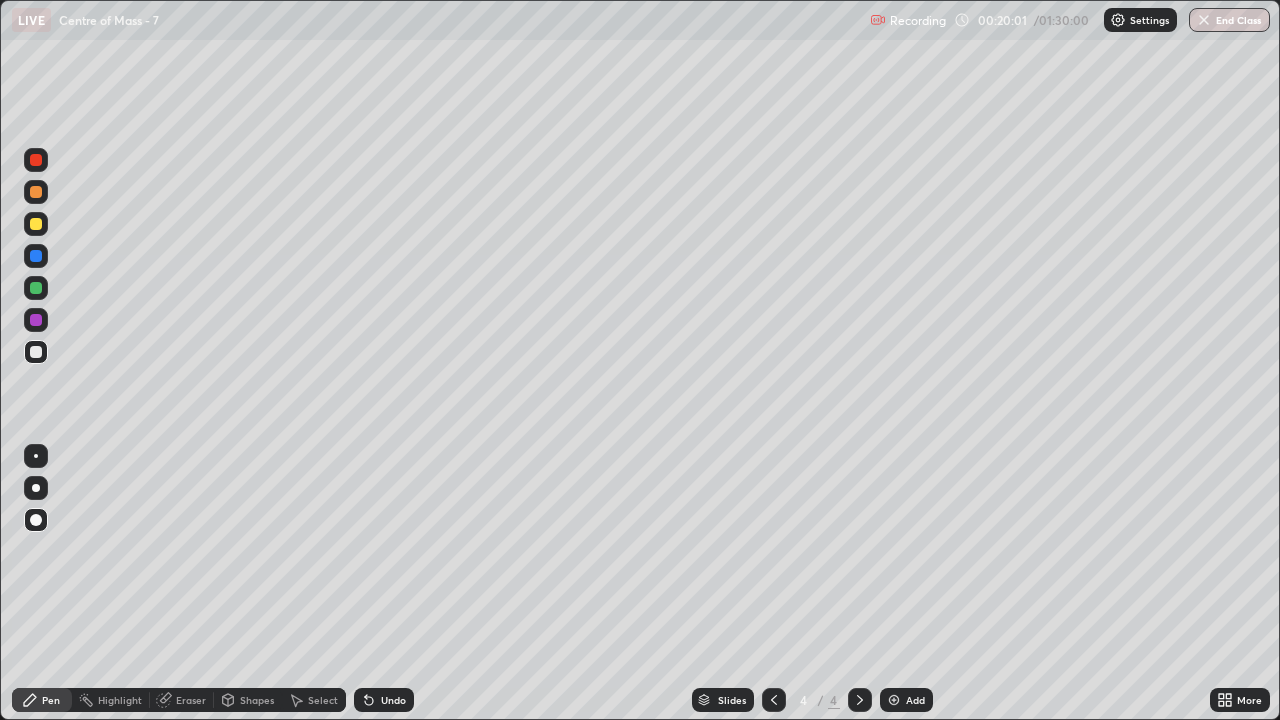 click at bounding box center [36, 224] 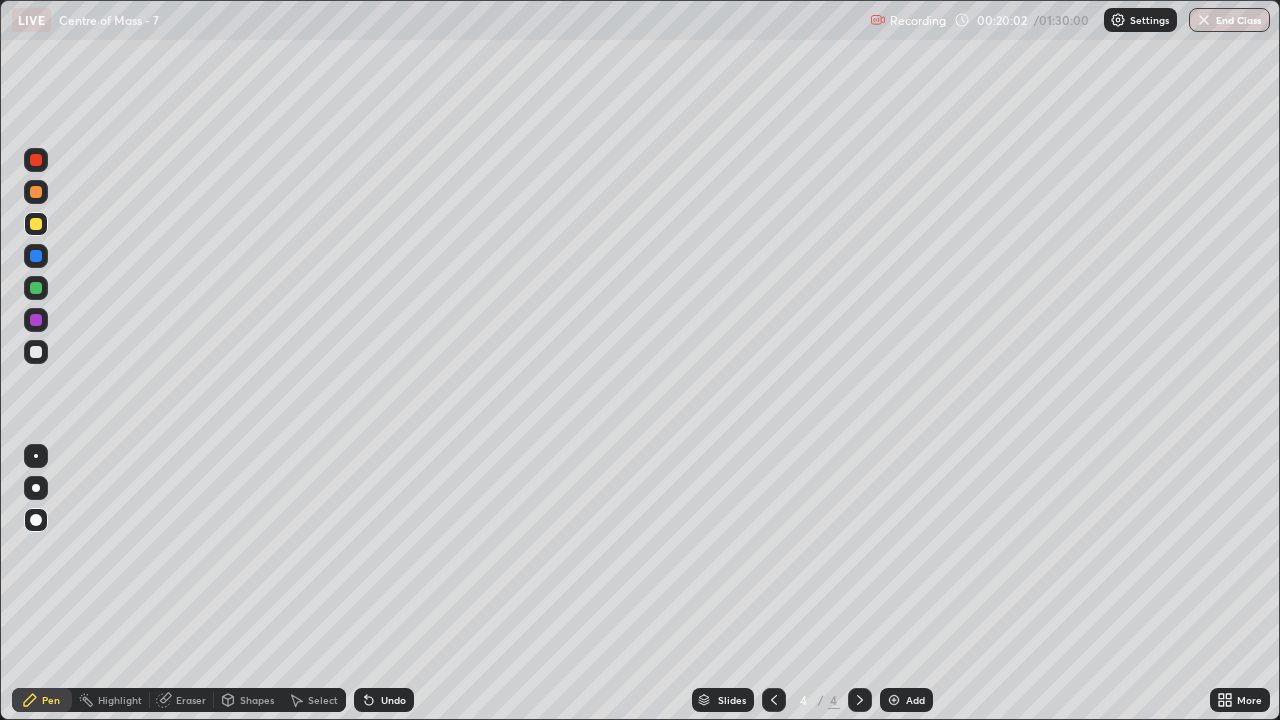 click at bounding box center [36, 192] 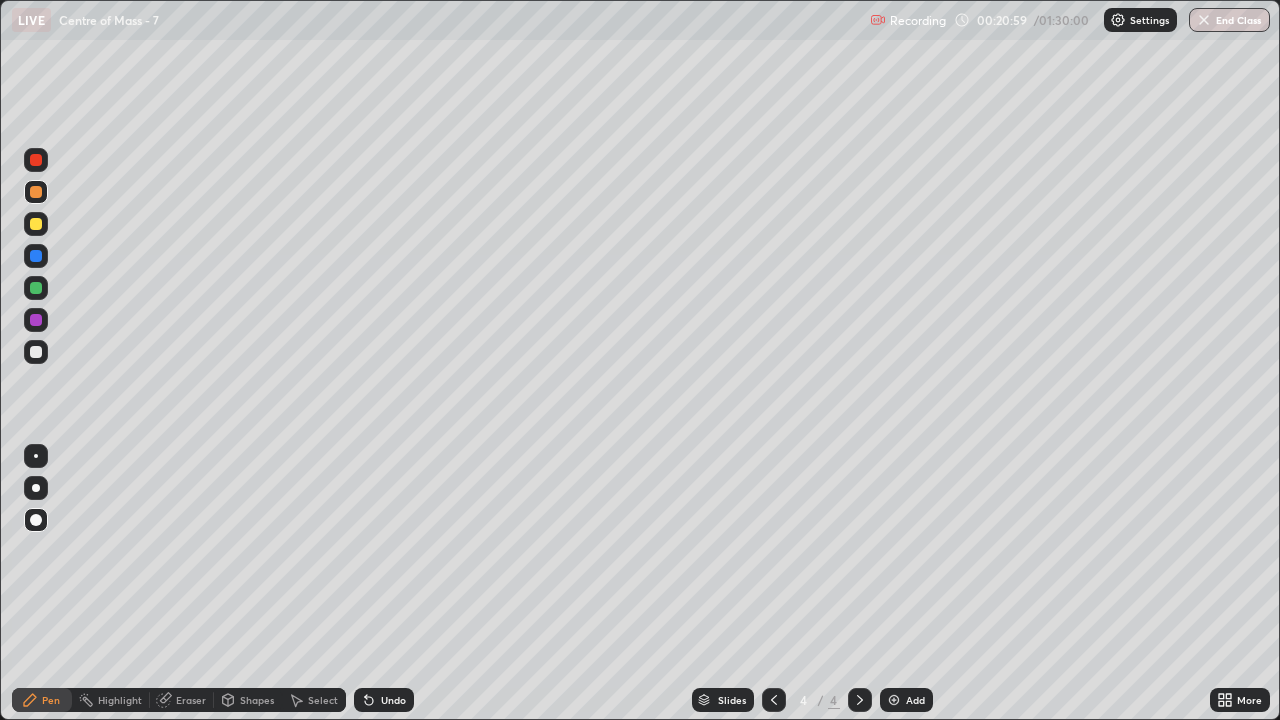 click at bounding box center (36, 288) 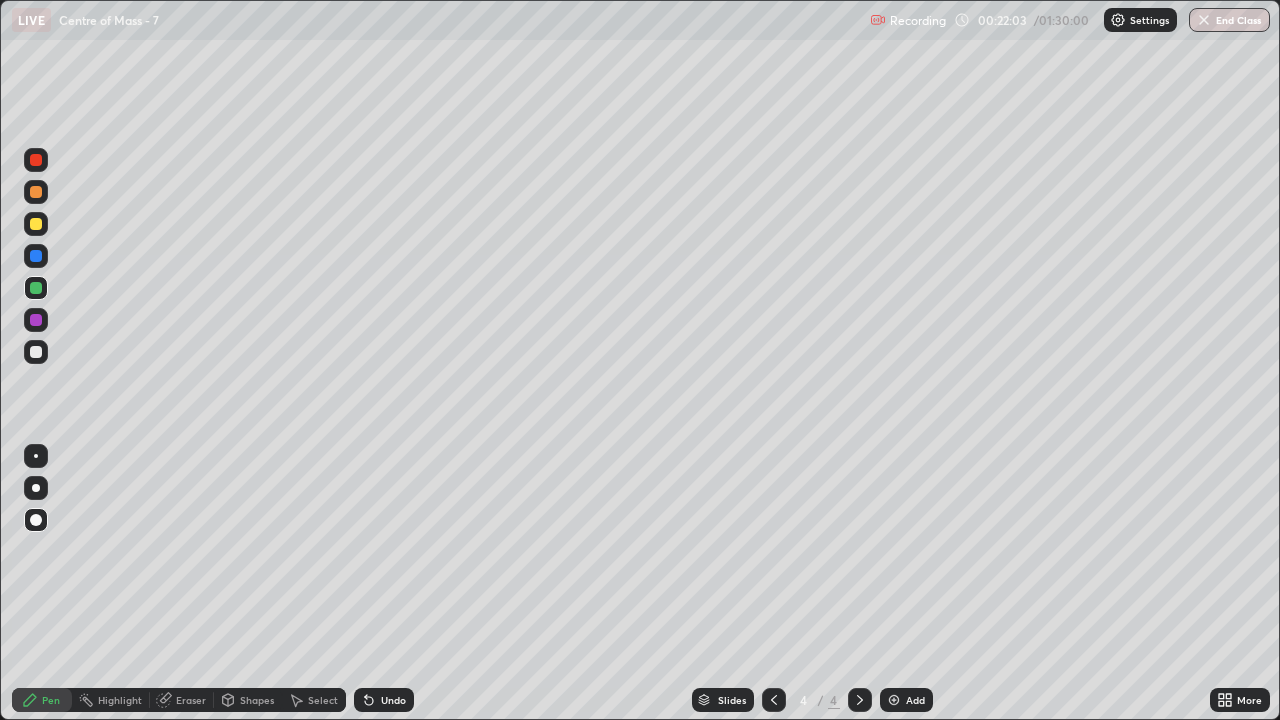 click at bounding box center (36, 352) 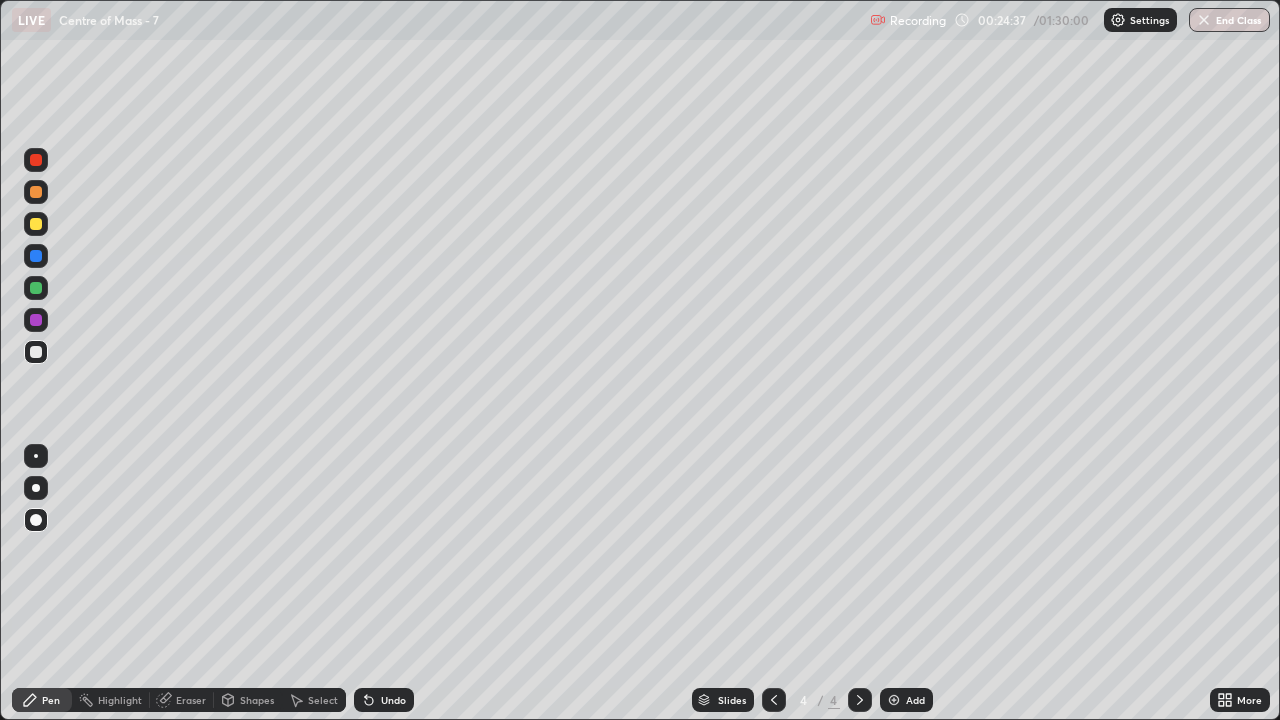 click at bounding box center (894, 700) 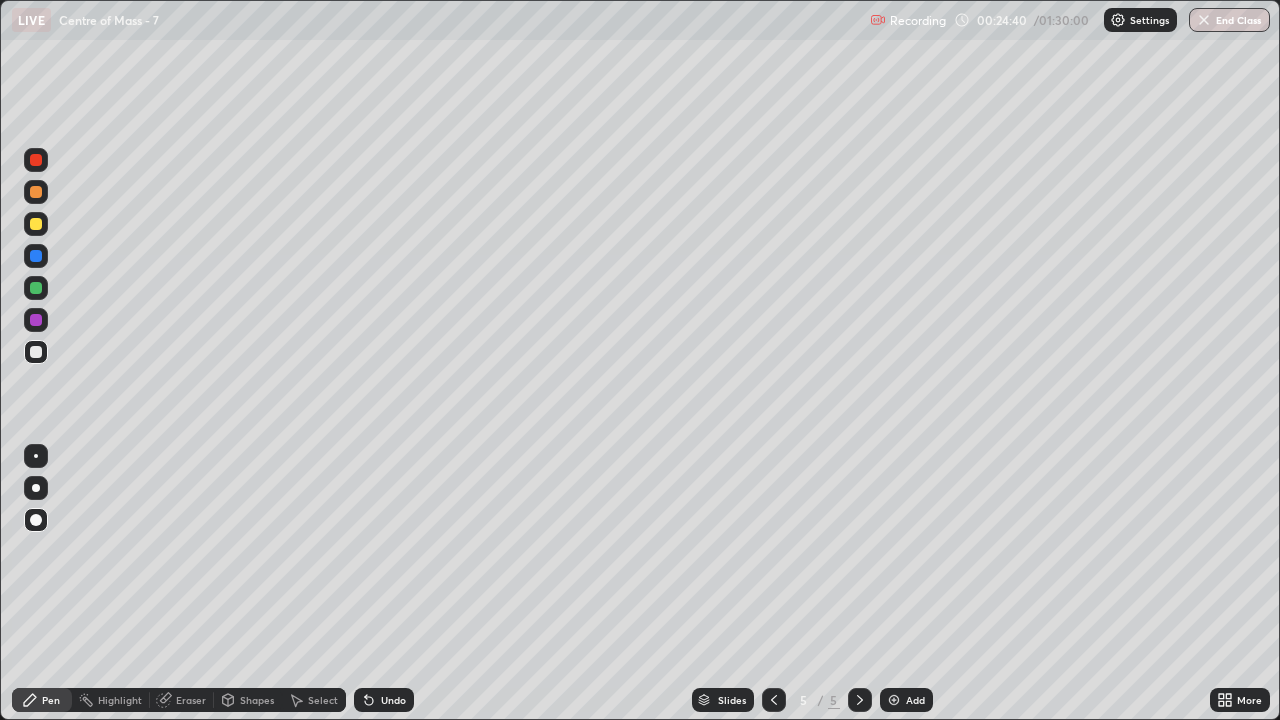 click at bounding box center (36, 224) 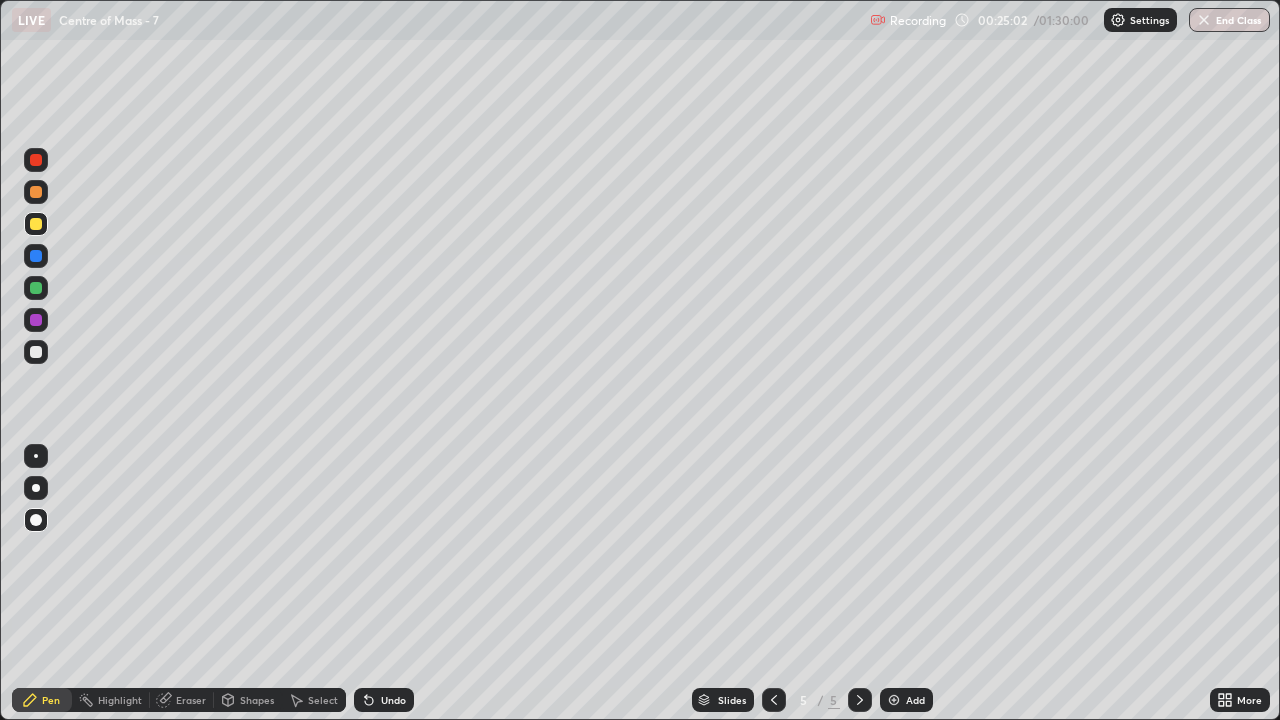 click at bounding box center (36, 352) 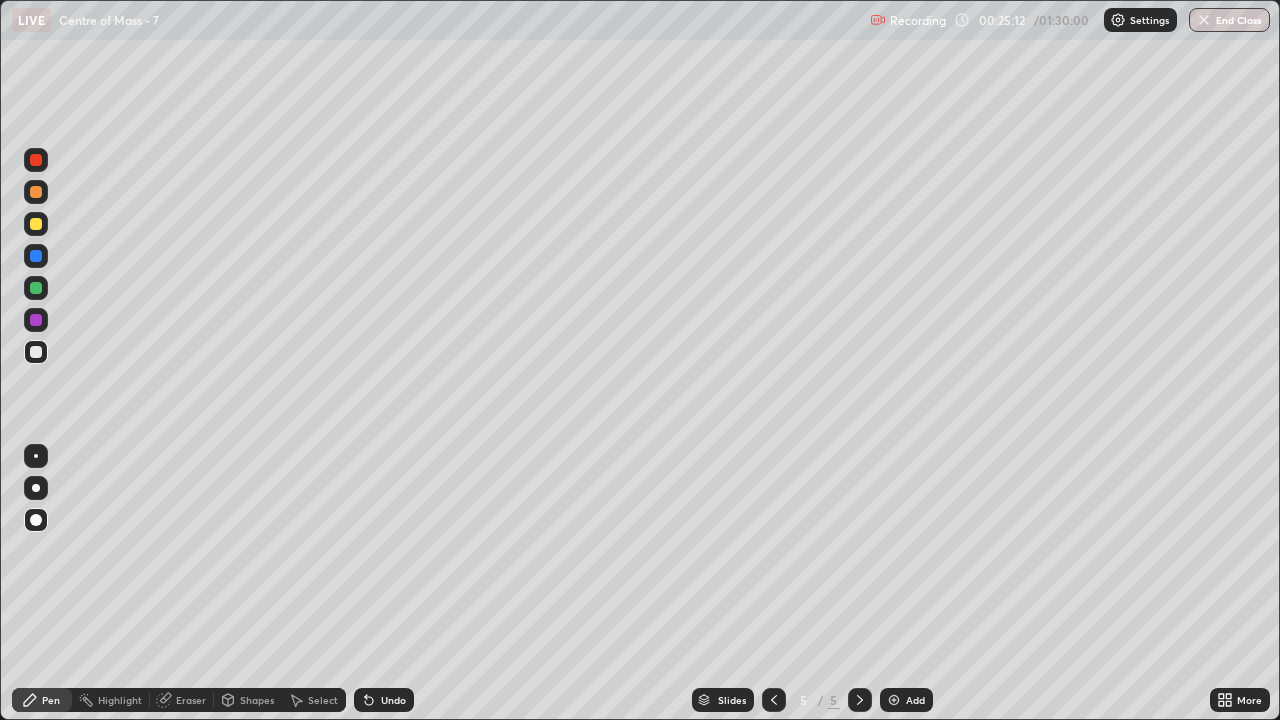 click at bounding box center [36, 288] 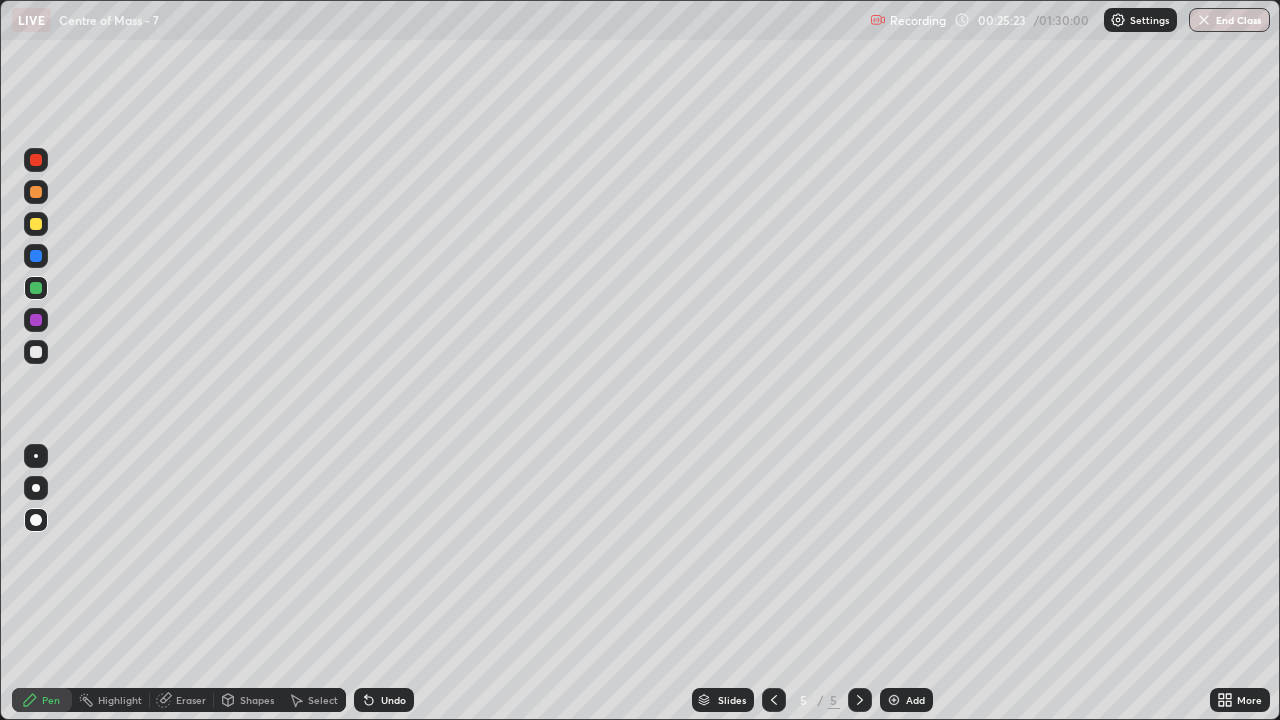 click at bounding box center (36, 192) 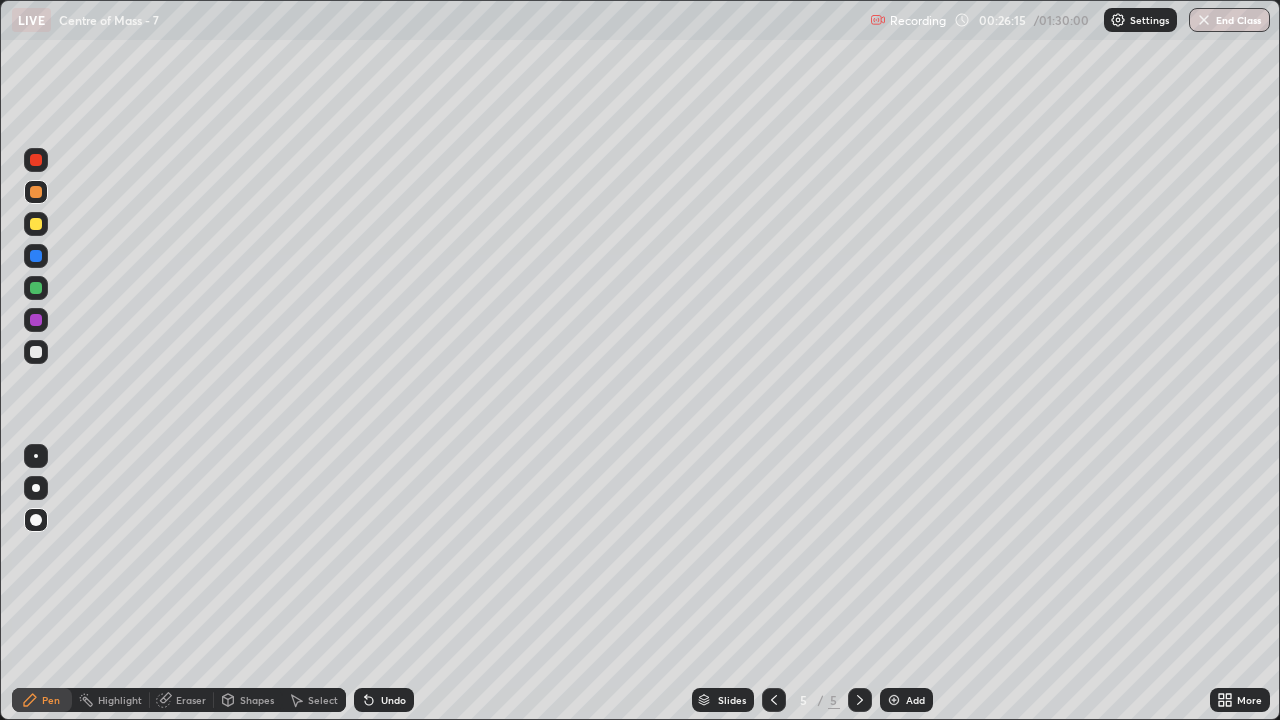 click at bounding box center (36, 352) 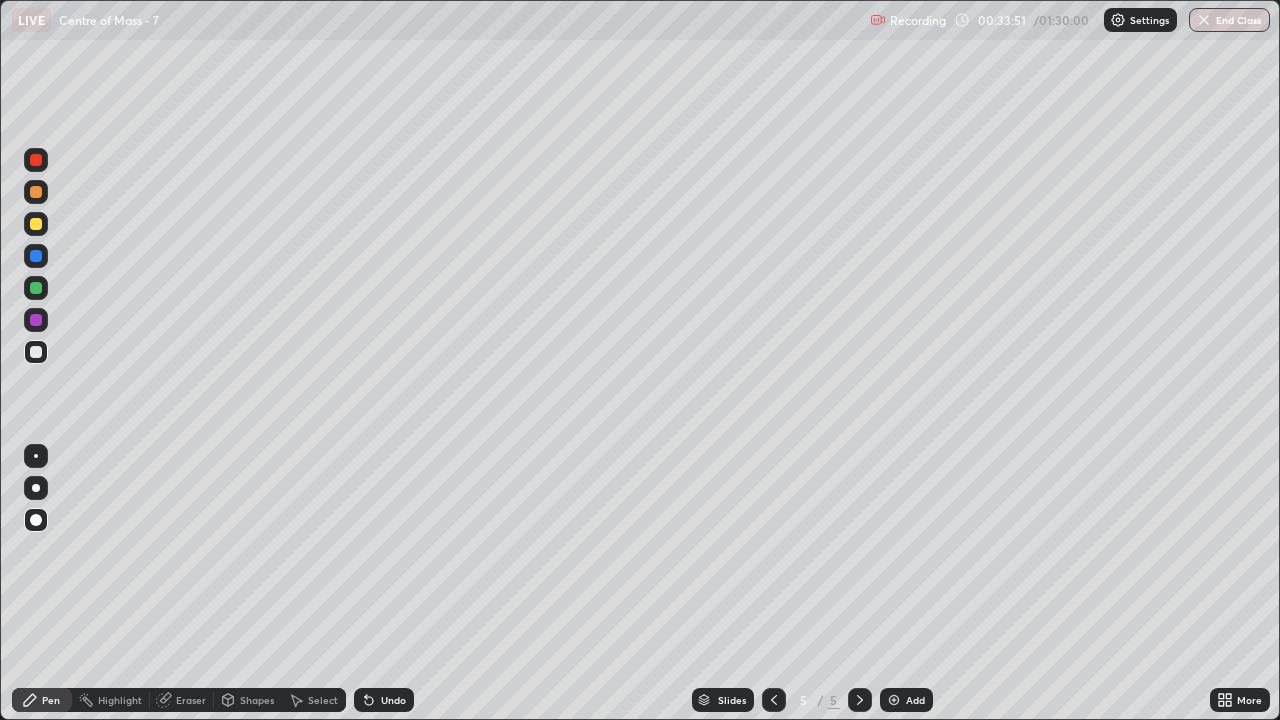 click at bounding box center [894, 700] 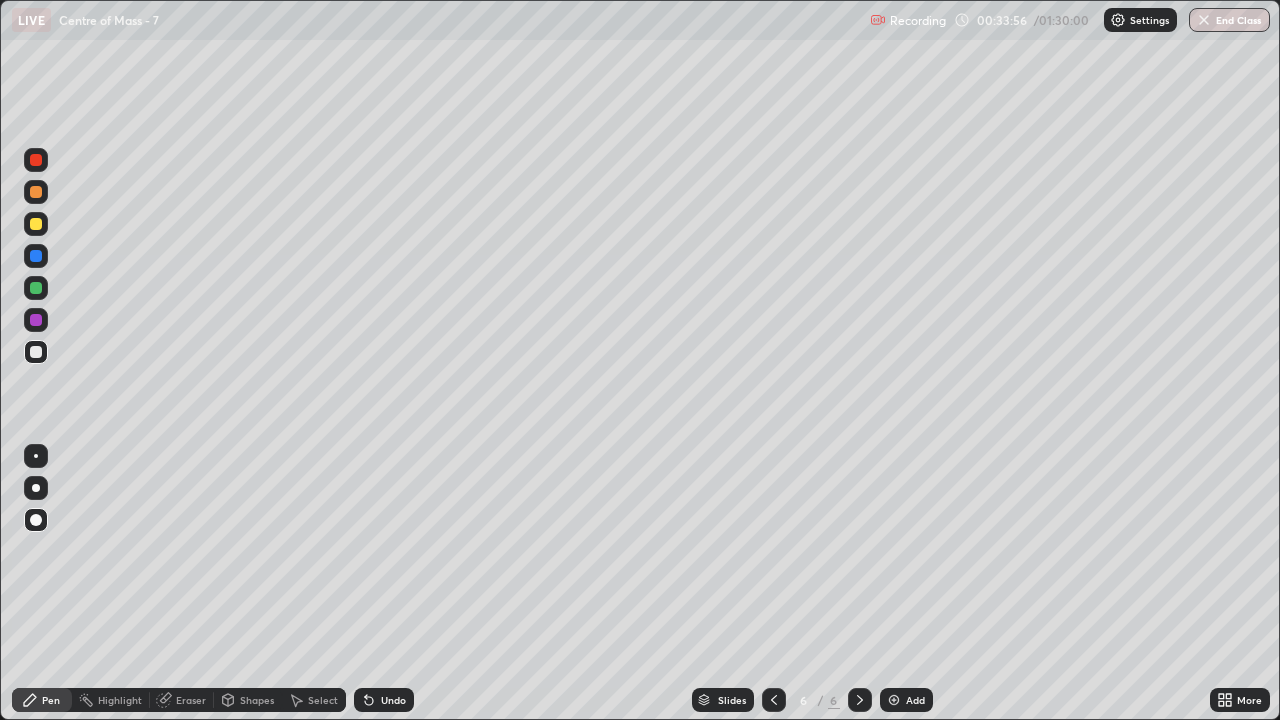 click at bounding box center [36, 224] 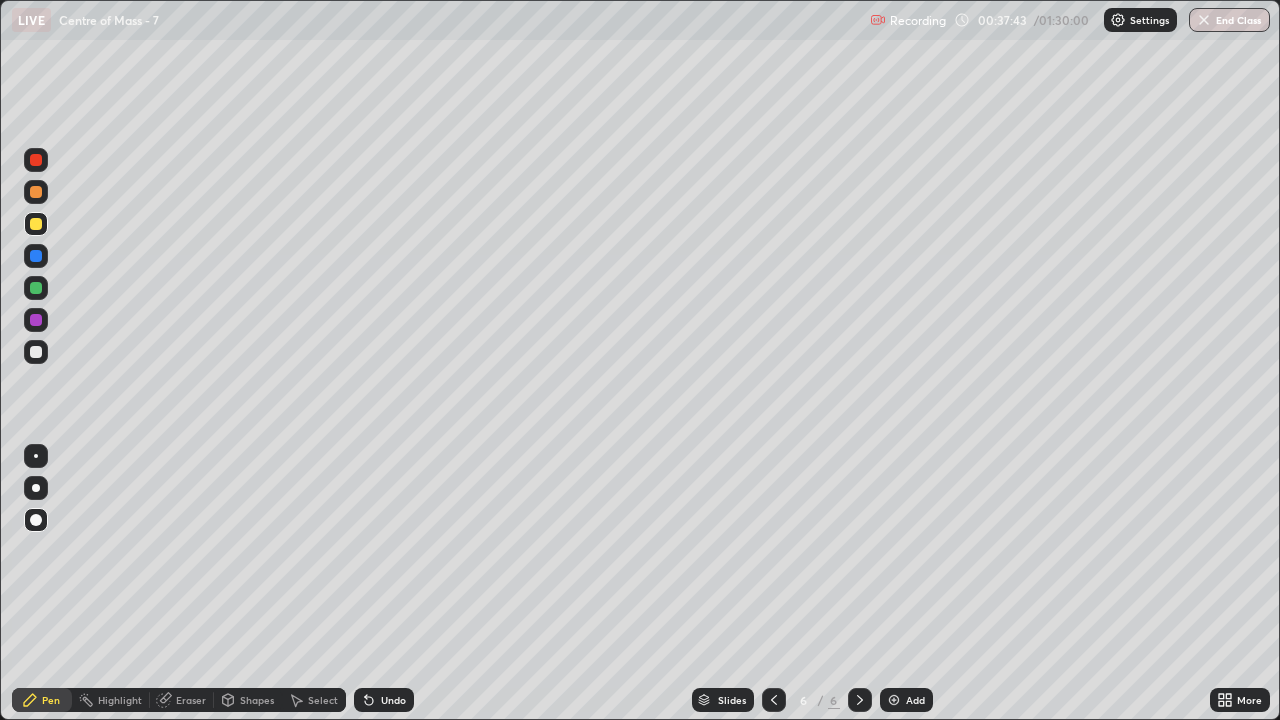 click at bounding box center [36, 352] 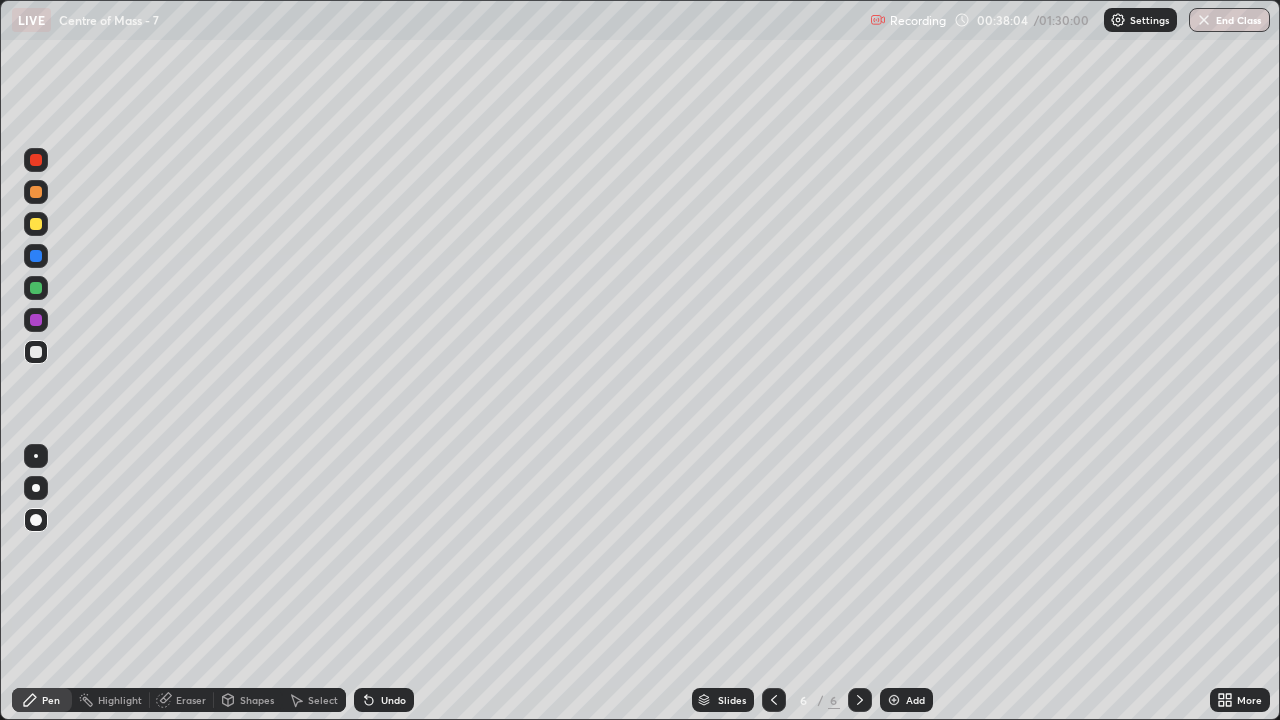 click at bounding box center [36, 288] 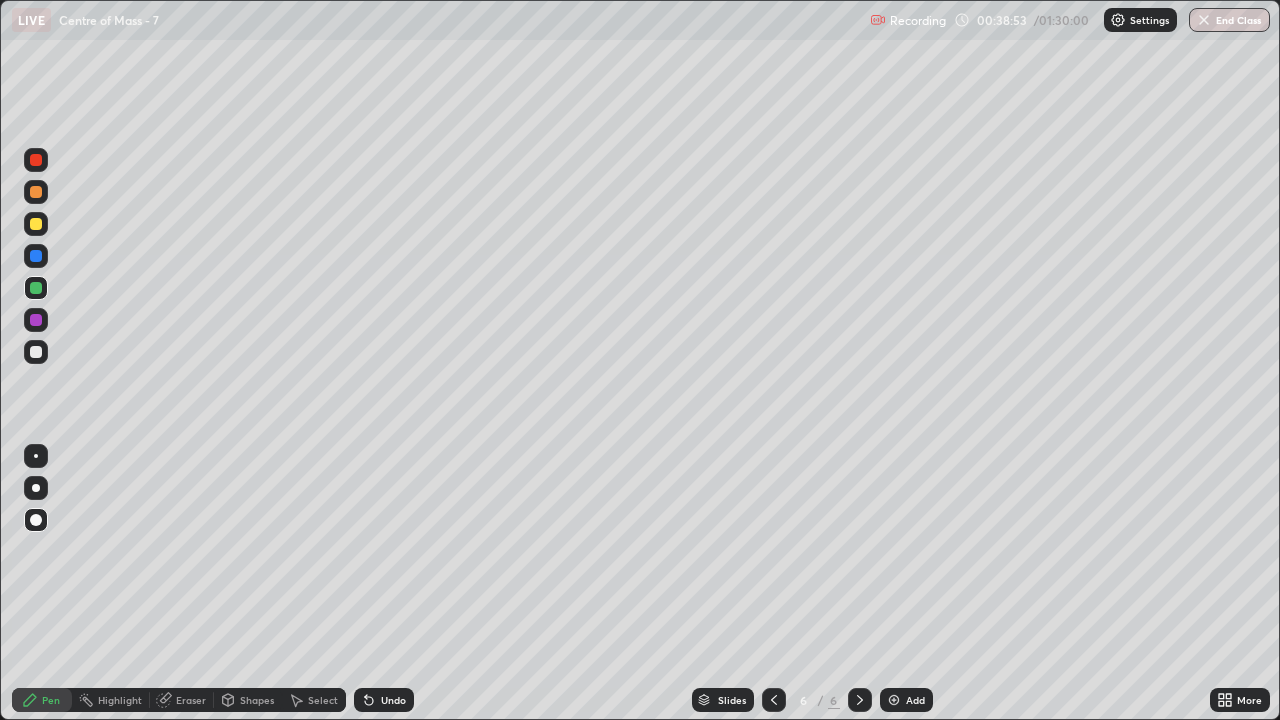 click at bounding box center [36, 224] 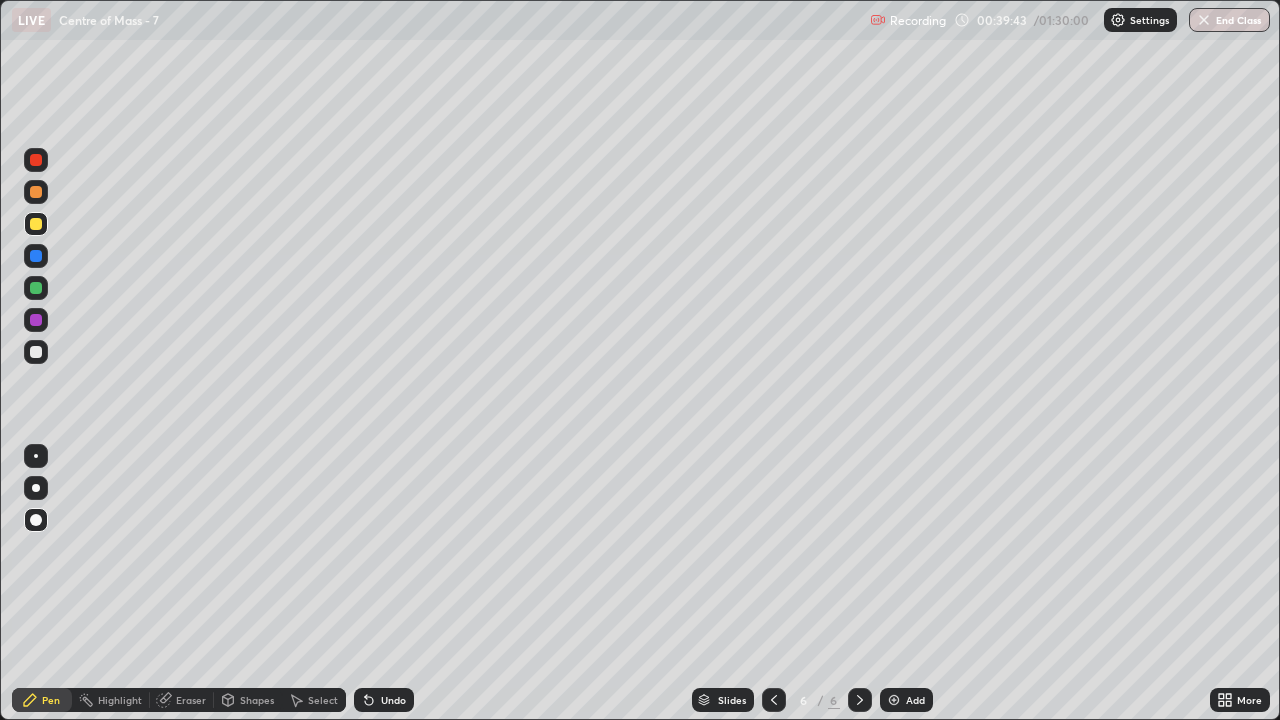click at bounding box center (36, 288) 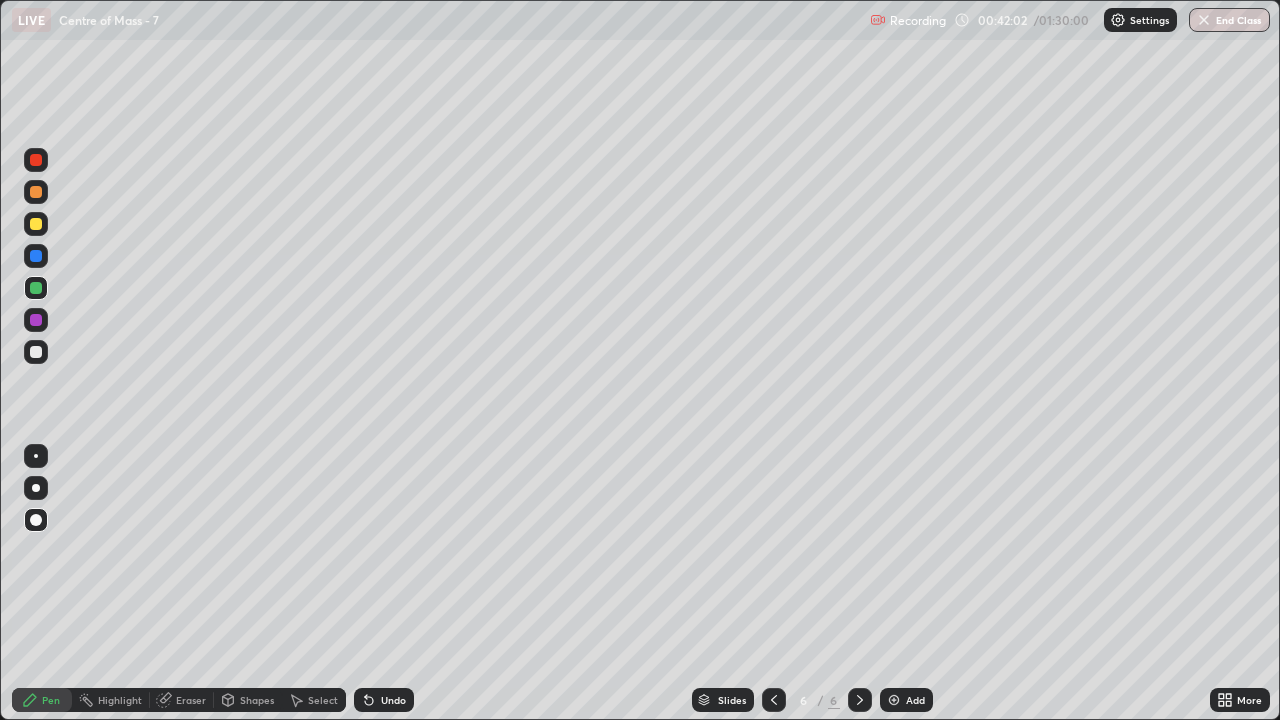 click at bounding box center [36, 352] 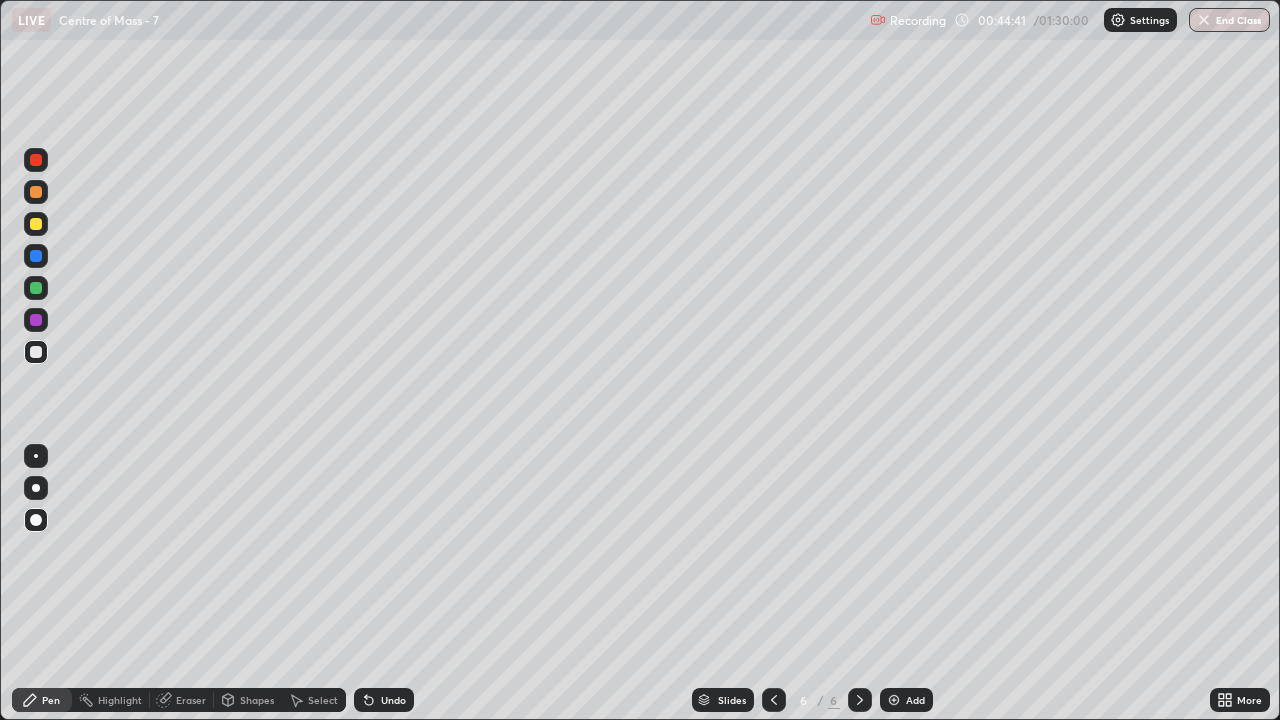 click on "Add" at bounding box center (906, 700) 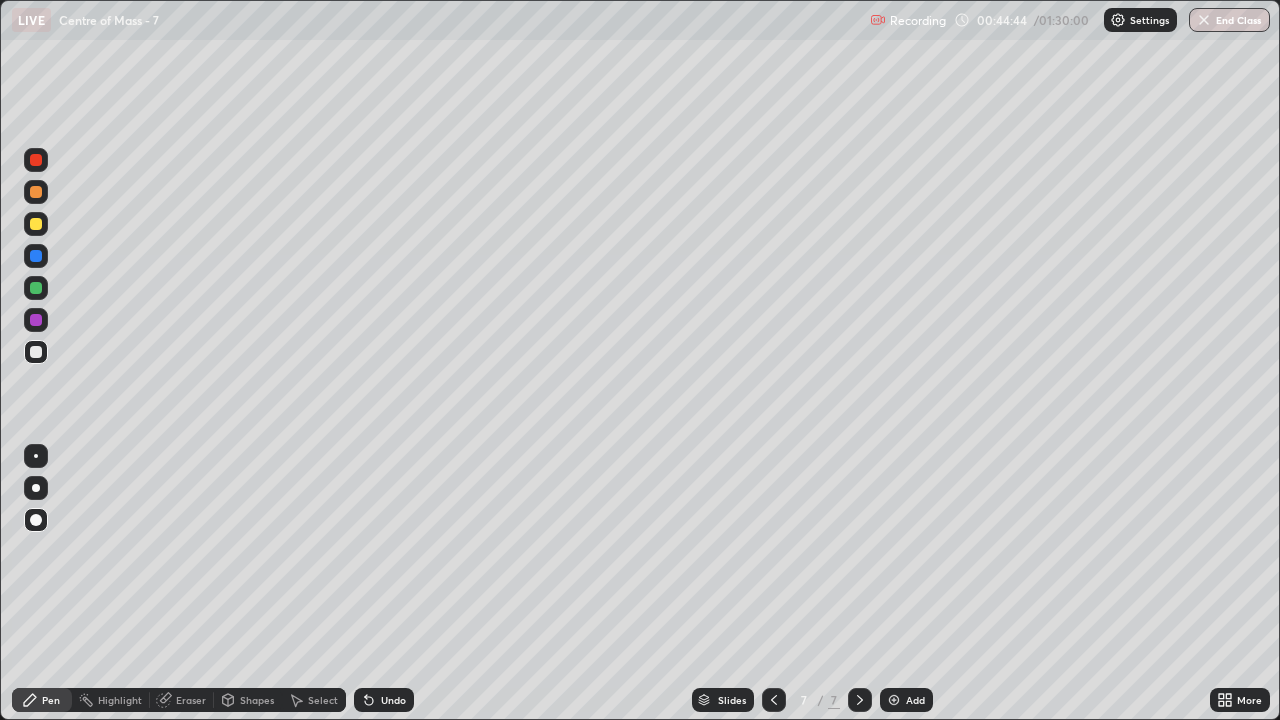 click at bounding box center [36, 224] 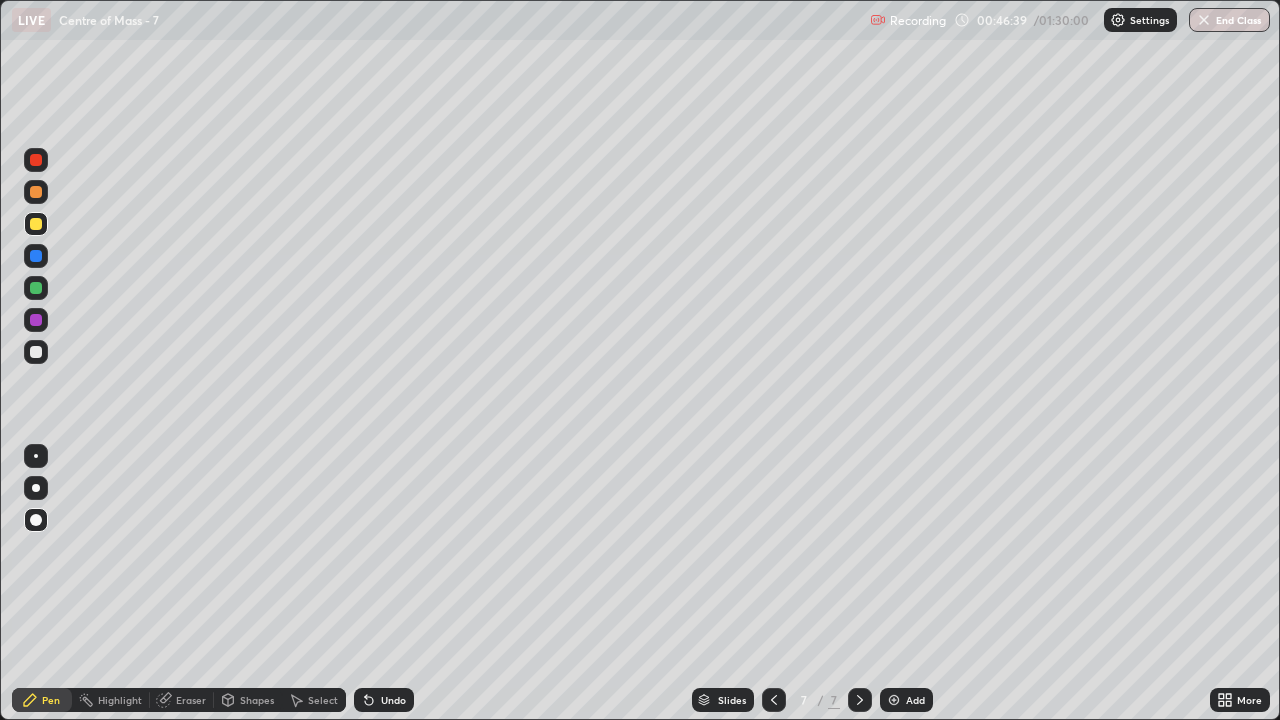 click at bounding box center [36, 288] 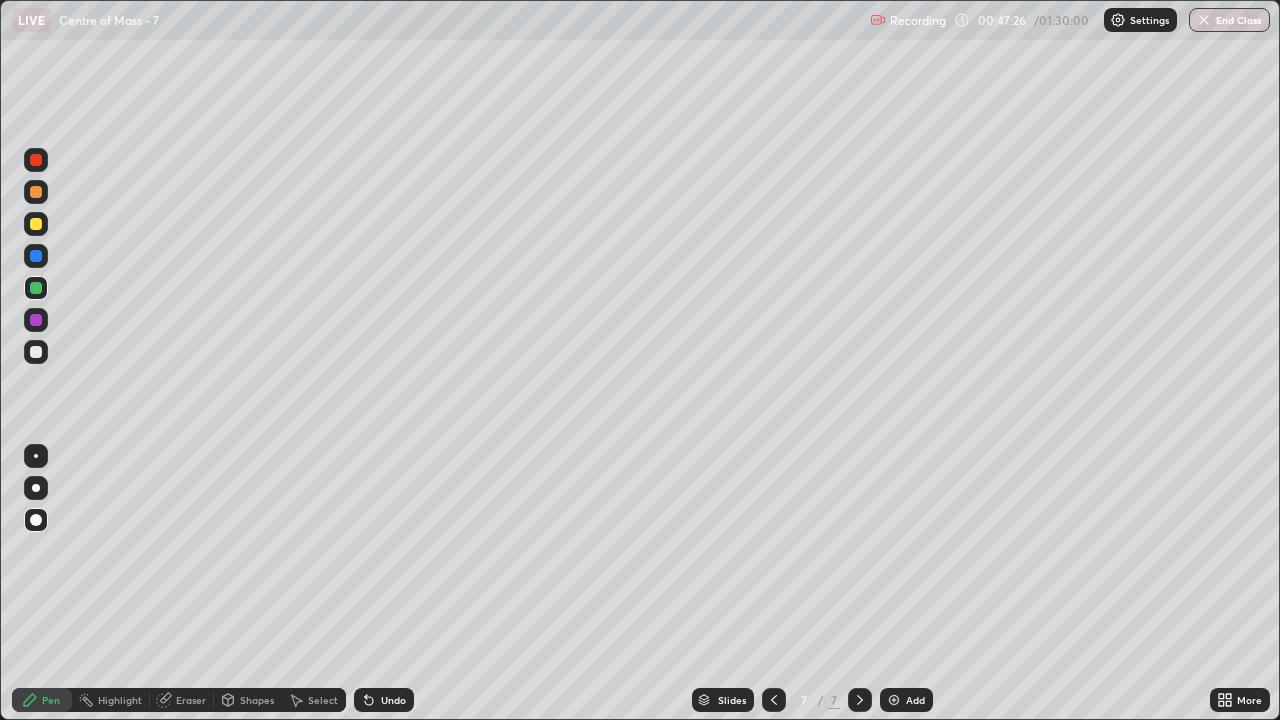 click at bounding box center (36, 352) 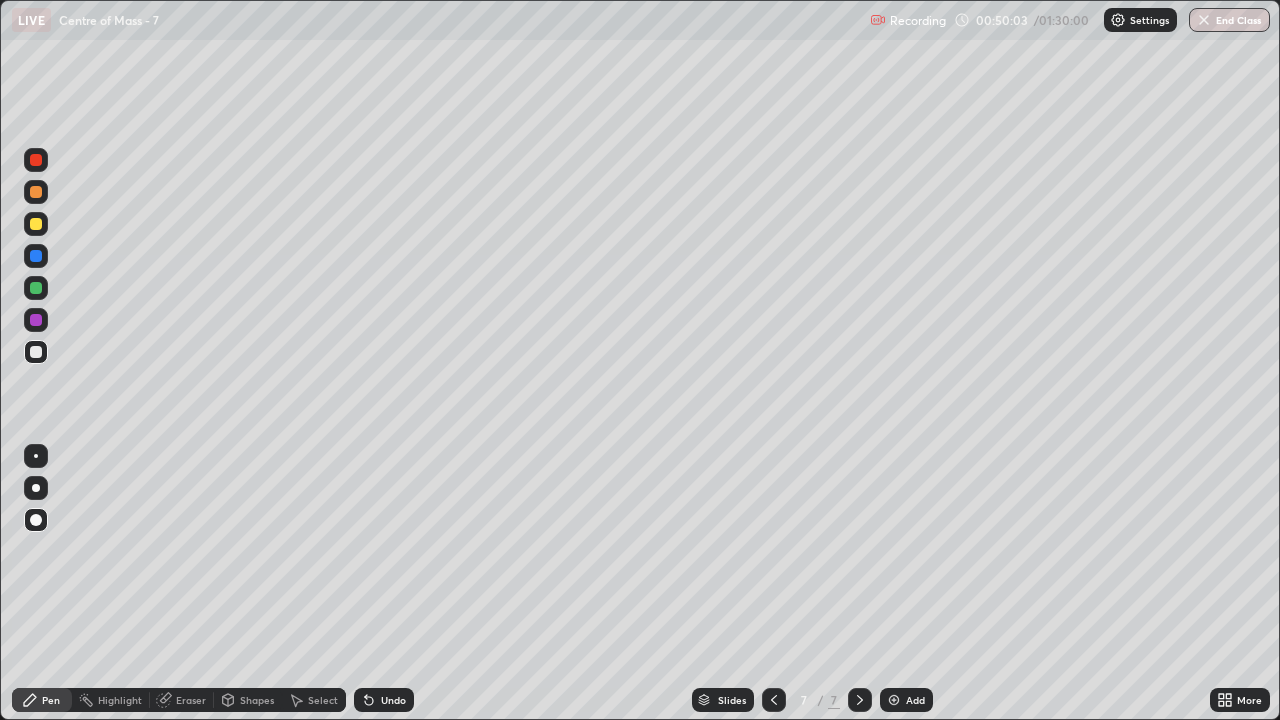 click at bounding box center (36, 256) 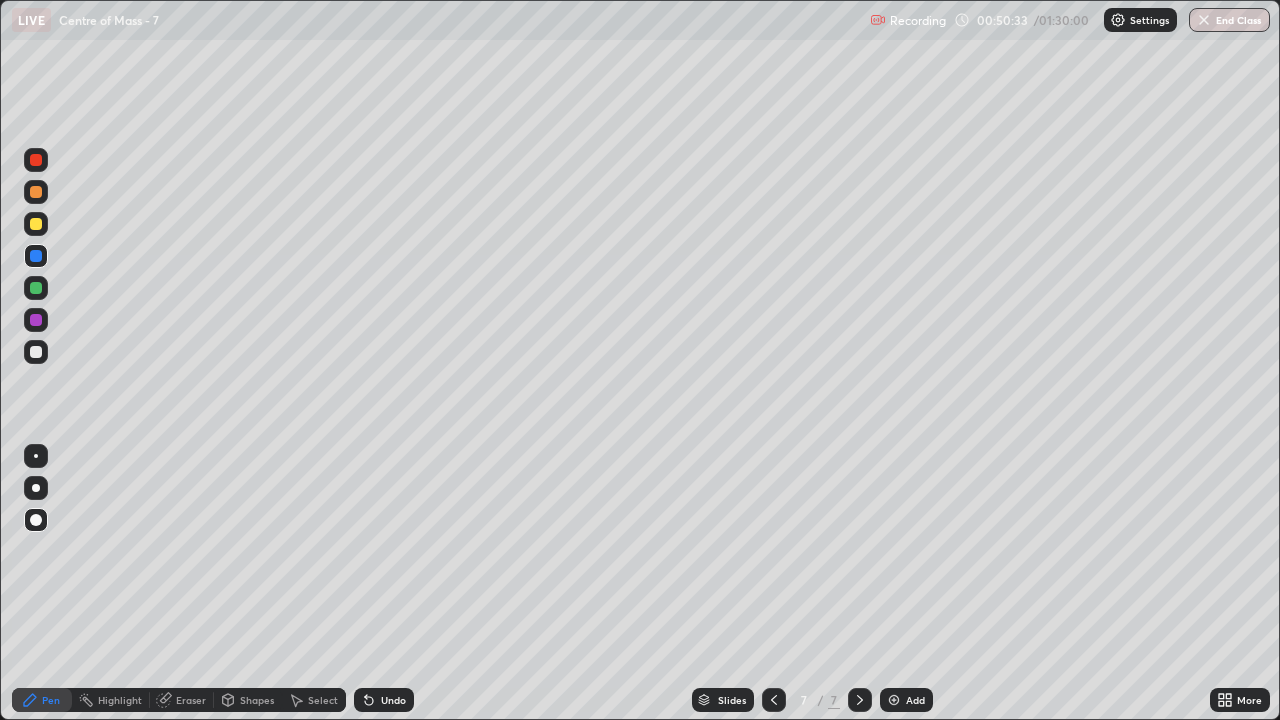 click at bounding box center (36, 352) 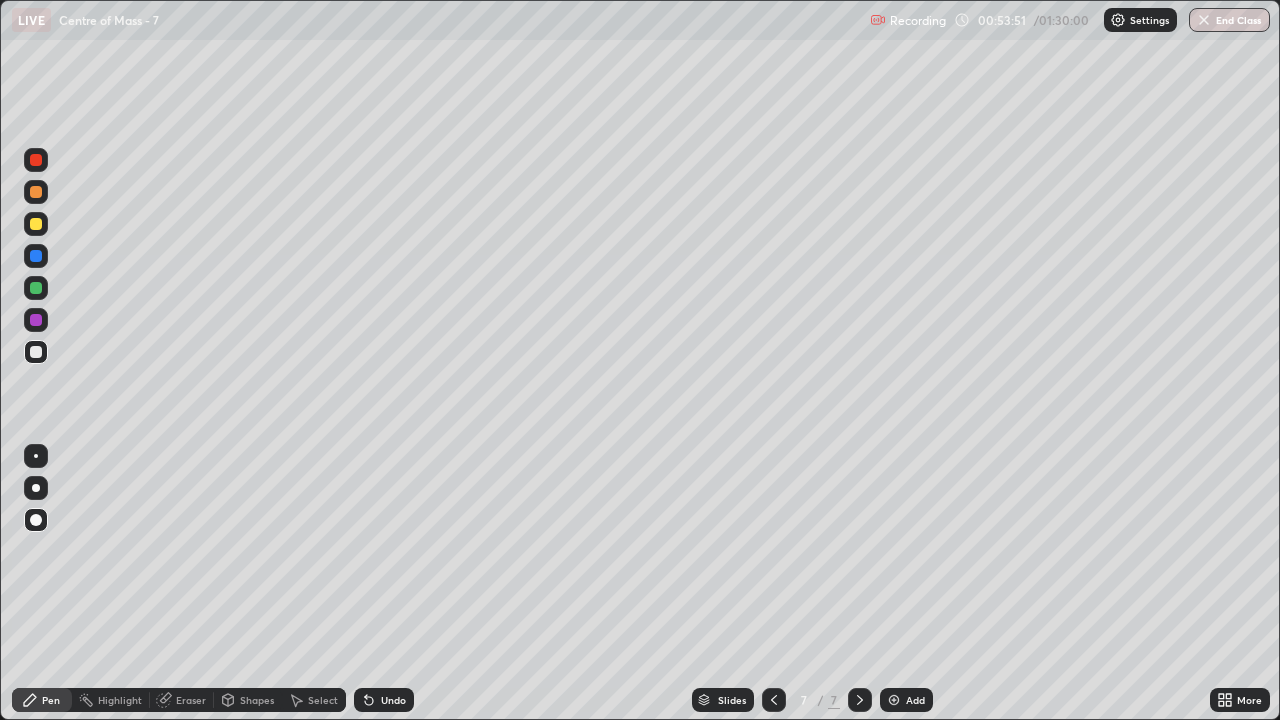 click at bounding box center (894, 700) 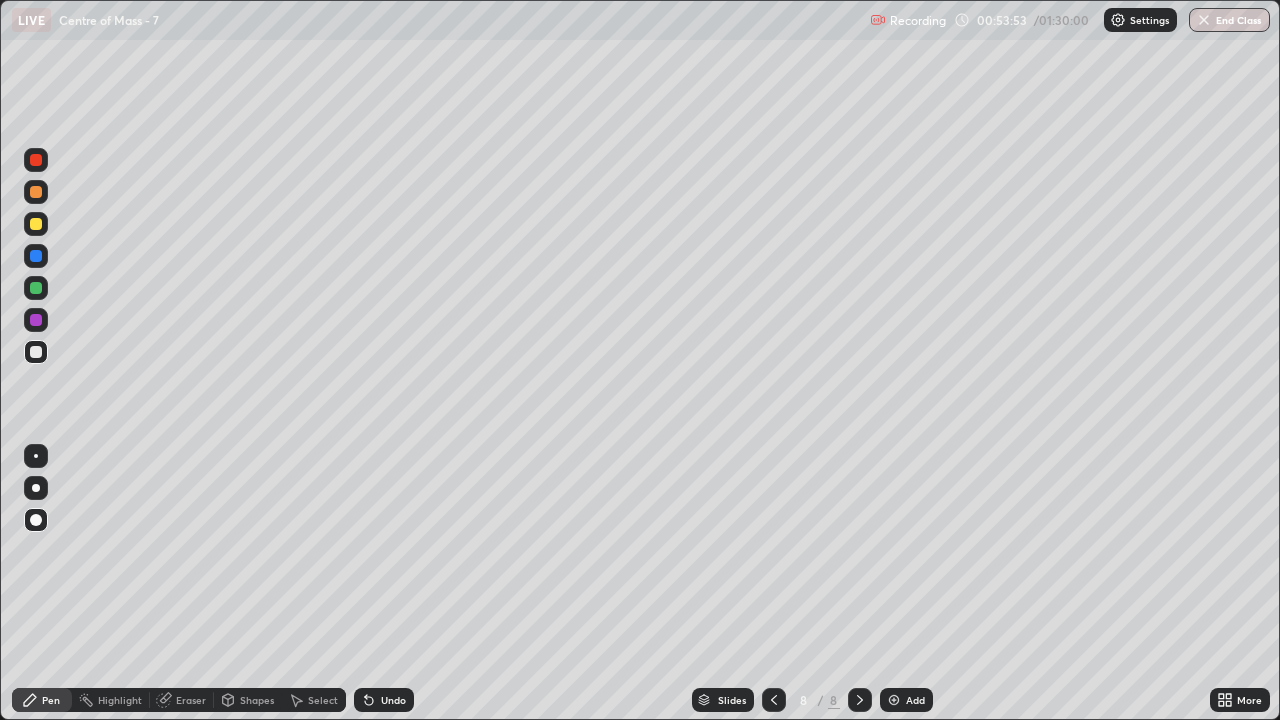 click at bounding box center [36, 224] 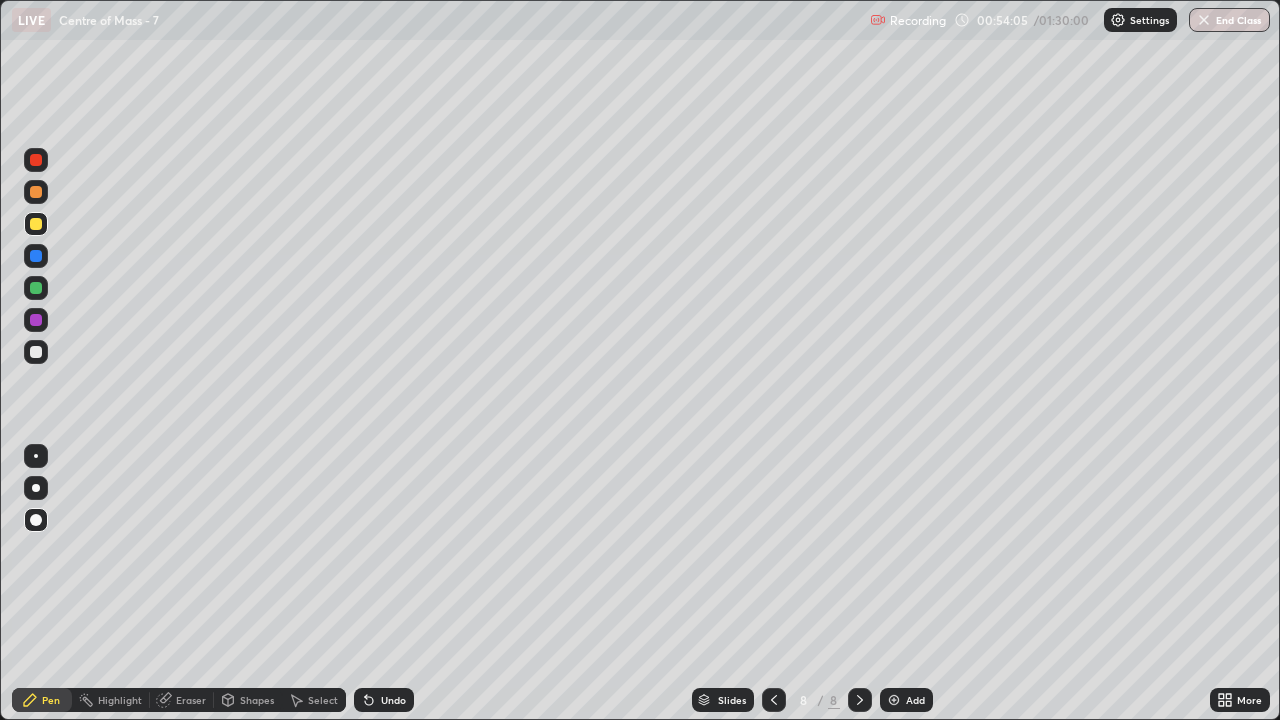 click 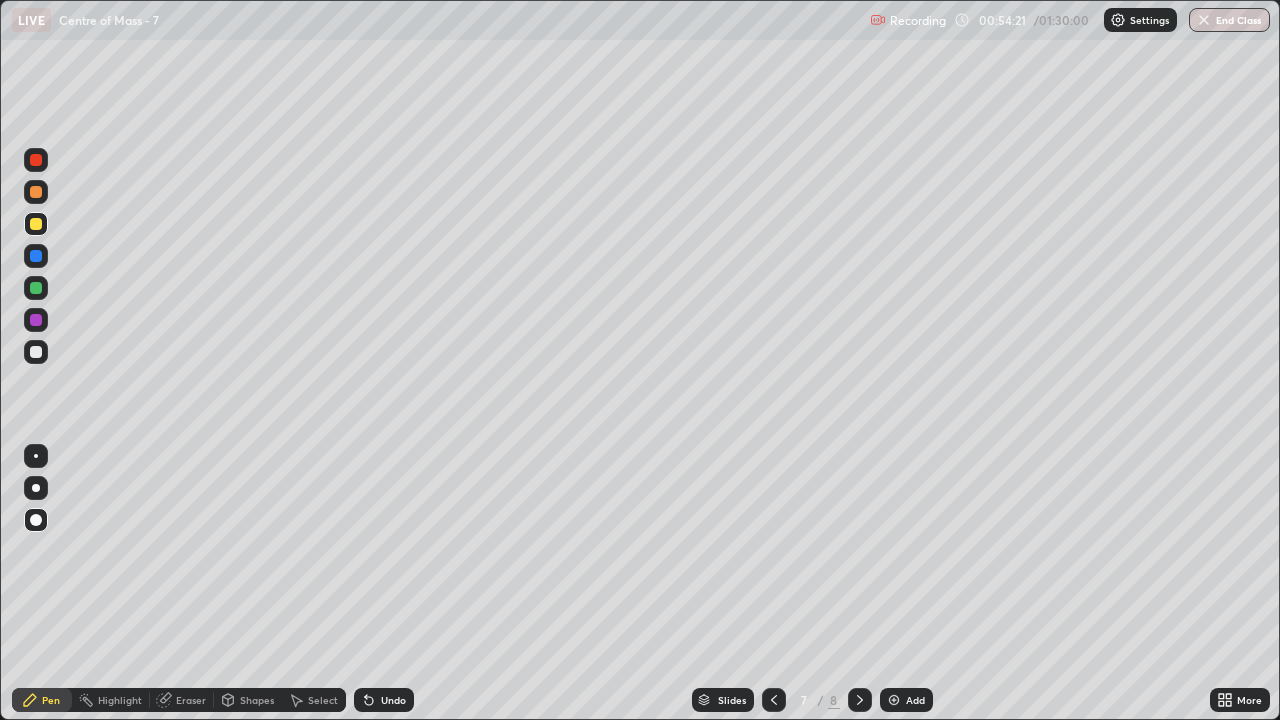 click 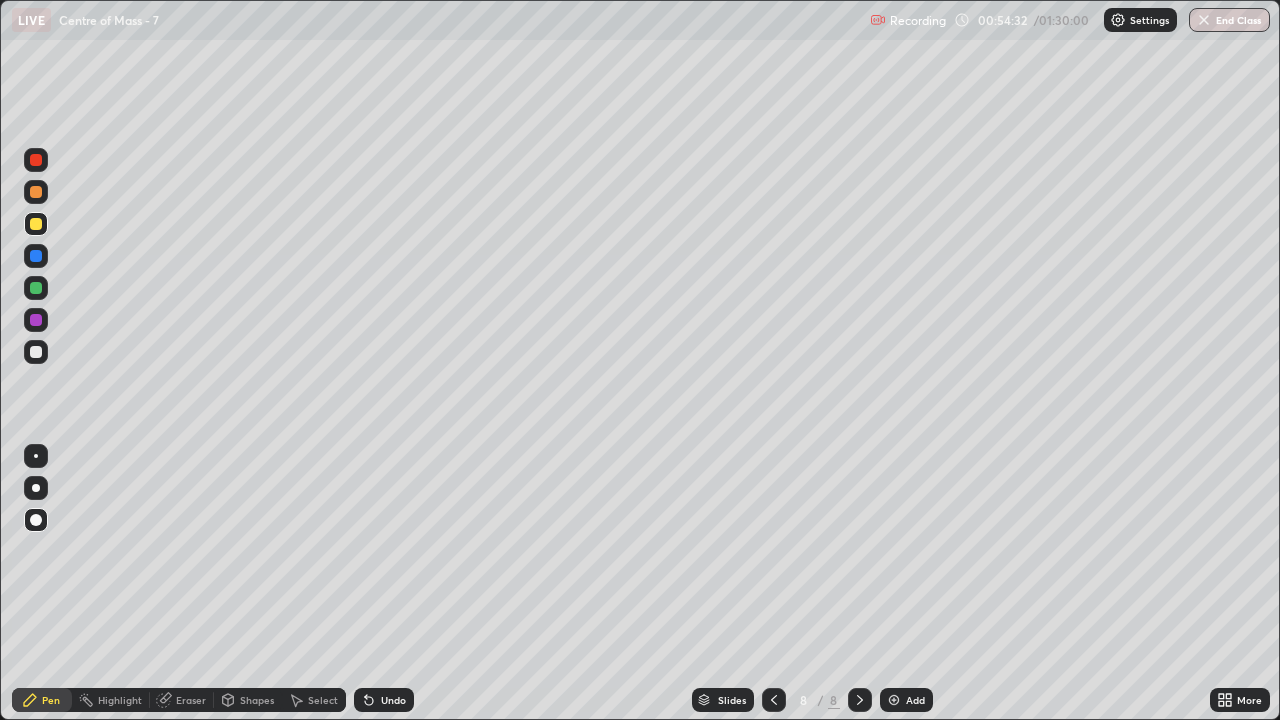 click 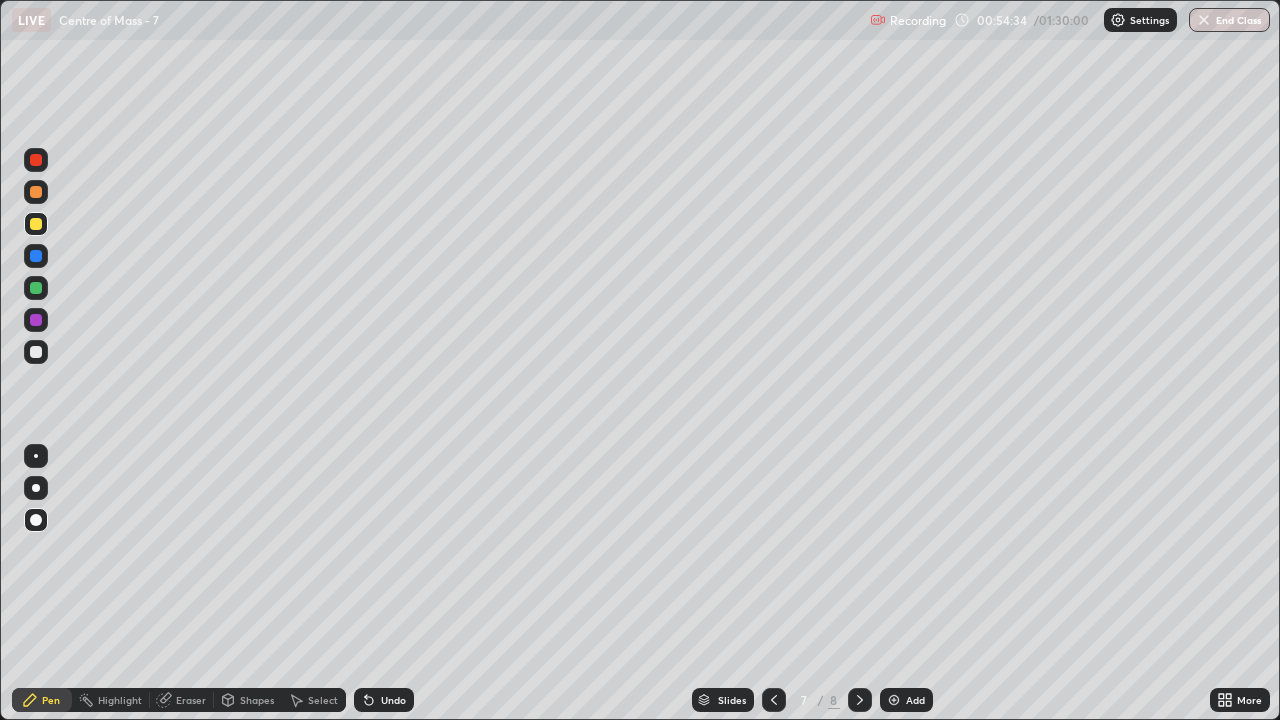 click 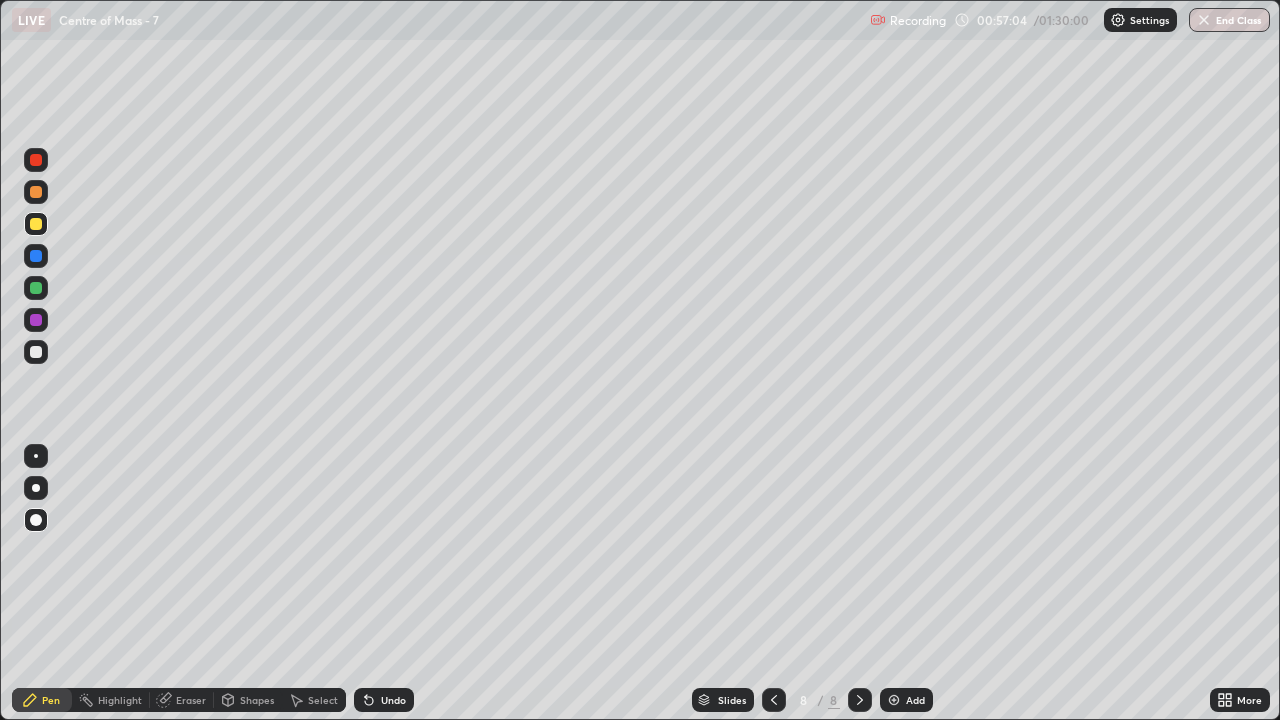 click at bounding box center (894, 700) 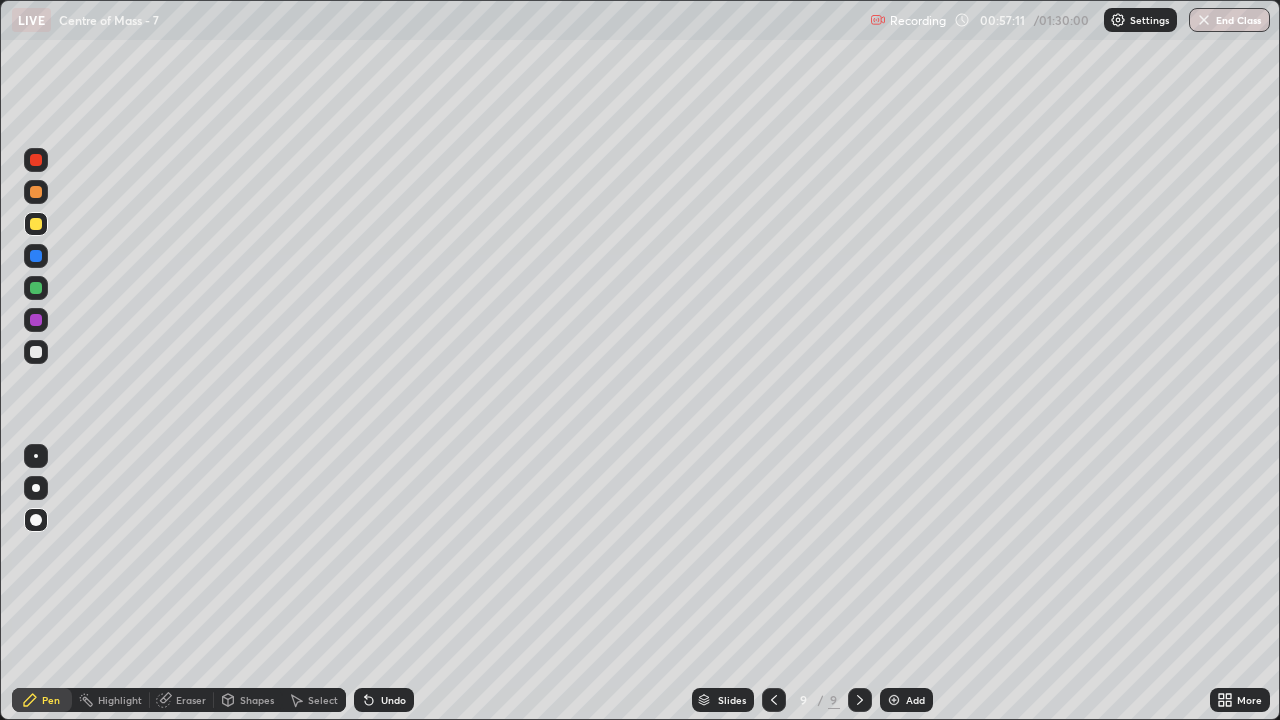 click on "Shapes" at bounding box center (257, 700) 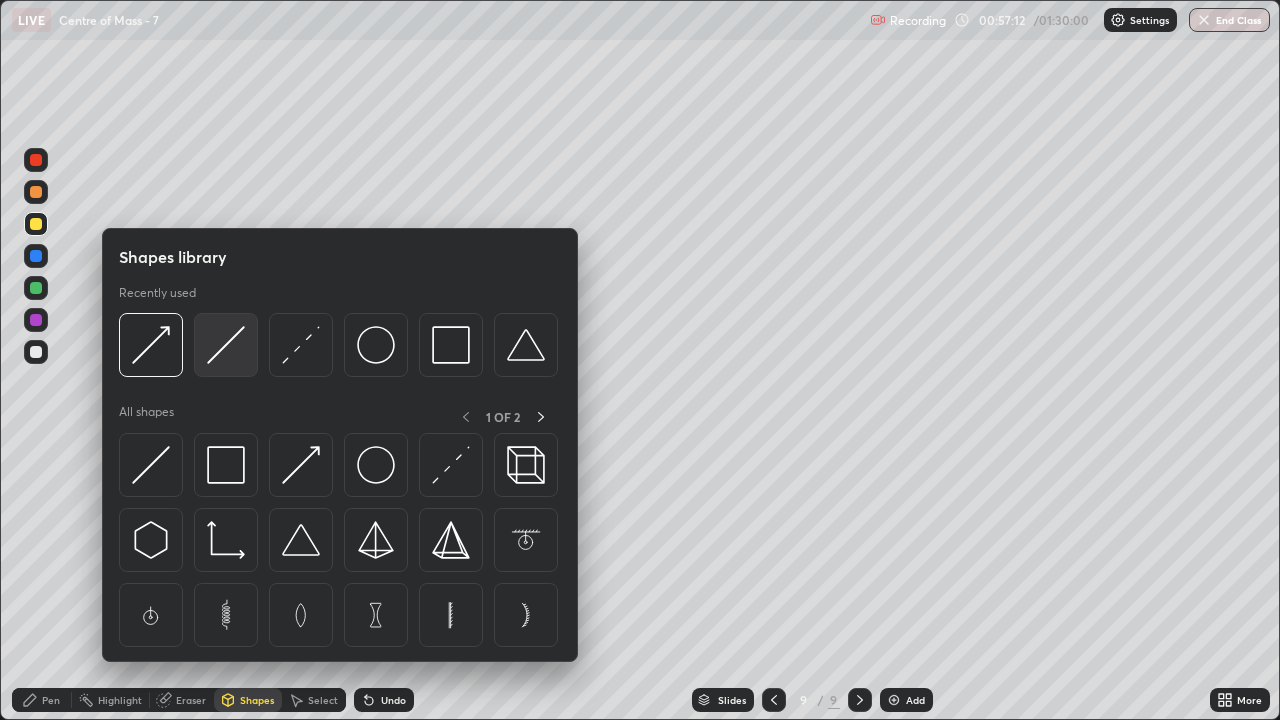 click at bounding box center (226, 345) 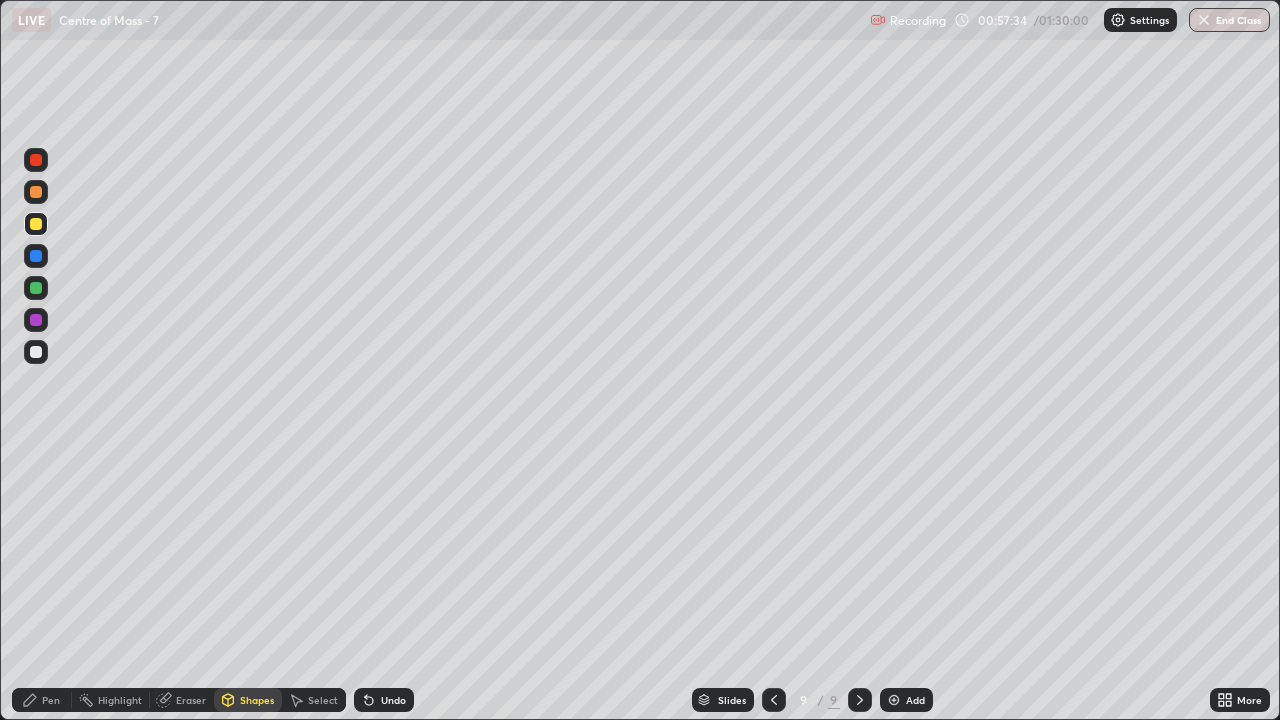 click on "Pen" at bounding box center [51, 700] 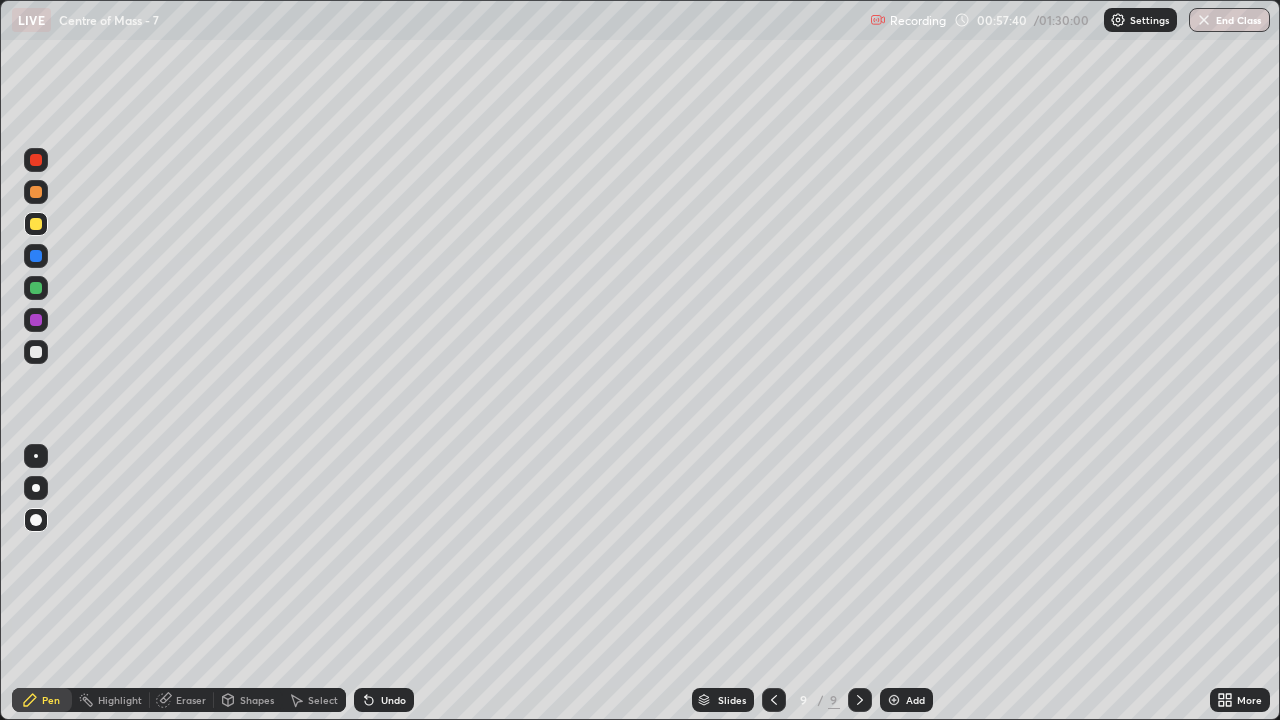 click at bounding box center (36, 352) 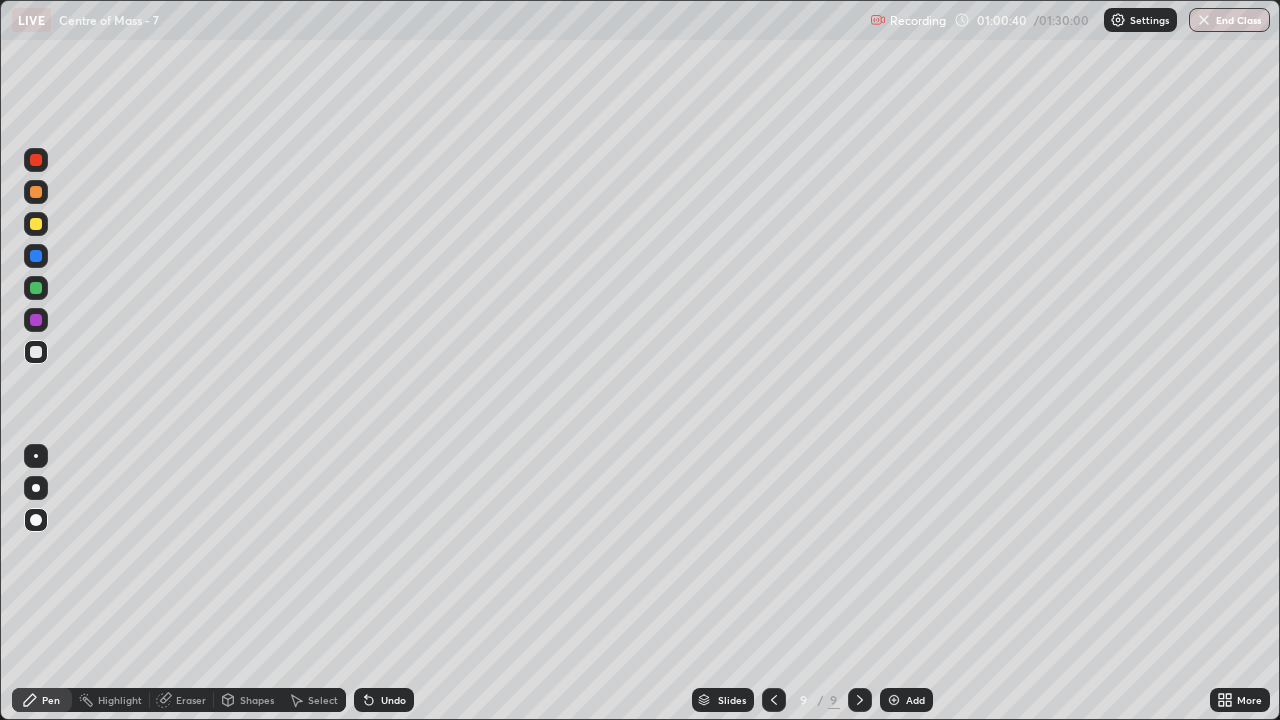 click on "Shapes" at bounding box center [257, 700] 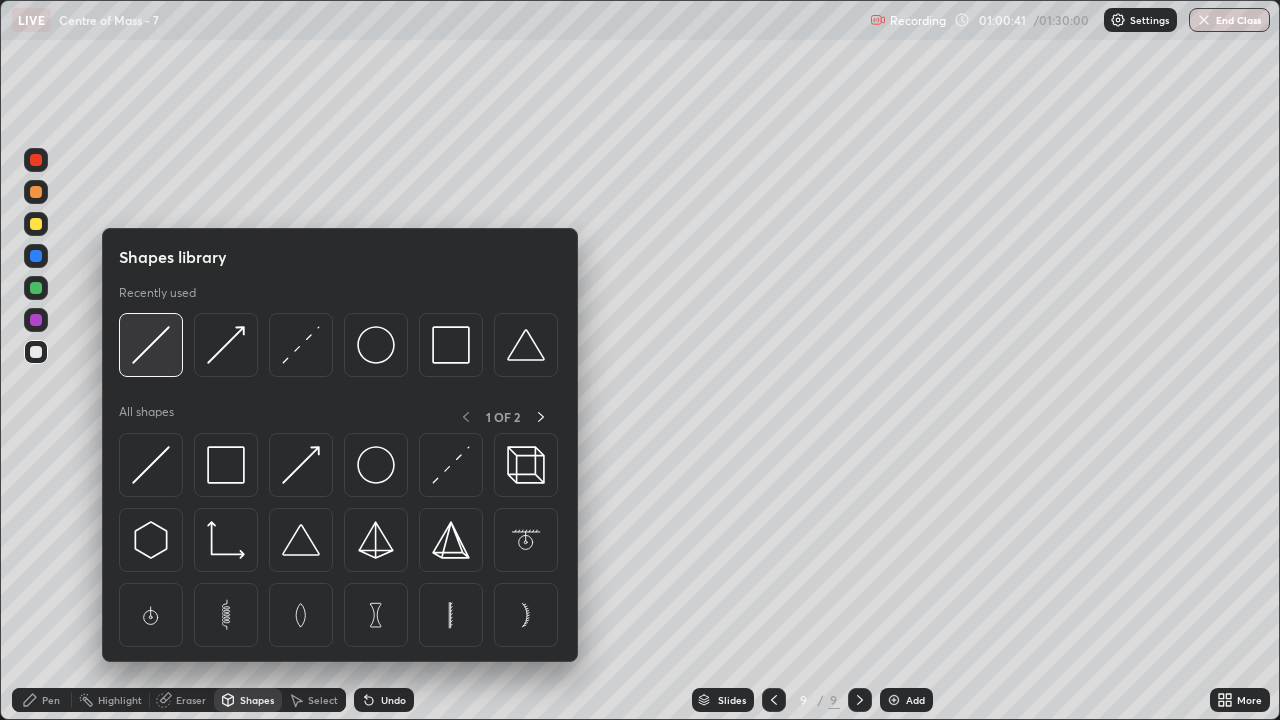 click at bounding box center (151, 345) 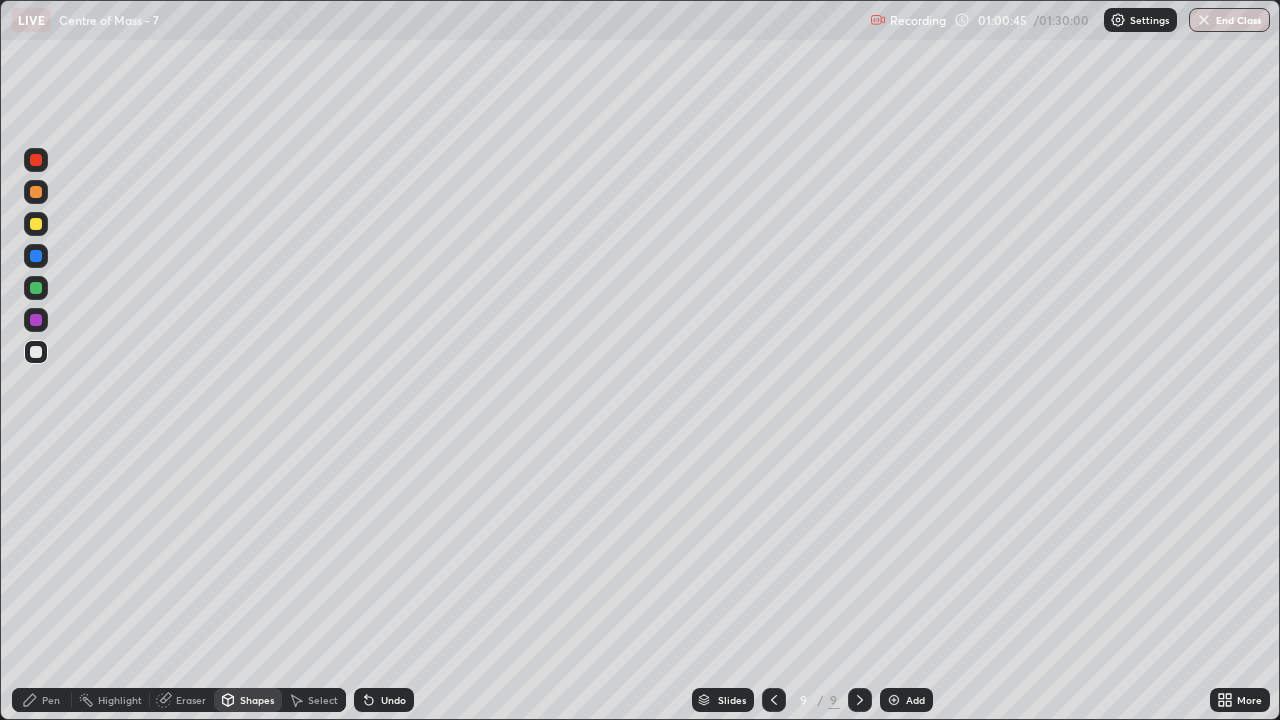 click at bounding box center [36, 288] 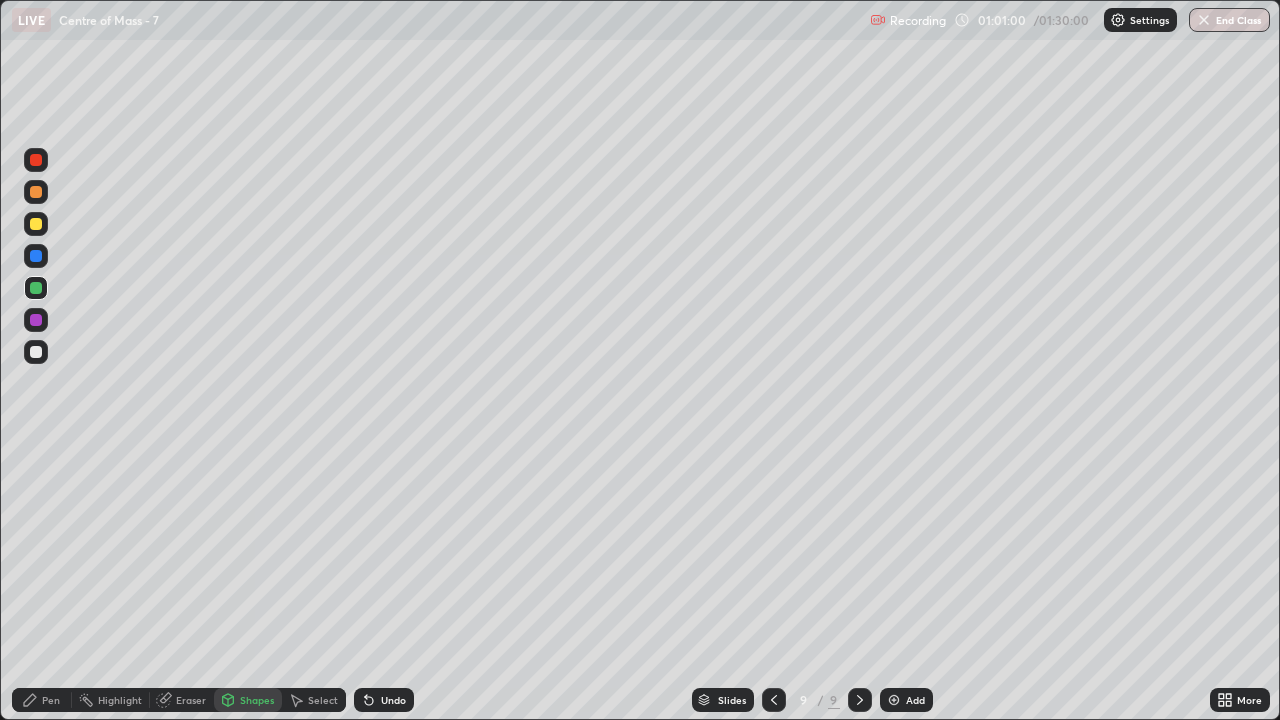 click on "Pen" at bounding box center [51, 700] 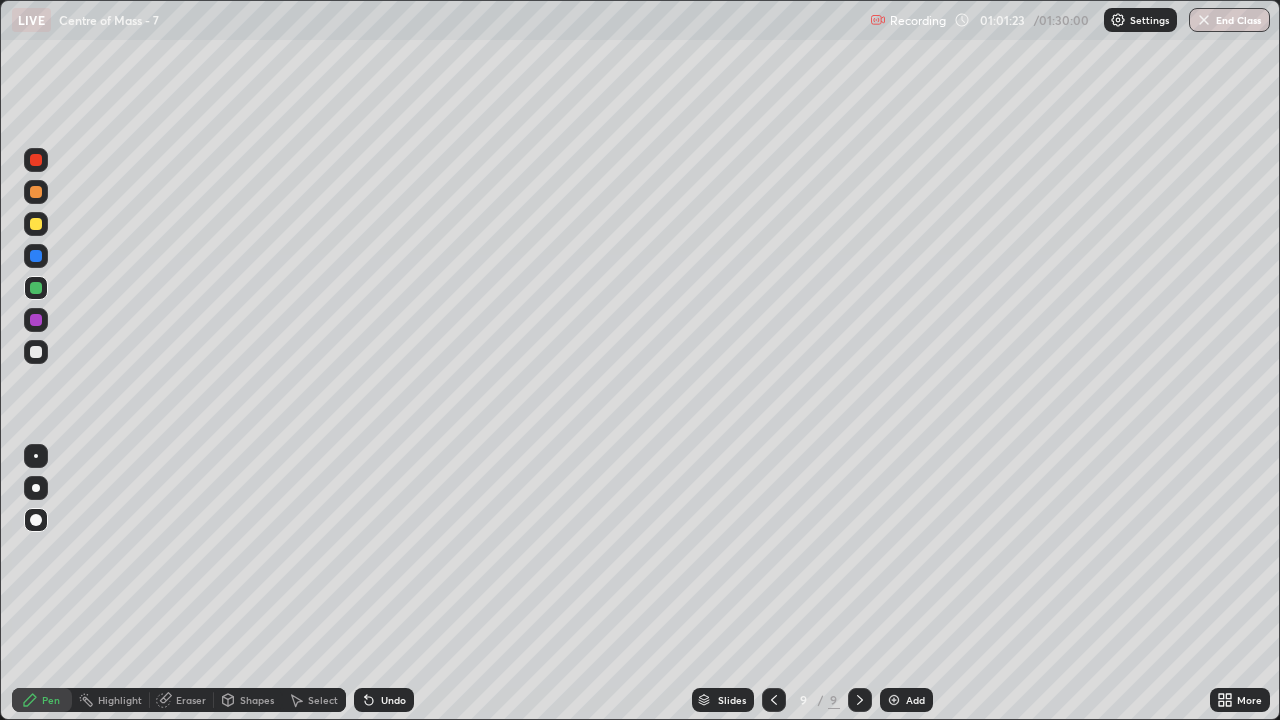 click on "Undo" at bounding box center [393, 700] 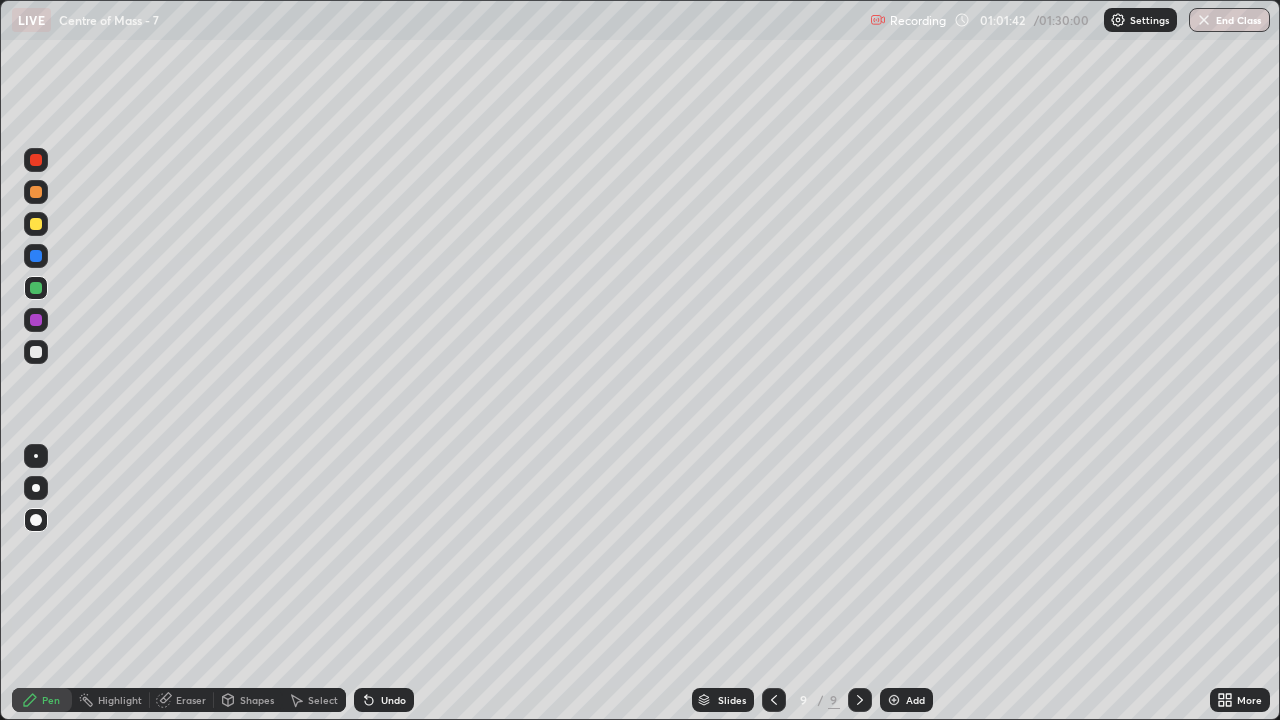 click at bounding box center (36, 352) 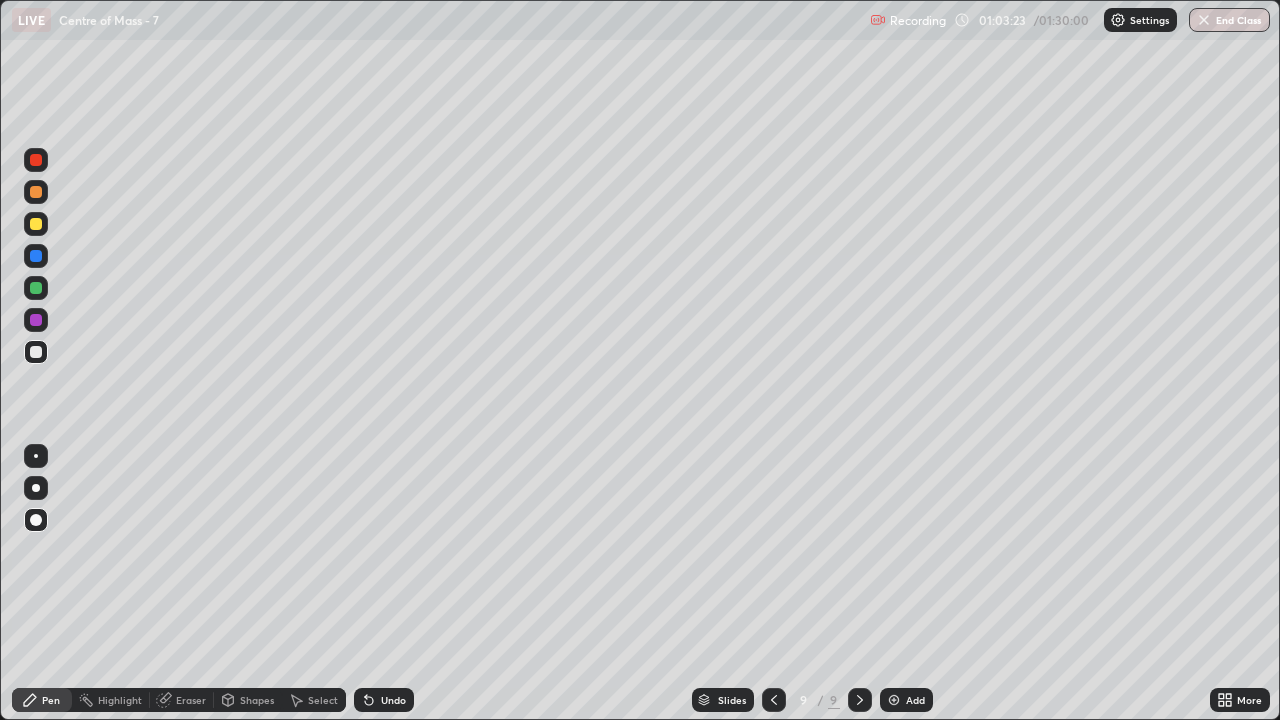 click at bounding box center (894, 700) 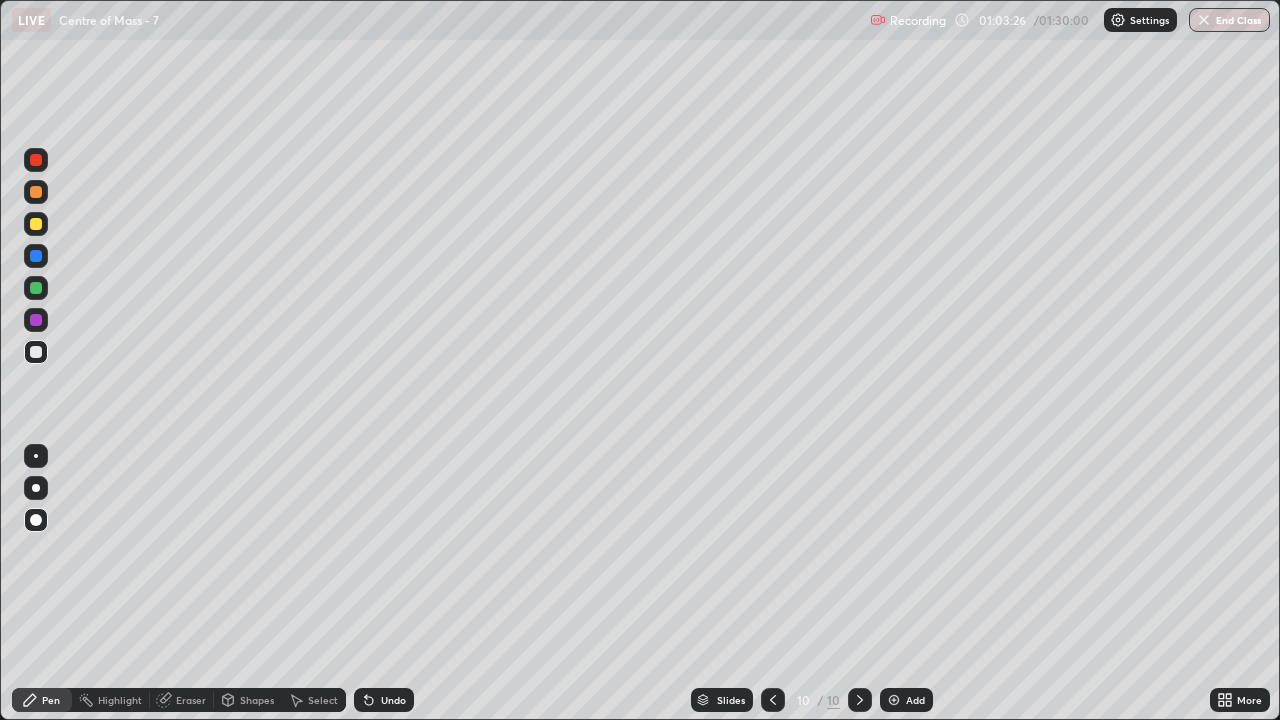 click on "Shapes" at bounding box center (257, 700) 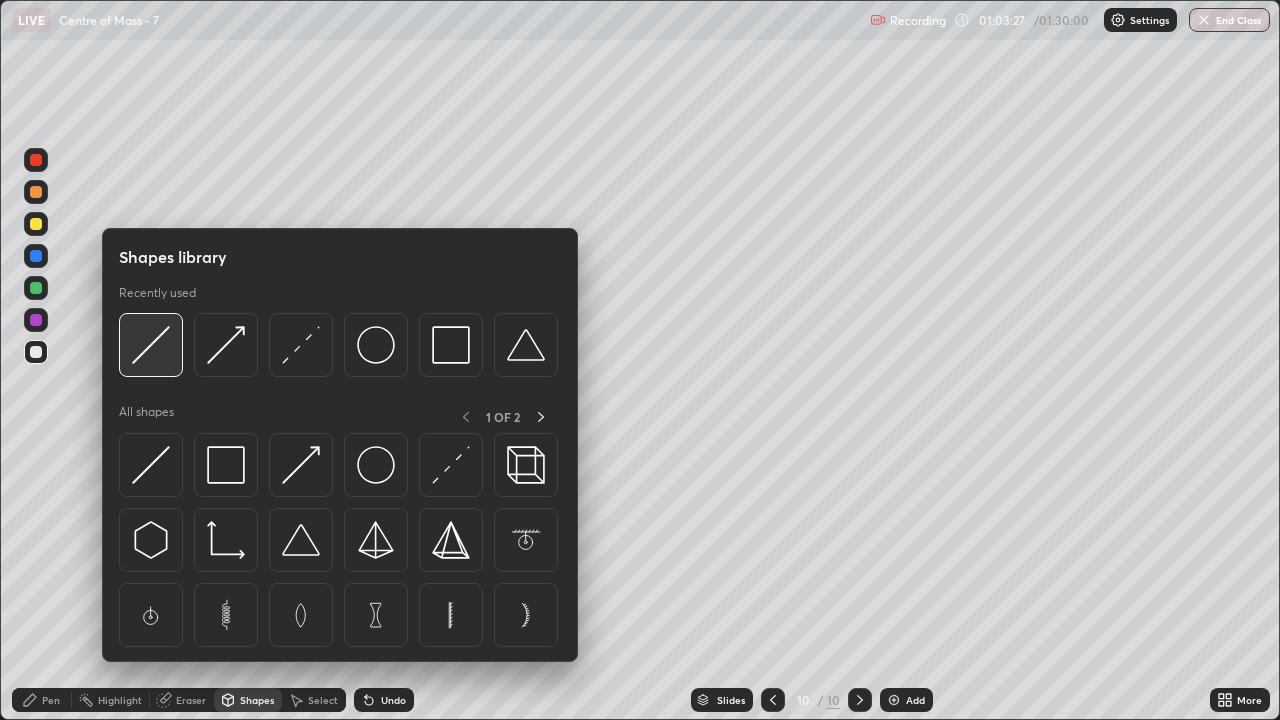 click at bounding box center [151, 345] 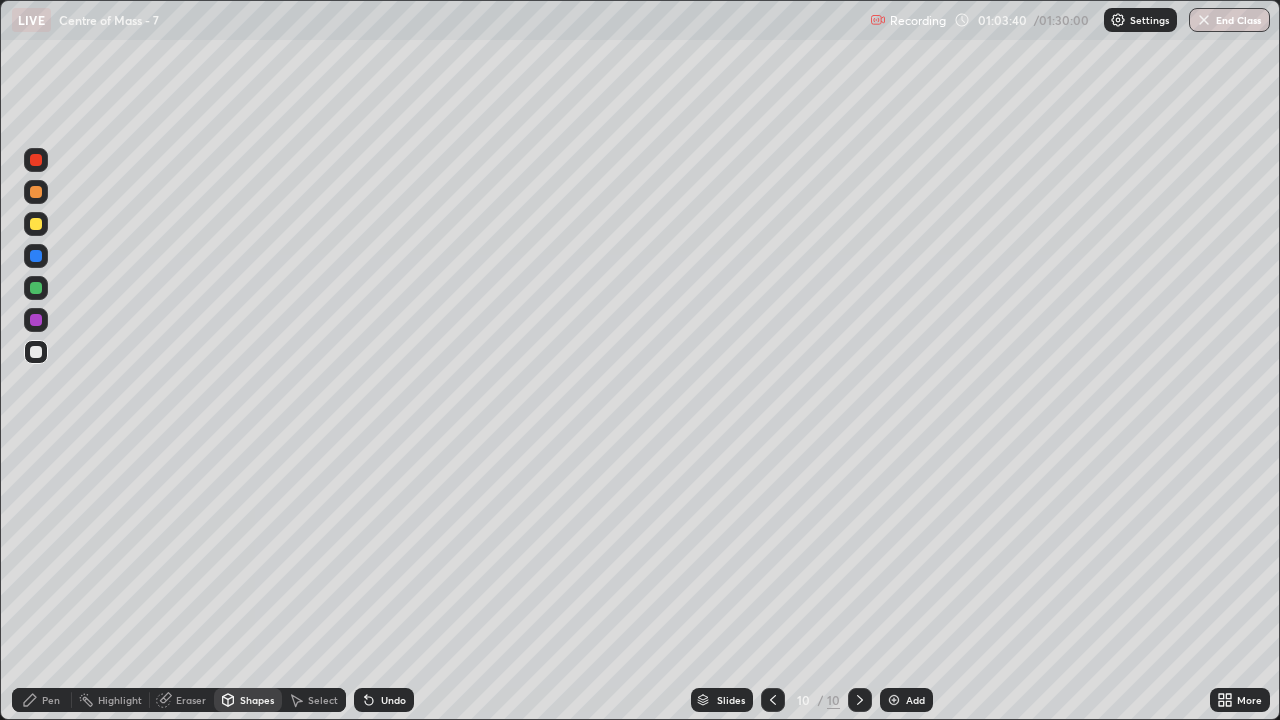 click on "Pen" at bounding box center [51, 700] 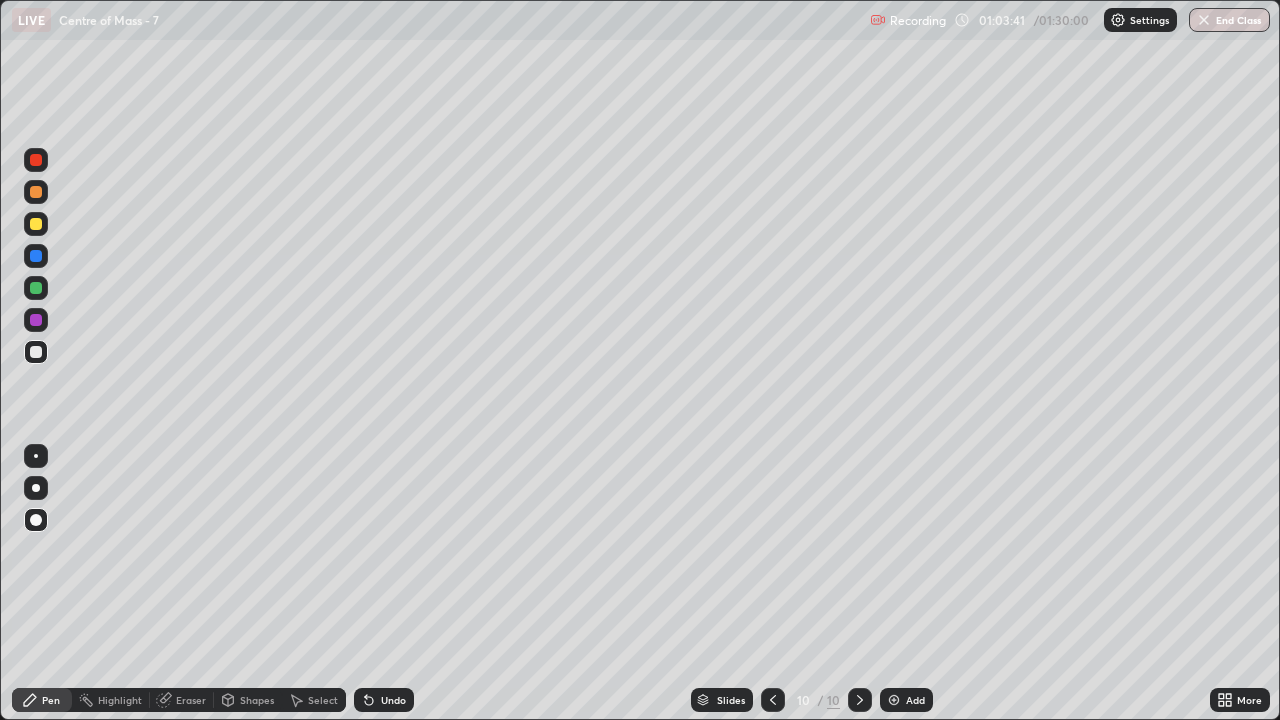 click at bounding box center [36, 256] 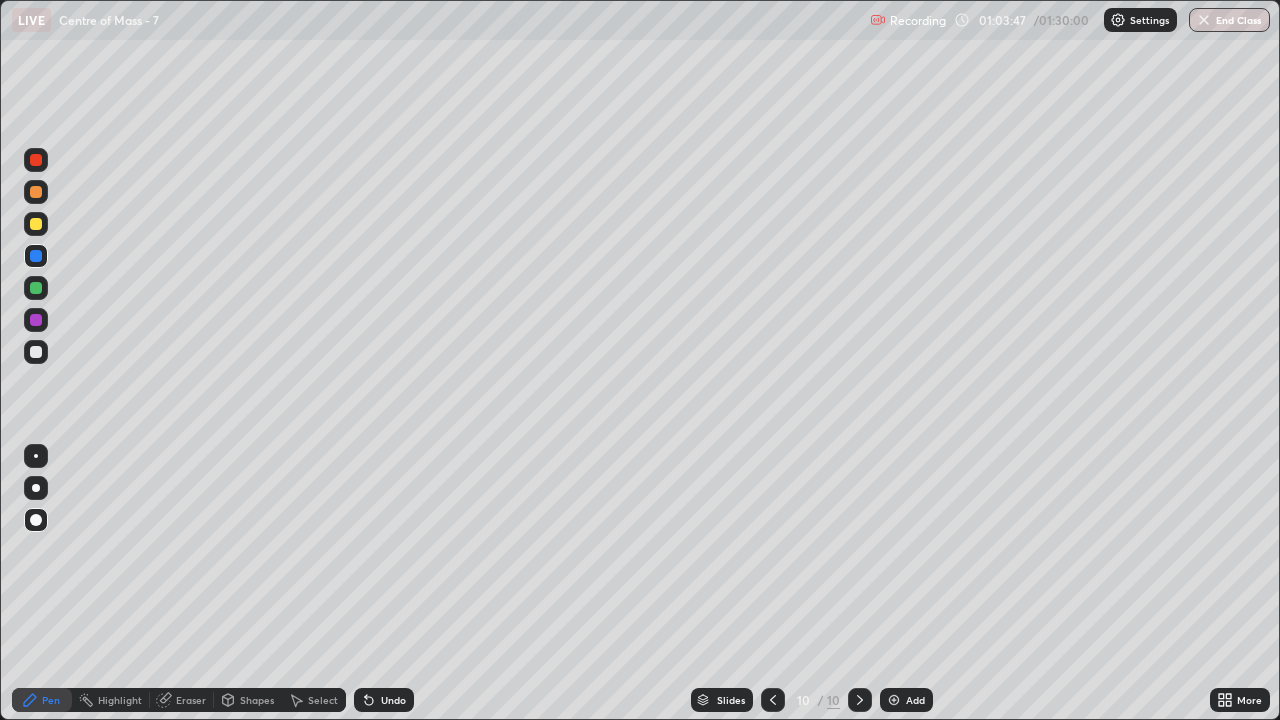 click on "Shapes" at bounding box center [248, 700] 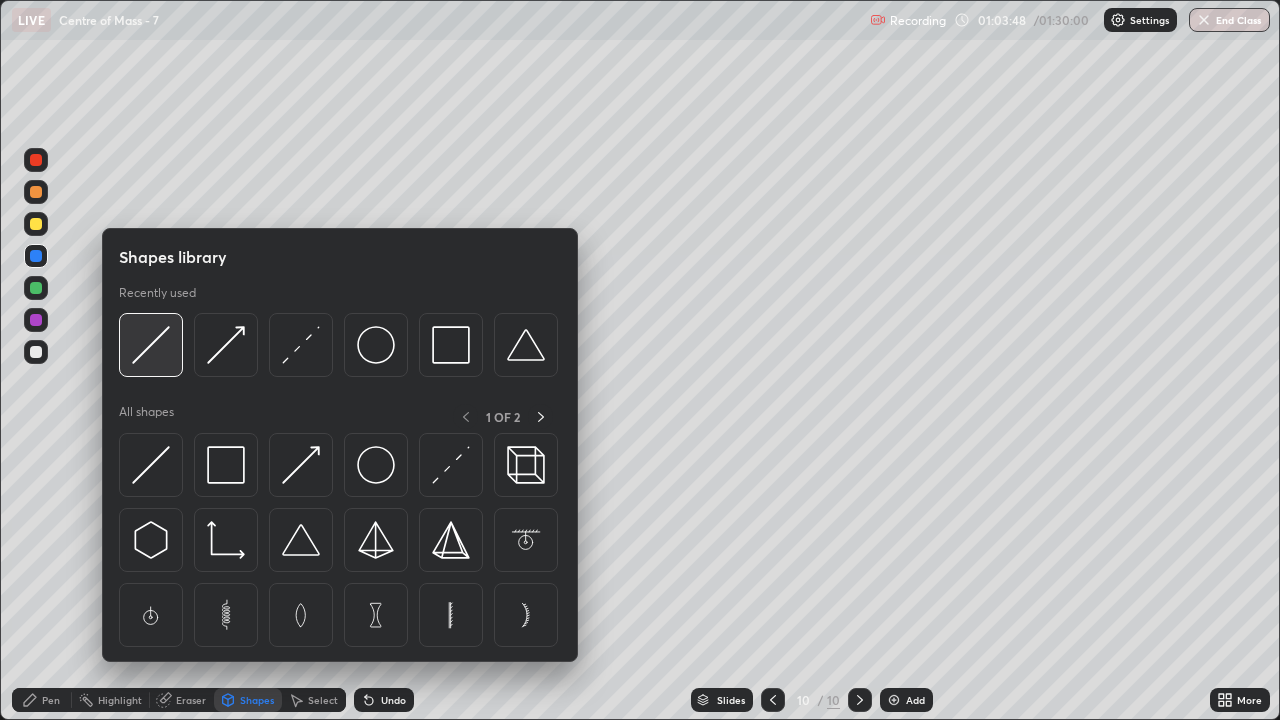 click at bounding box center (151, 345) 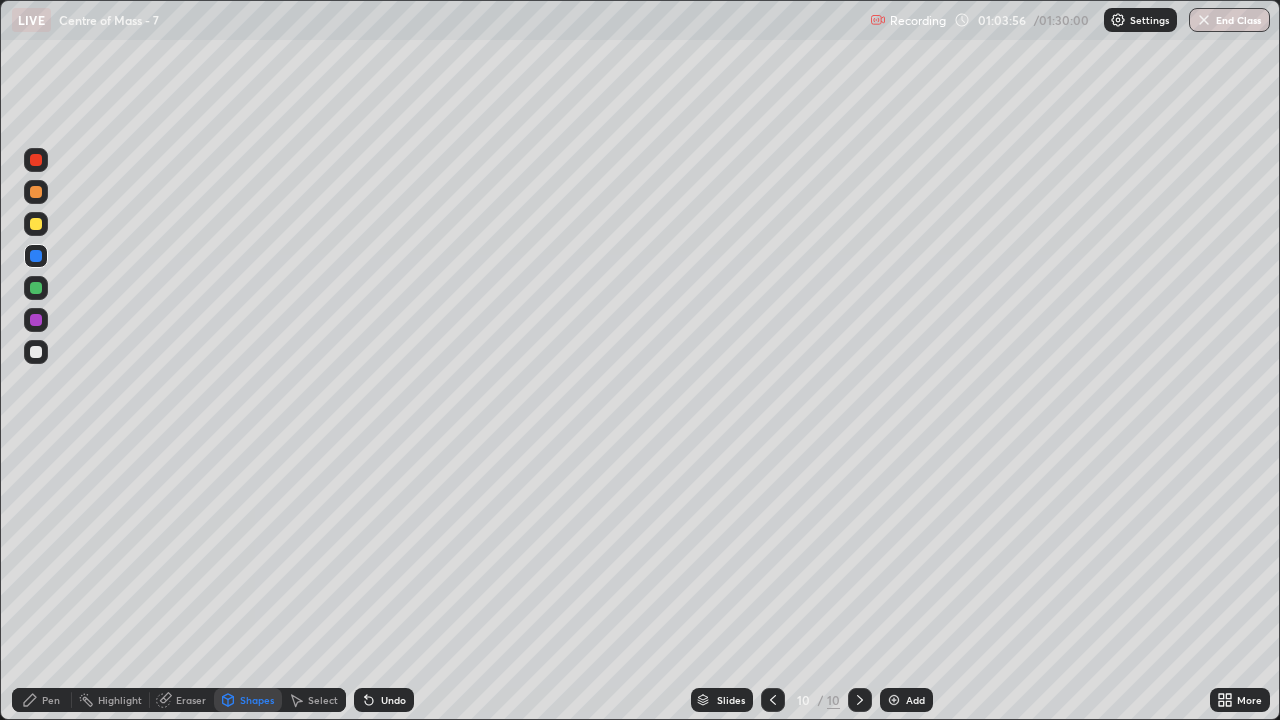 click on "Pen" at bounding box center (51, 700) 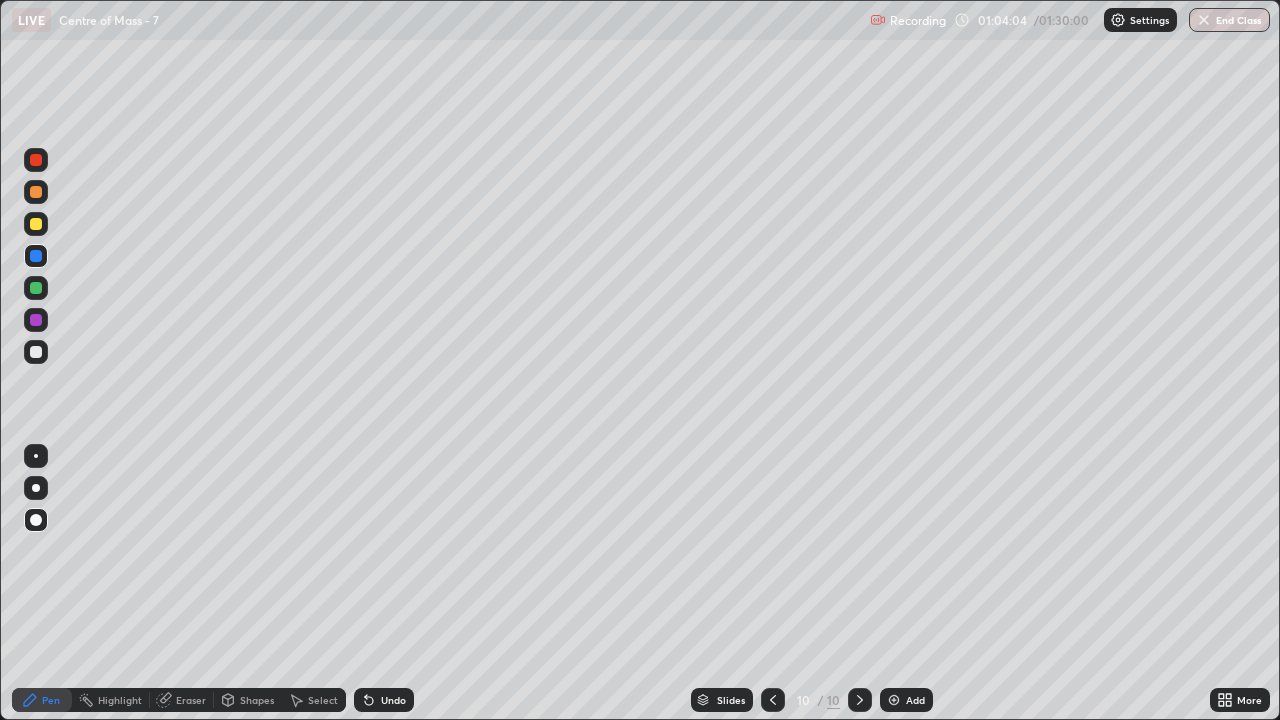 click at bounding box center (36, 288) 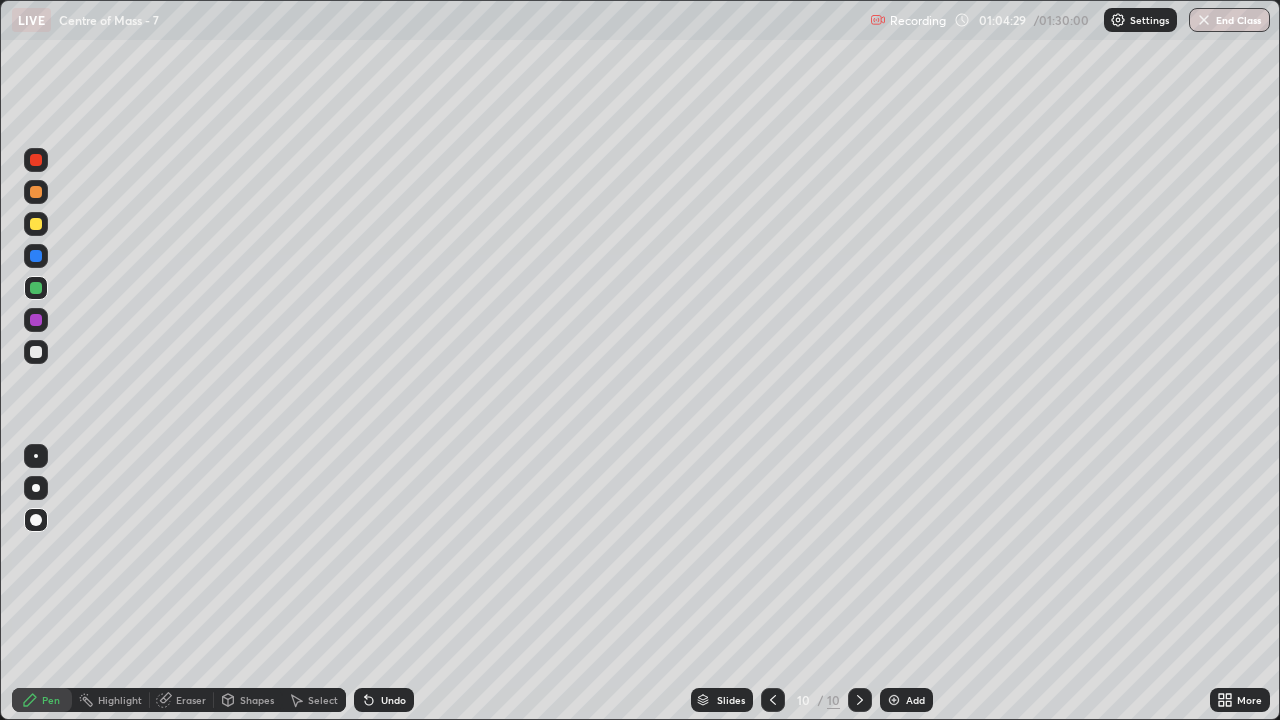 click at bounding box center [36, 224] 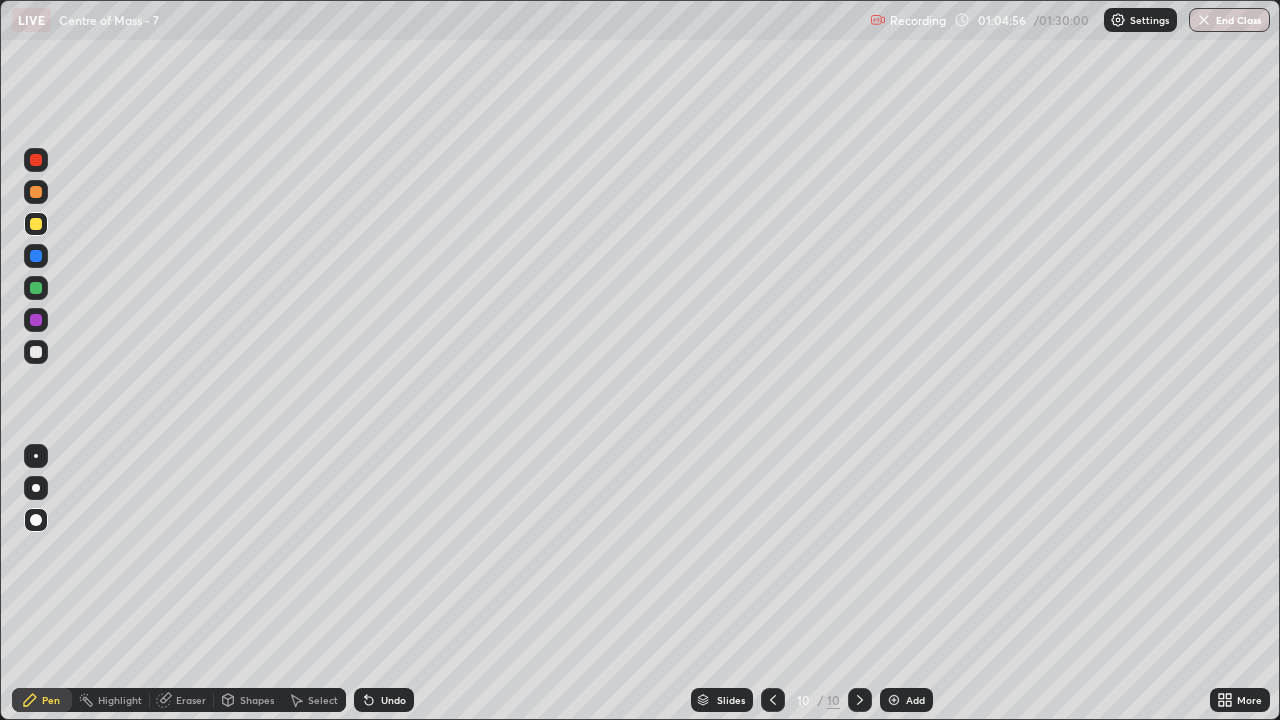 click 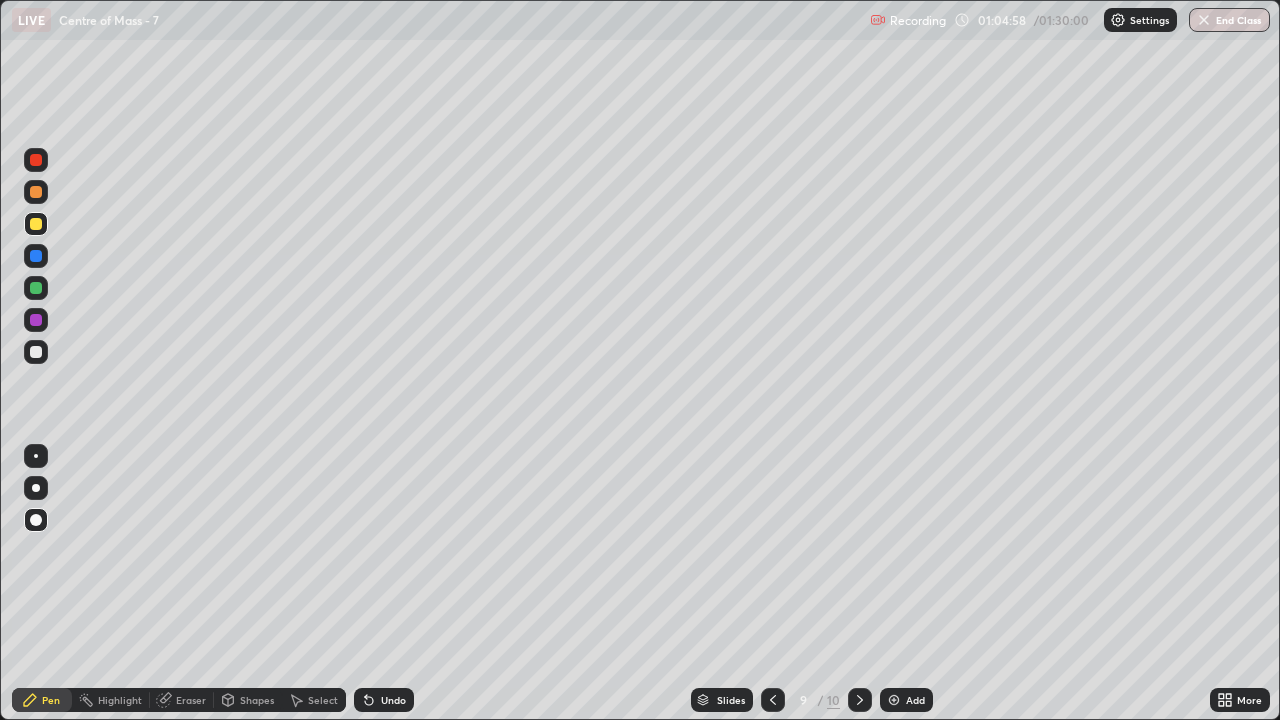 click 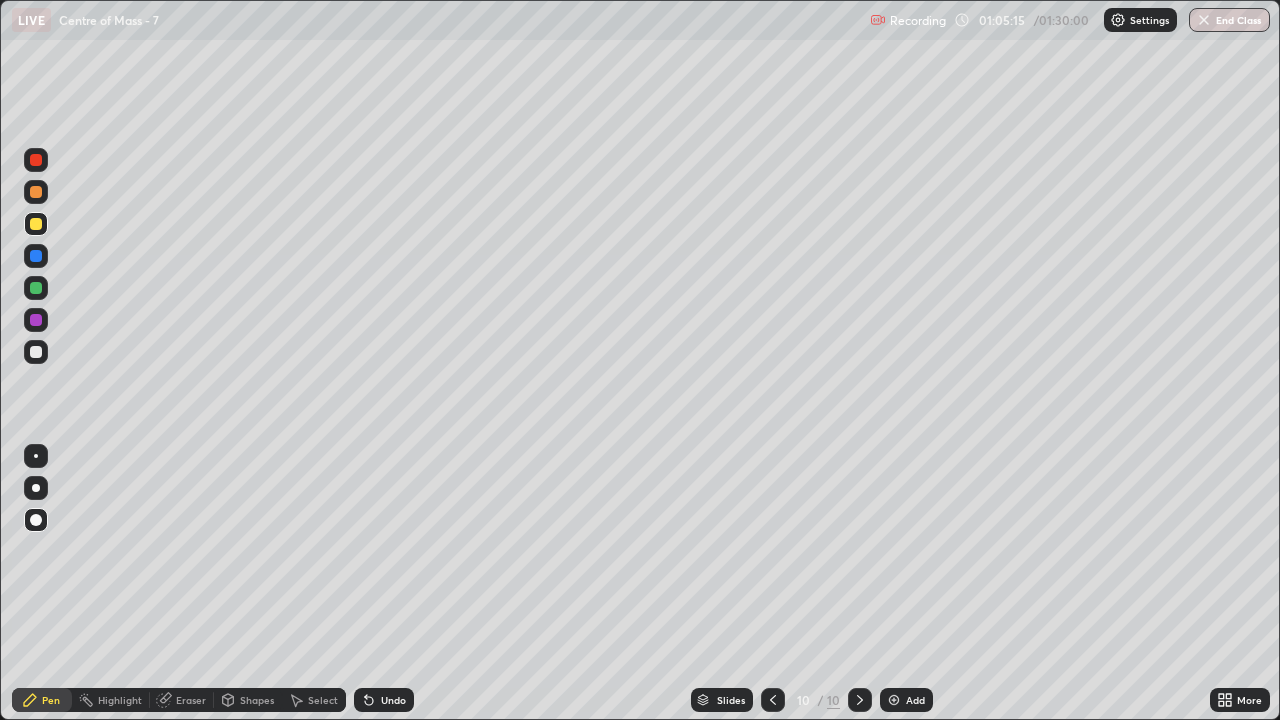 click on "Undo" at bounding box center (384, 700) 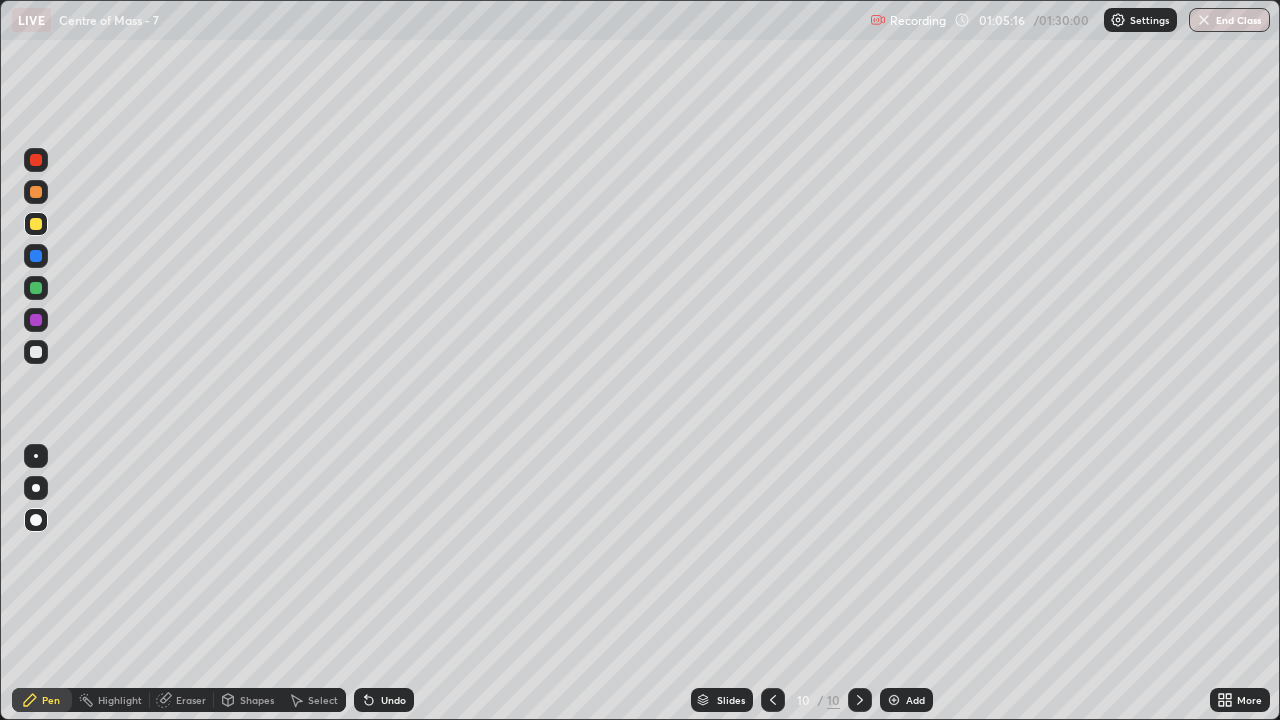 click on "Undo" at bounding box center [393, 700] 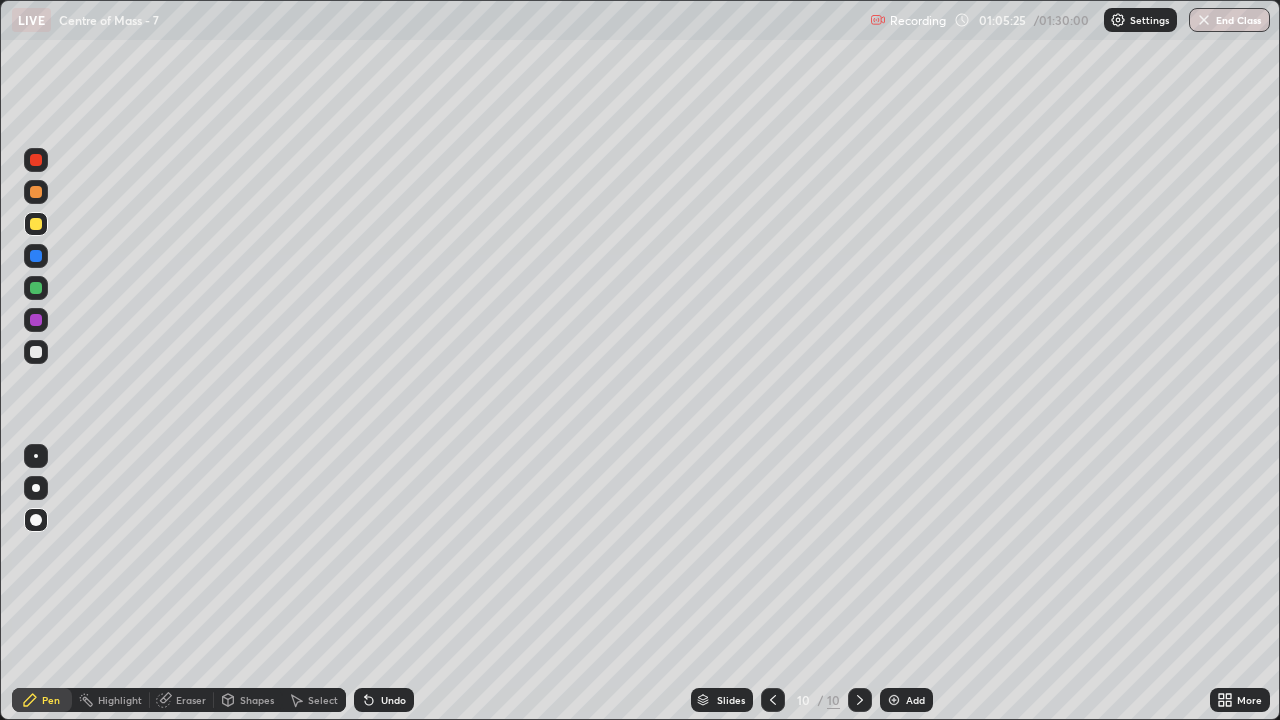 click 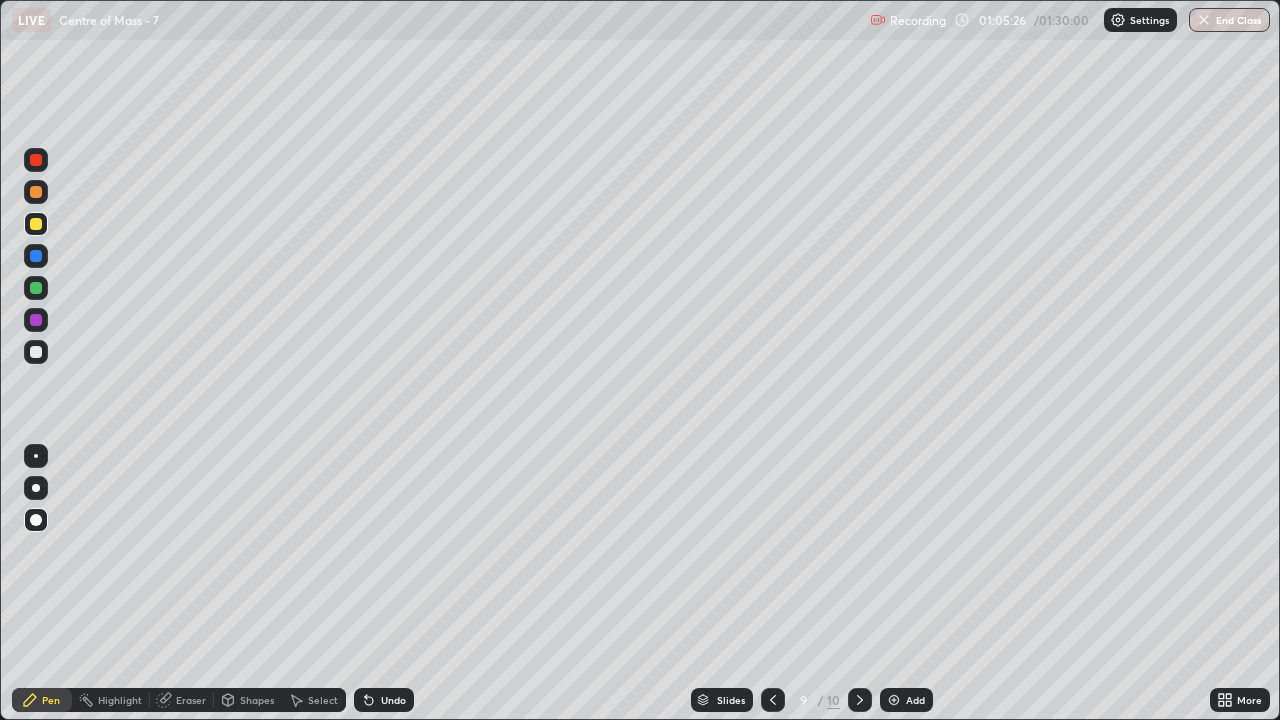 click 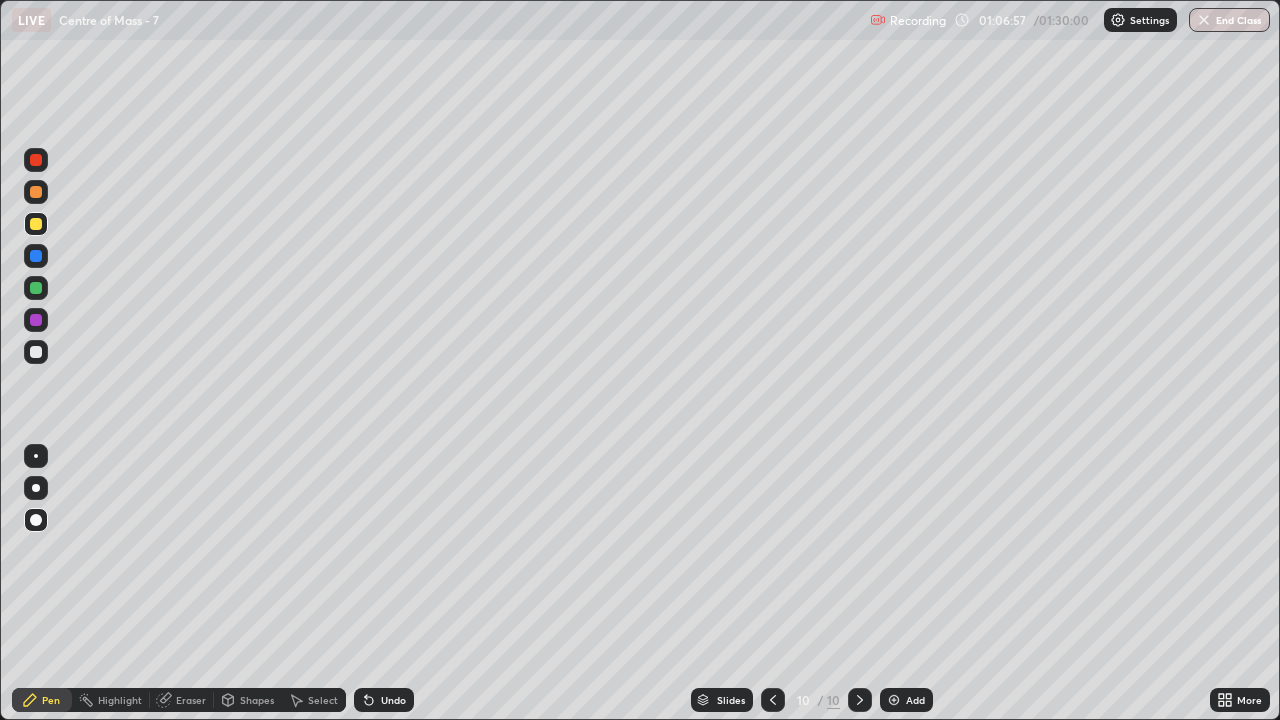 click at bounding box center (894, 700) 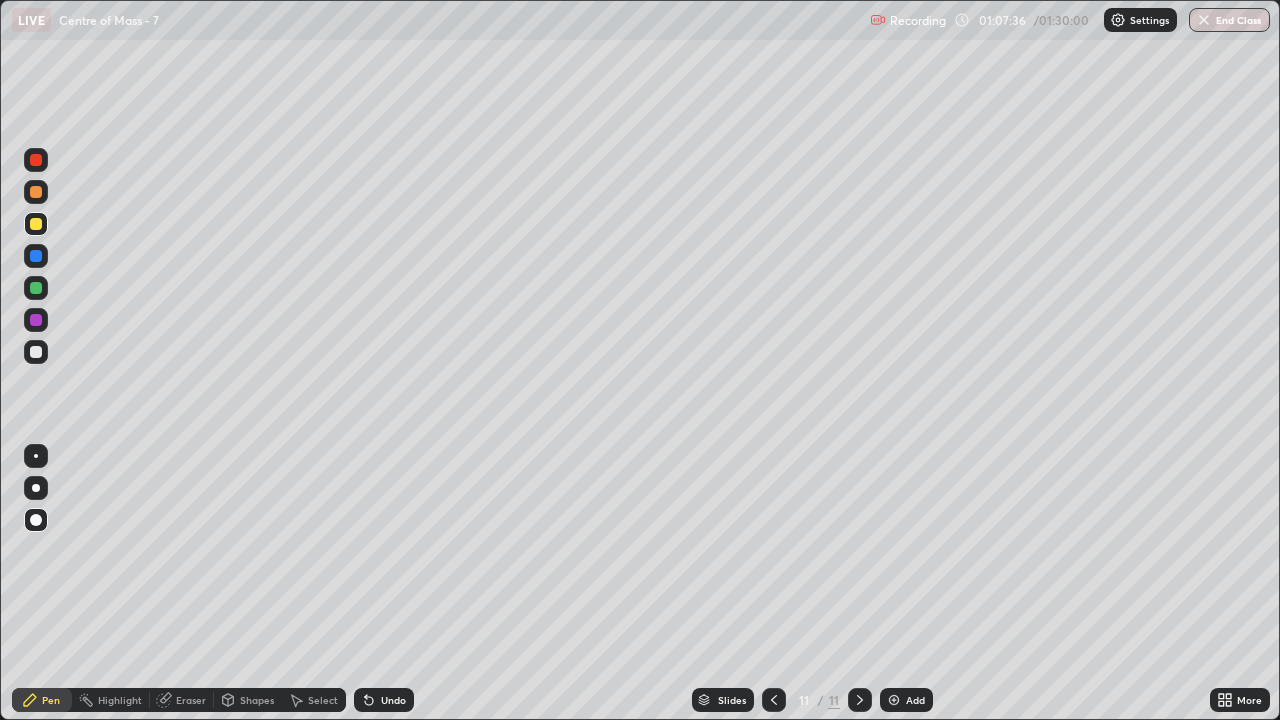 click at bounding box center (36, 192) 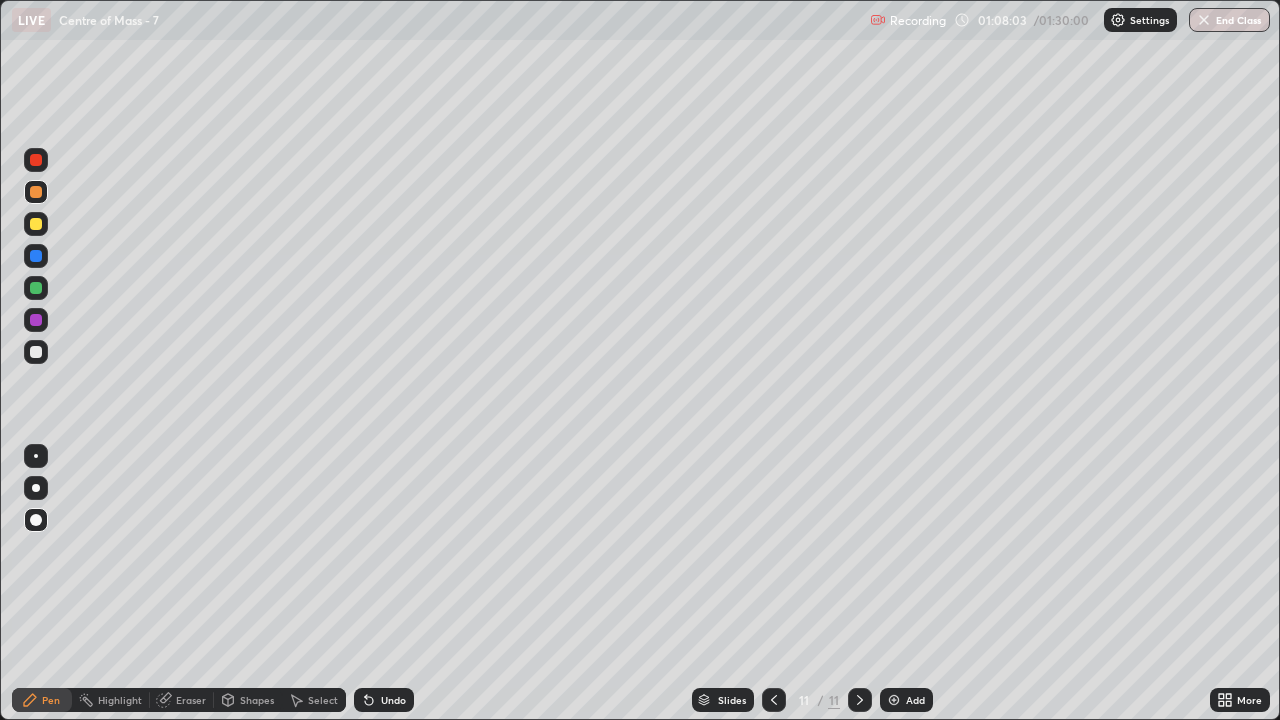 click at bounding box center [36, 288] 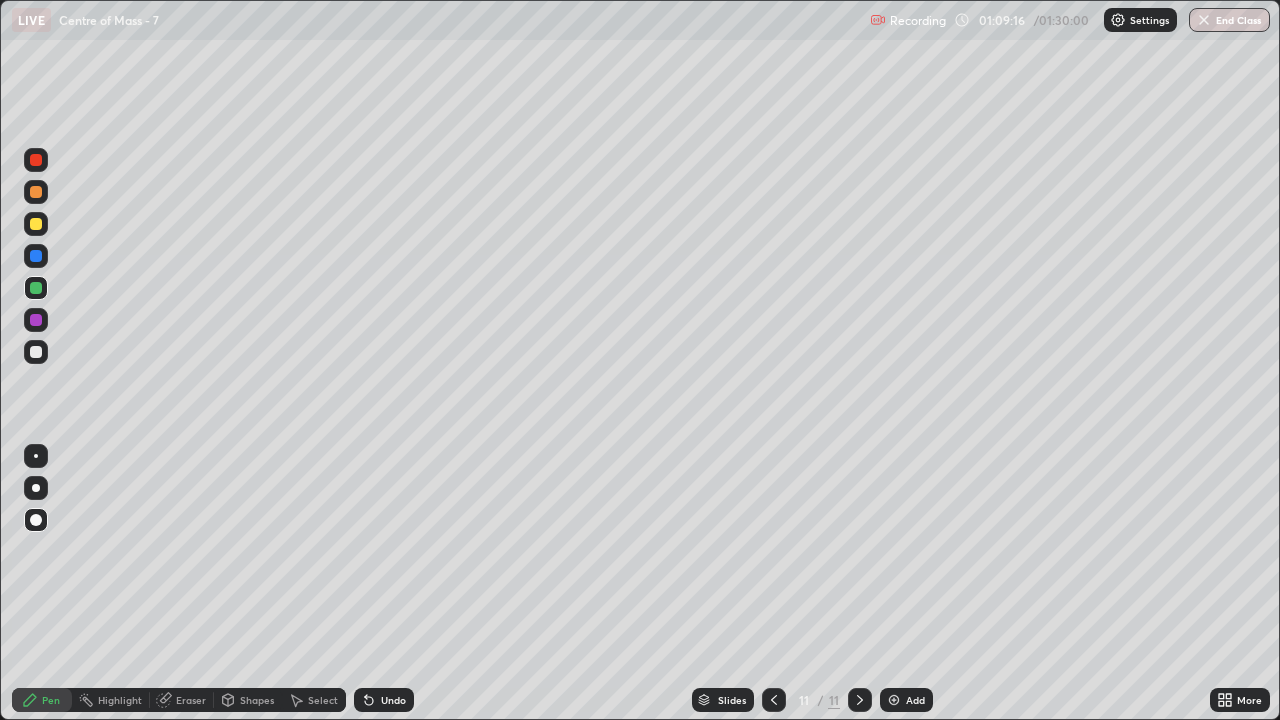click at bounding box center [36, 352] 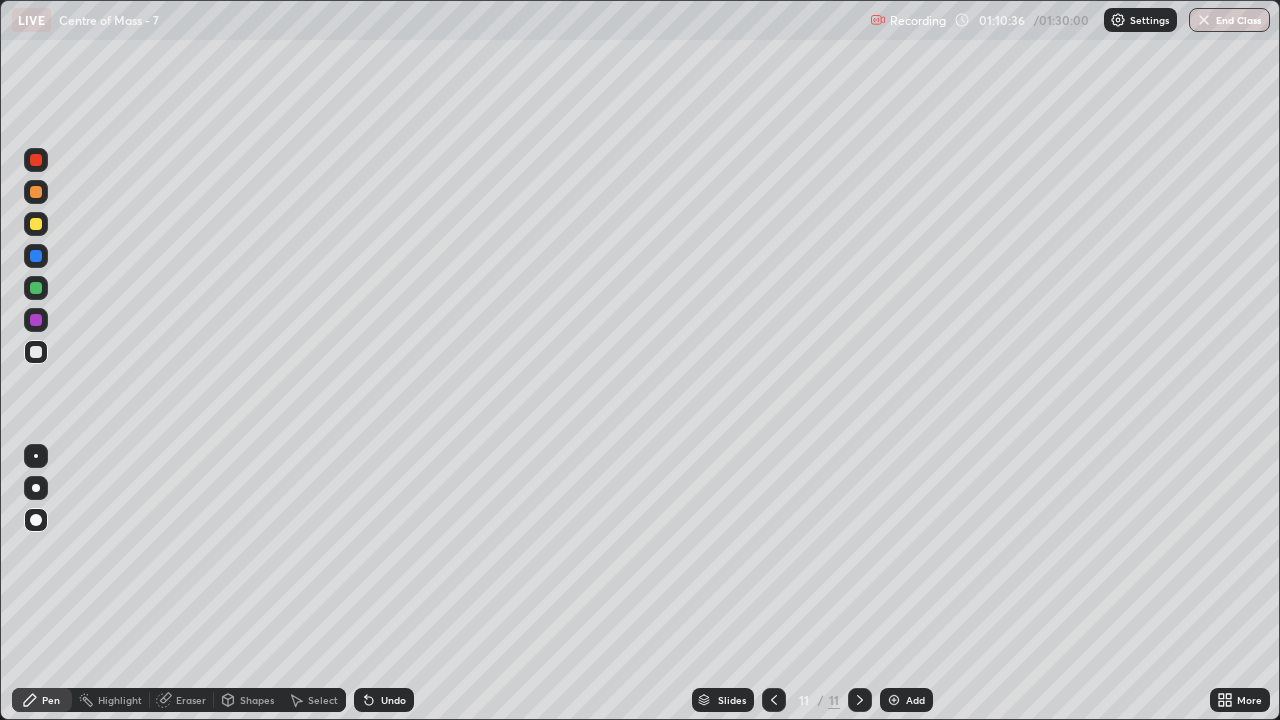 click at bounding box center [36, 192] 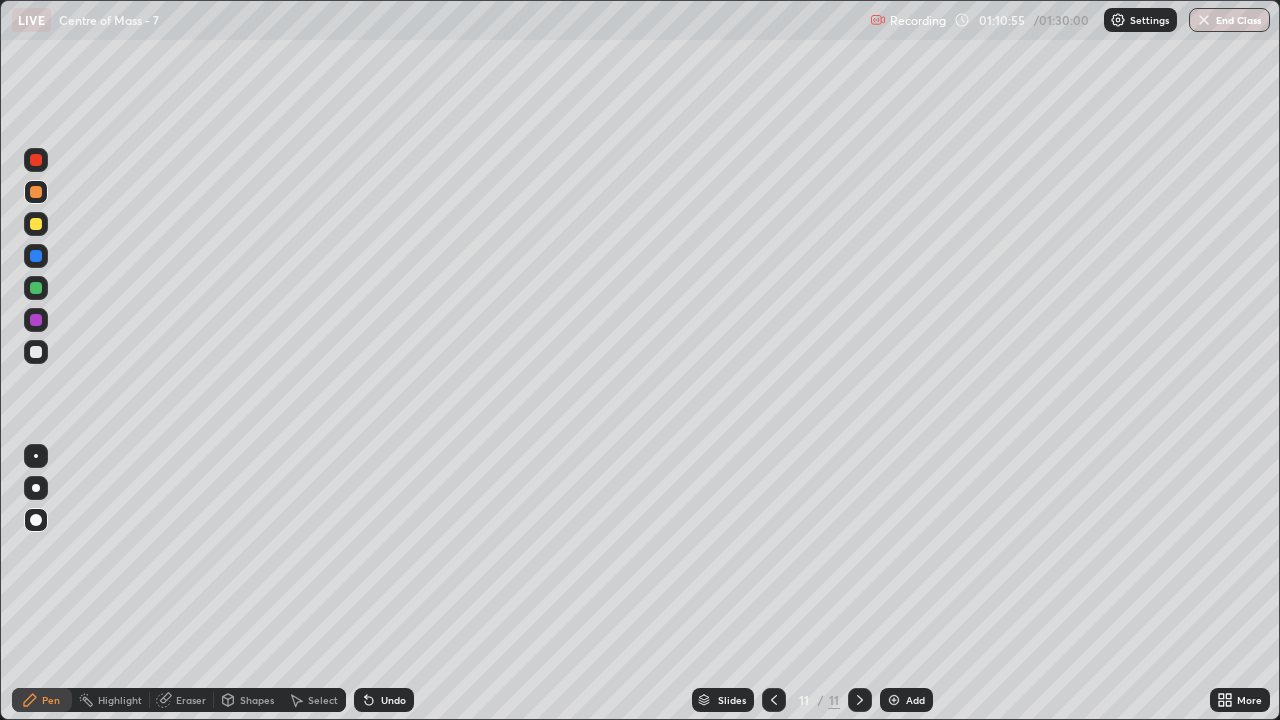 click on "Undo" at bounding box center [393, 700] 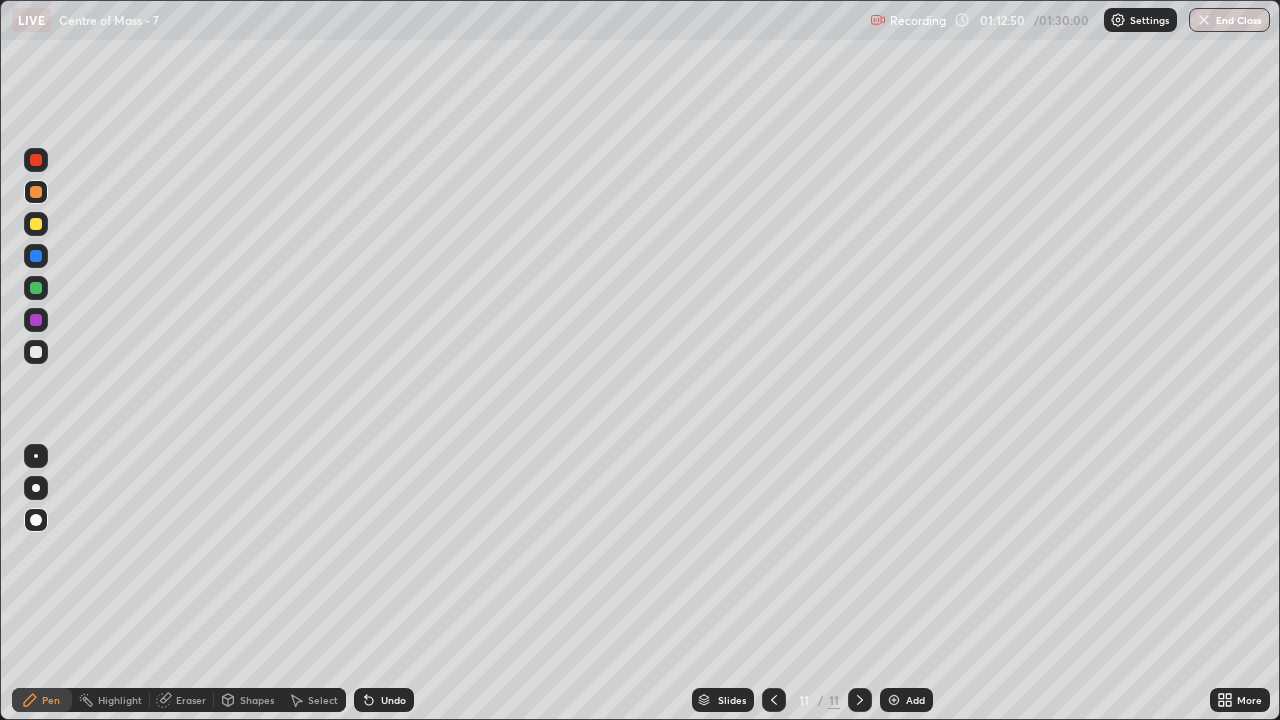 click at bounding box center [36, 288] 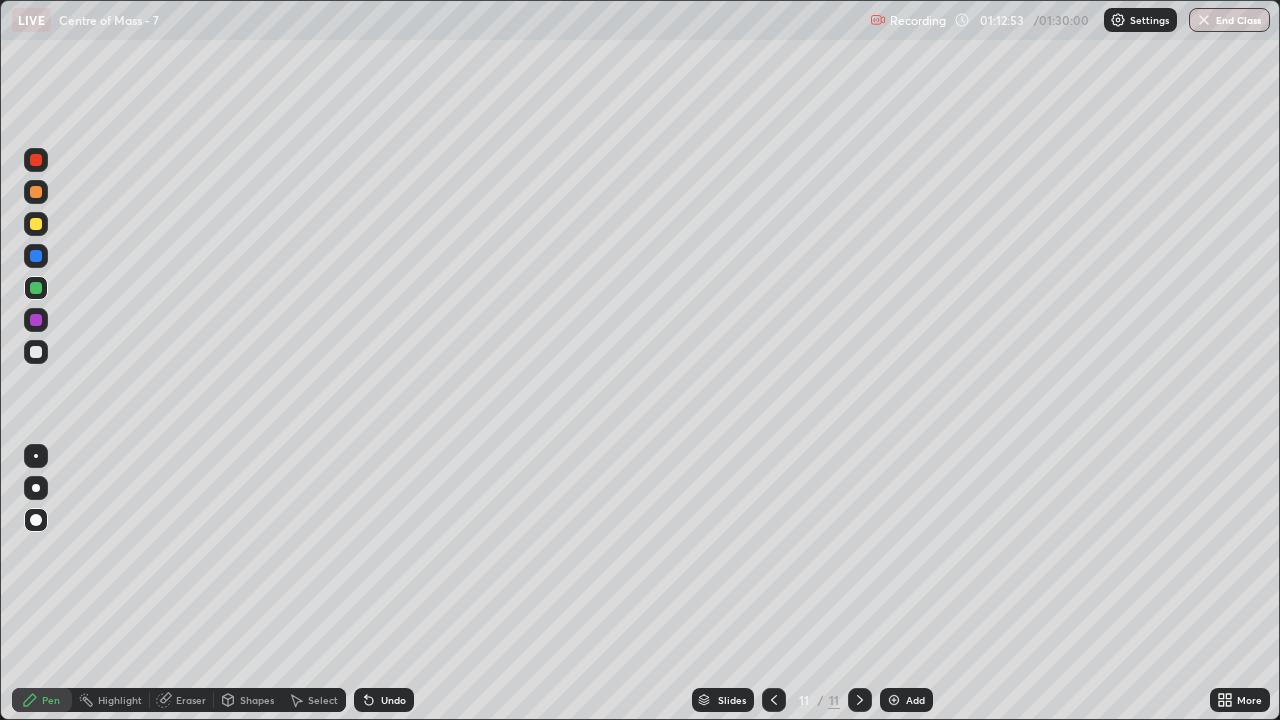 click at bounding box center (36, 224) 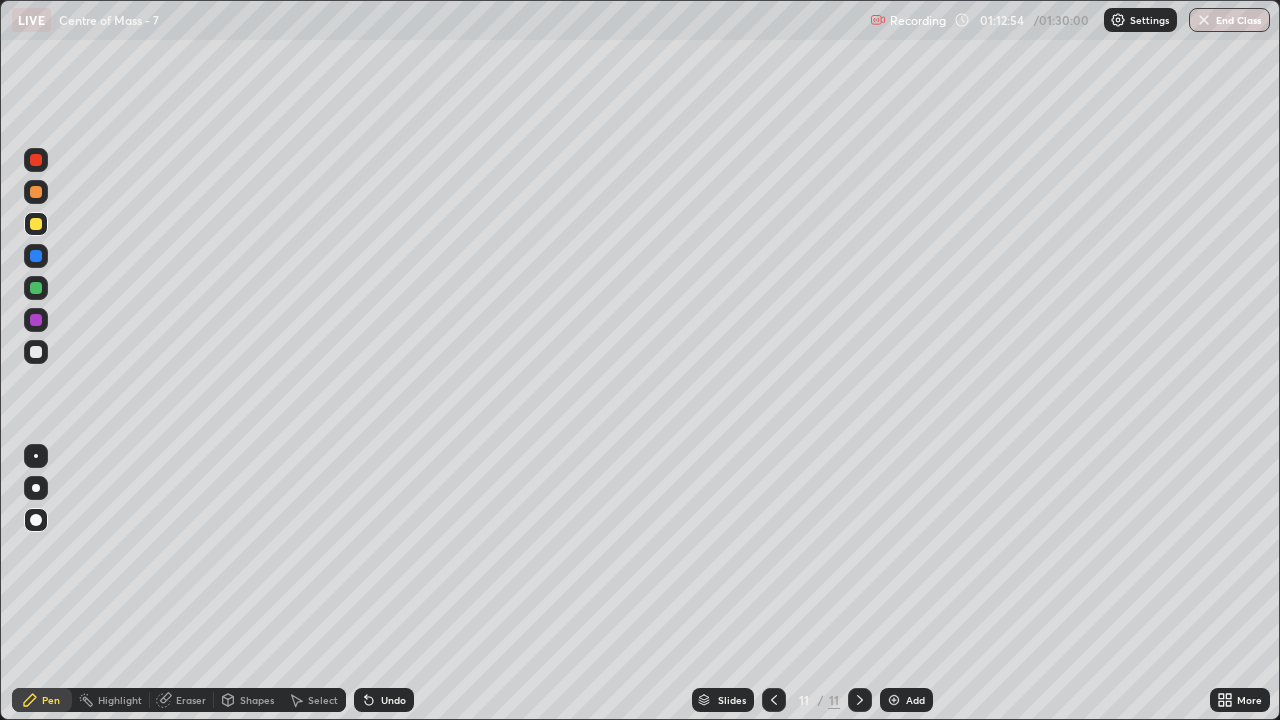 click on "Shapes" at bounding box center [257, 700] 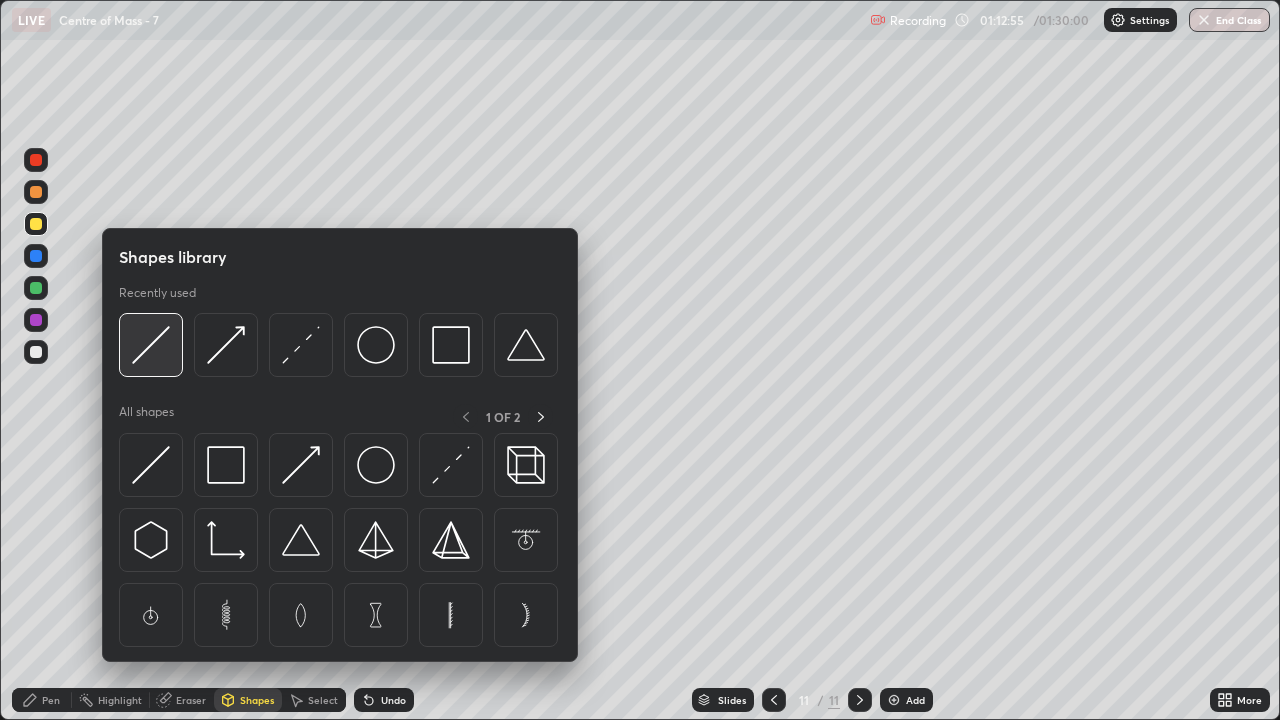 click at bounding box center [151, 345] 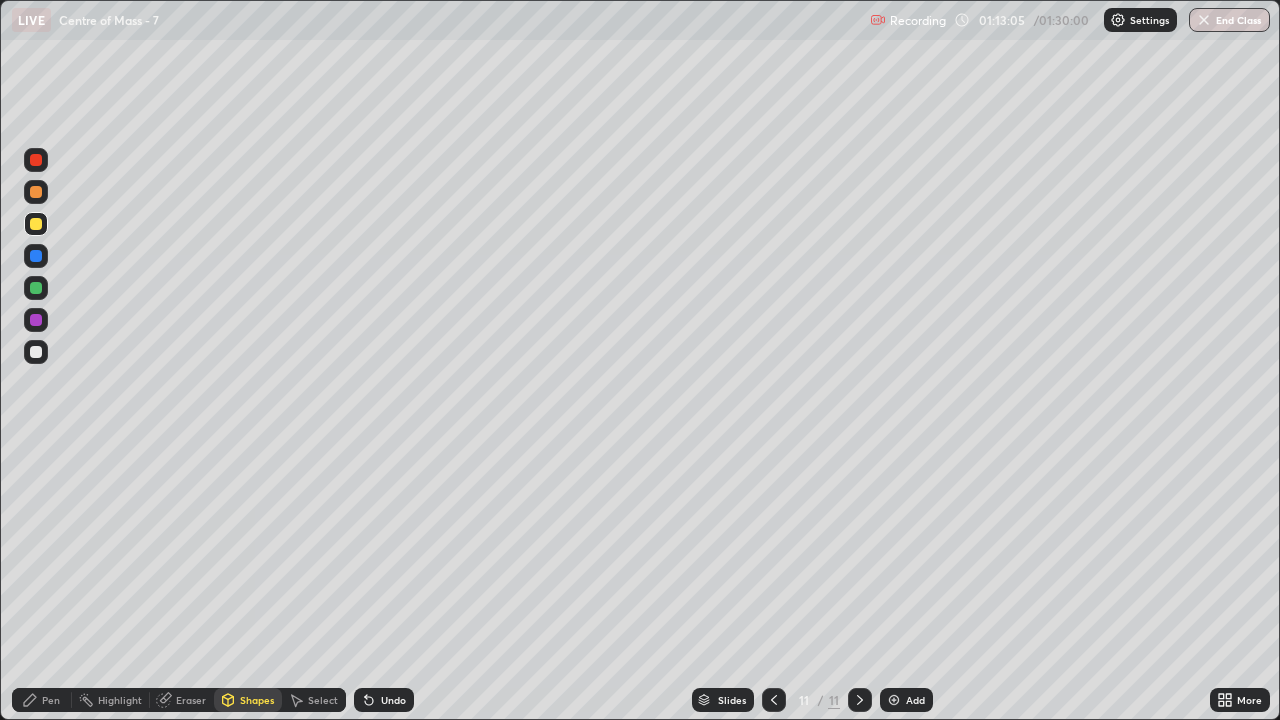 click on "Pen" at bounding box center (51, 700) 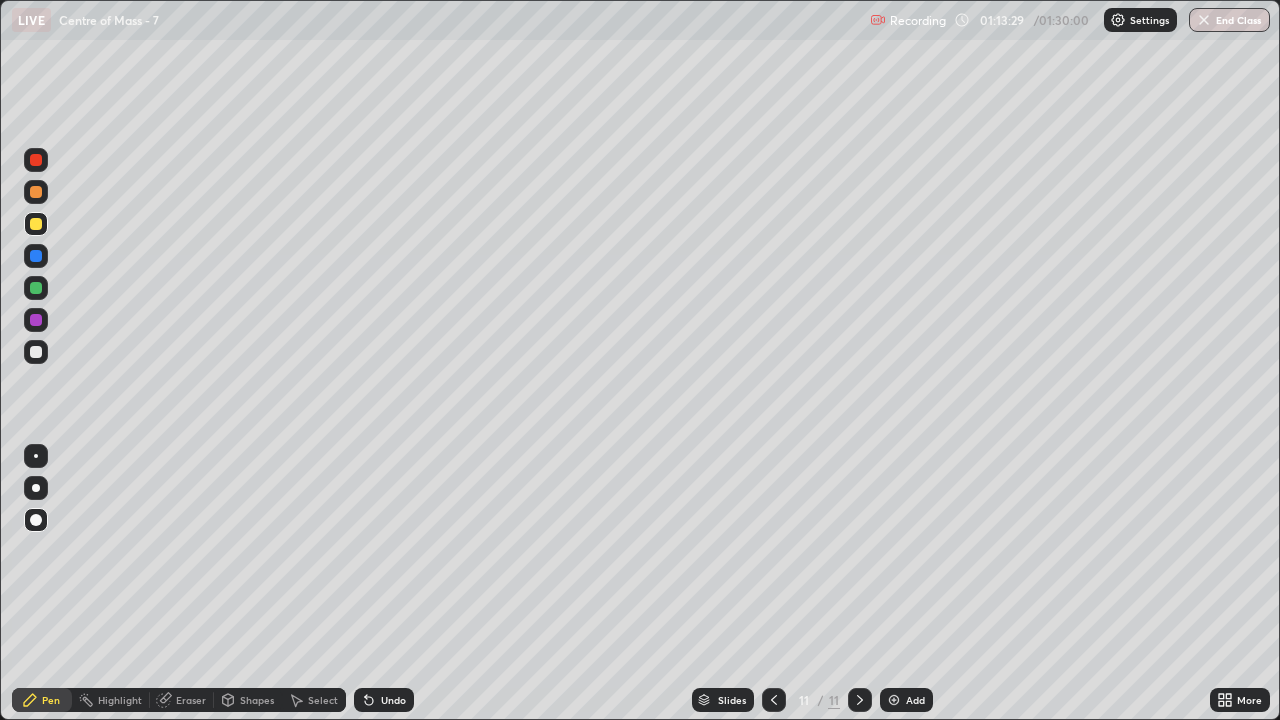 click at bounding box center [36, 352] 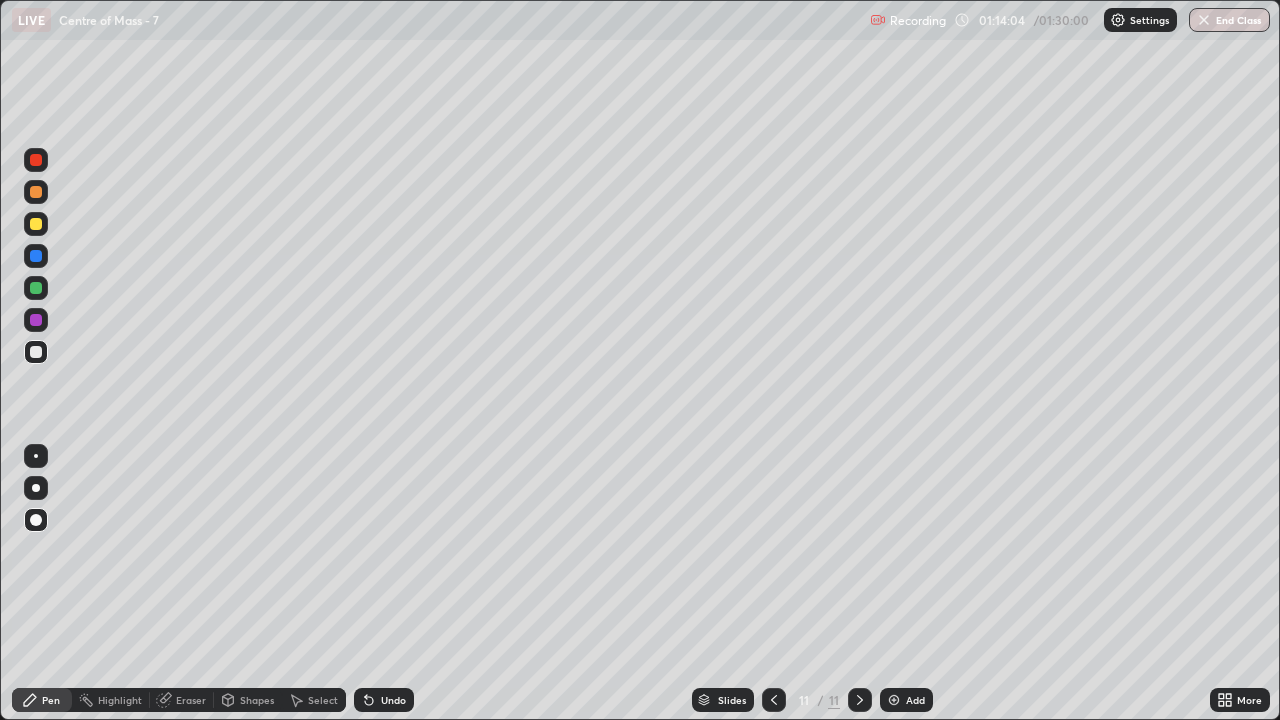 click on "Add" at bounding box center [915, 700] 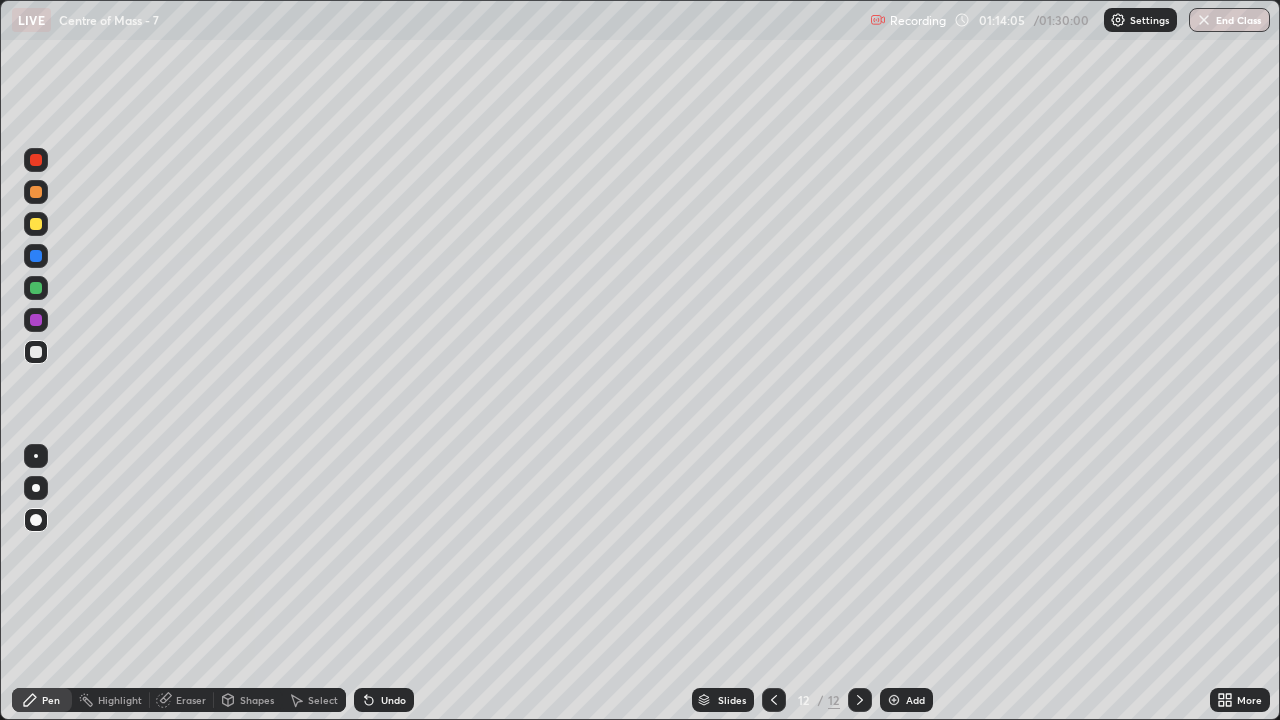 click 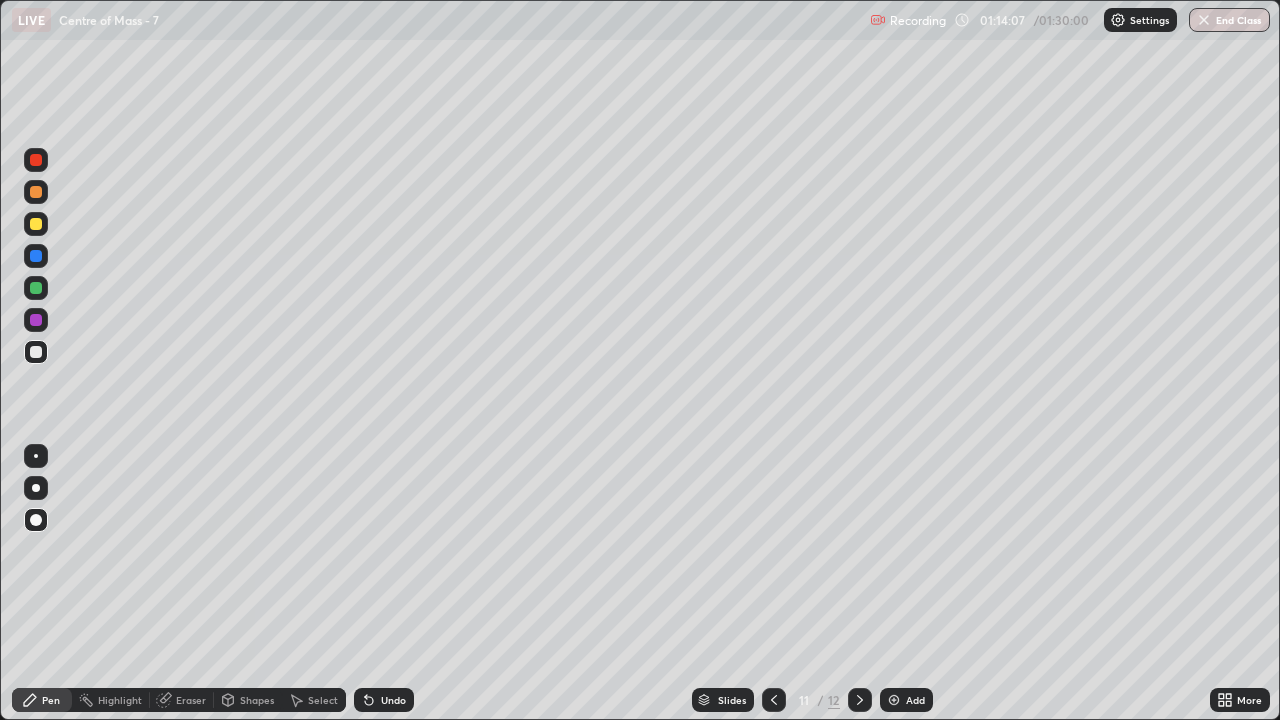 click on "Undo" at bounding box center [393, 700] 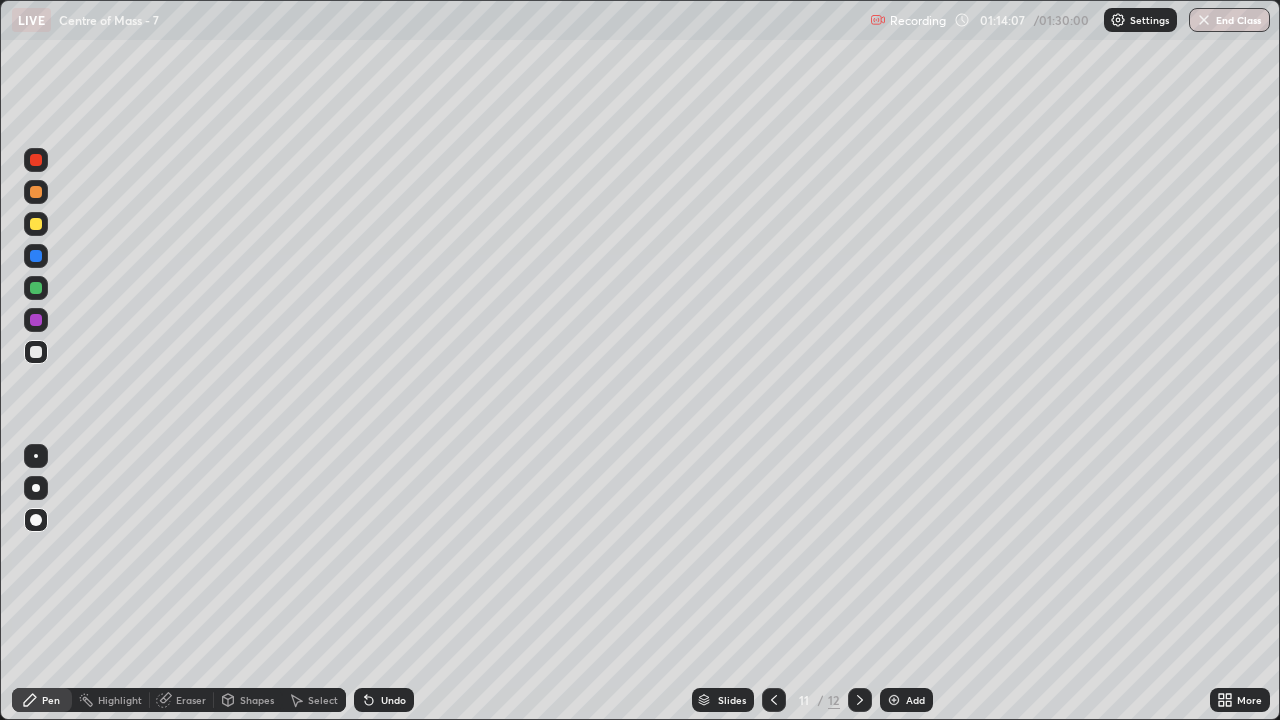 click on "Undo" at bounding box center [393, 700] 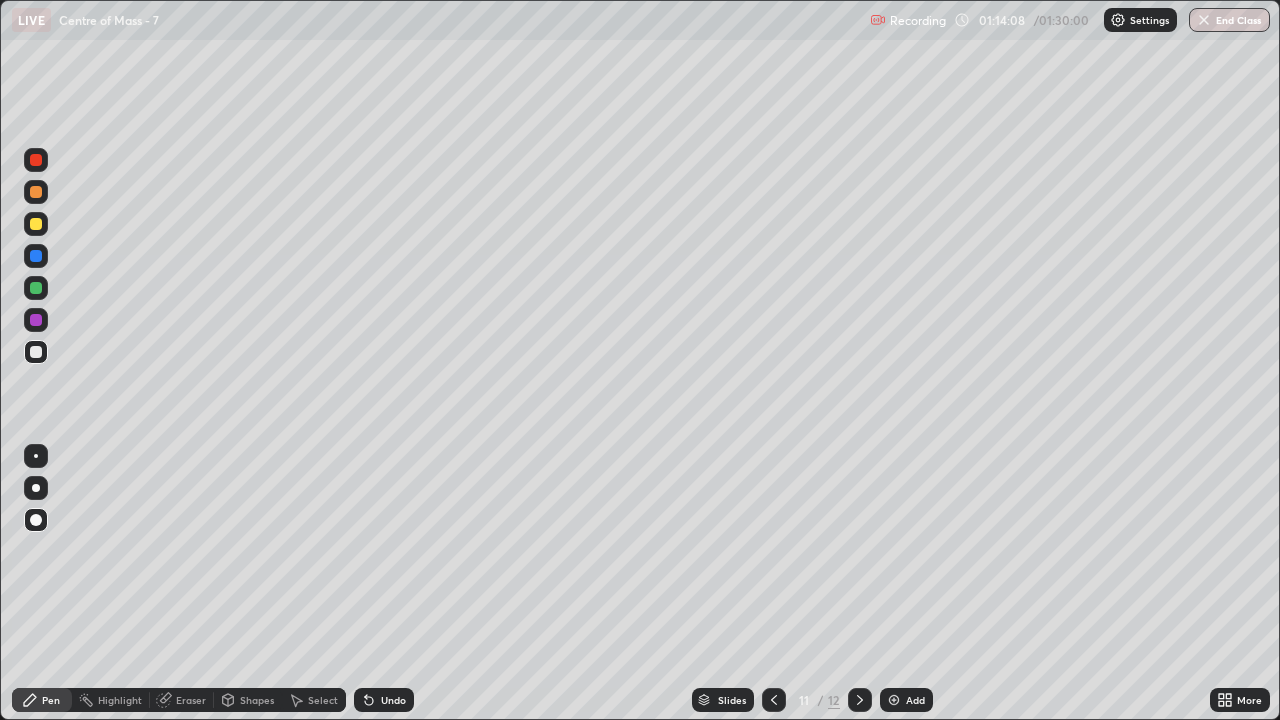 click on "Undo" at bounding box center (380, 700) 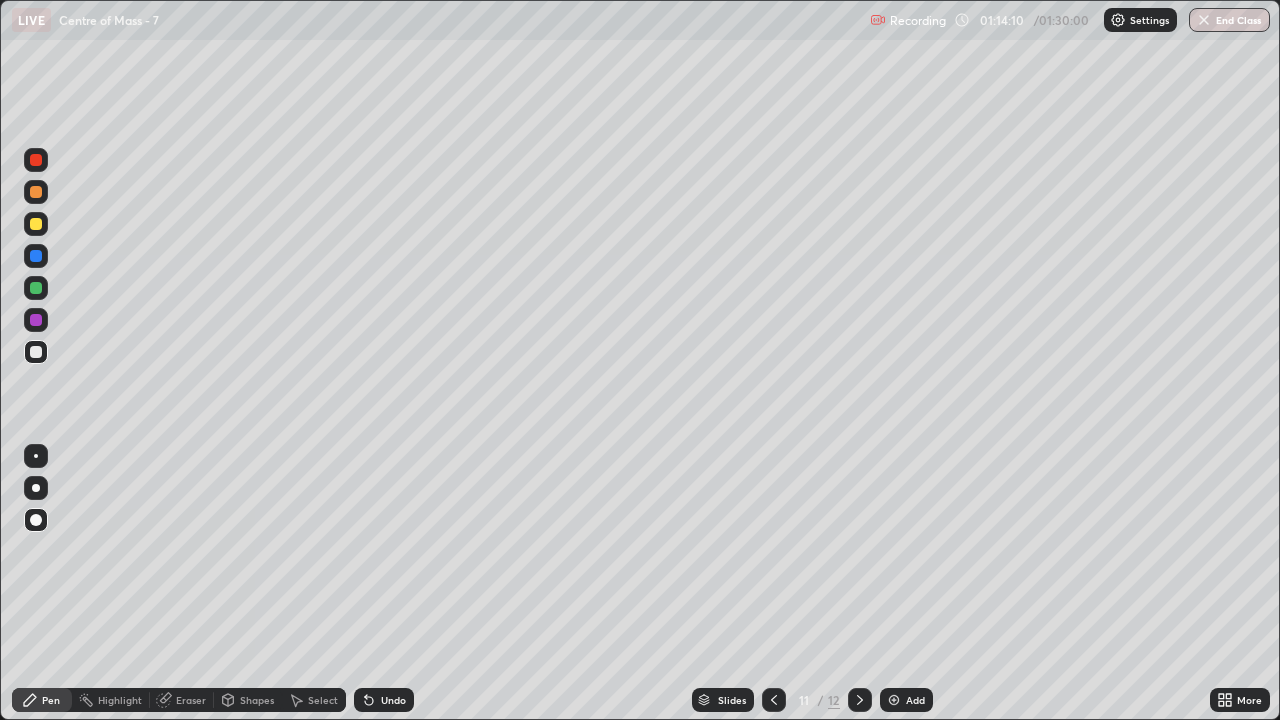 click on "Undo" at bounding box center [393, 700] 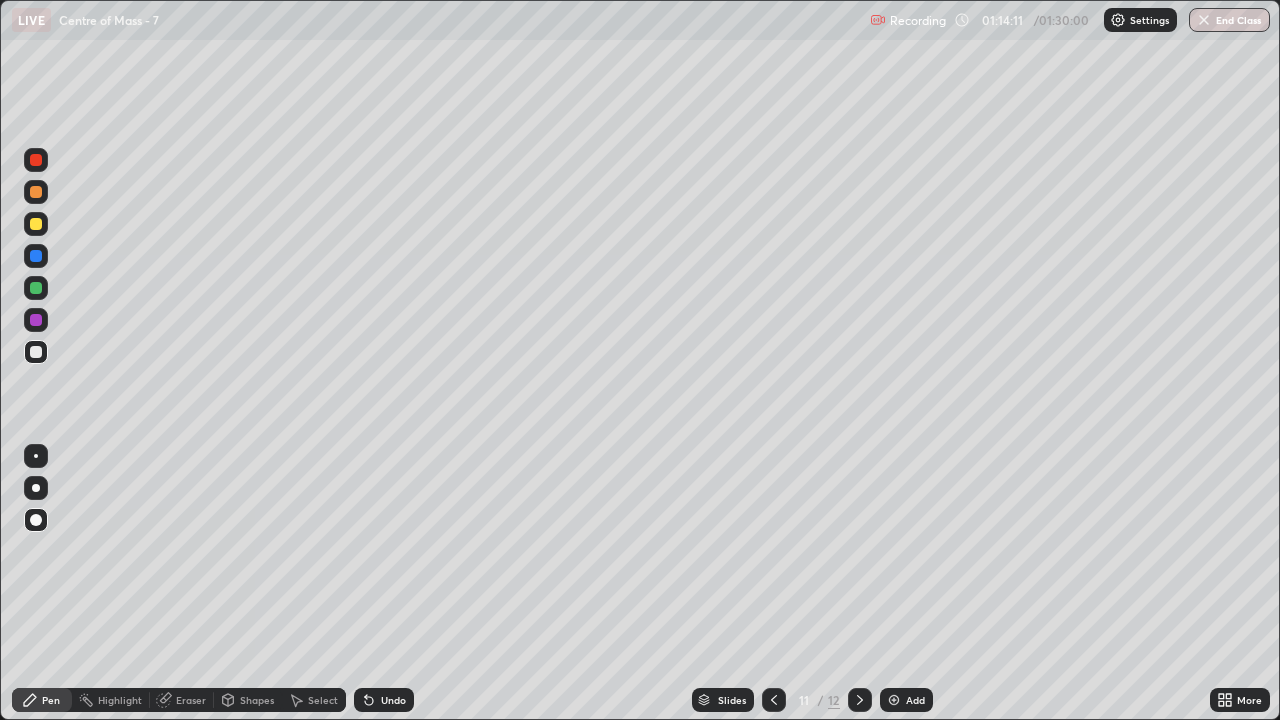 click on "Undo" at bounding box center (384, 700) 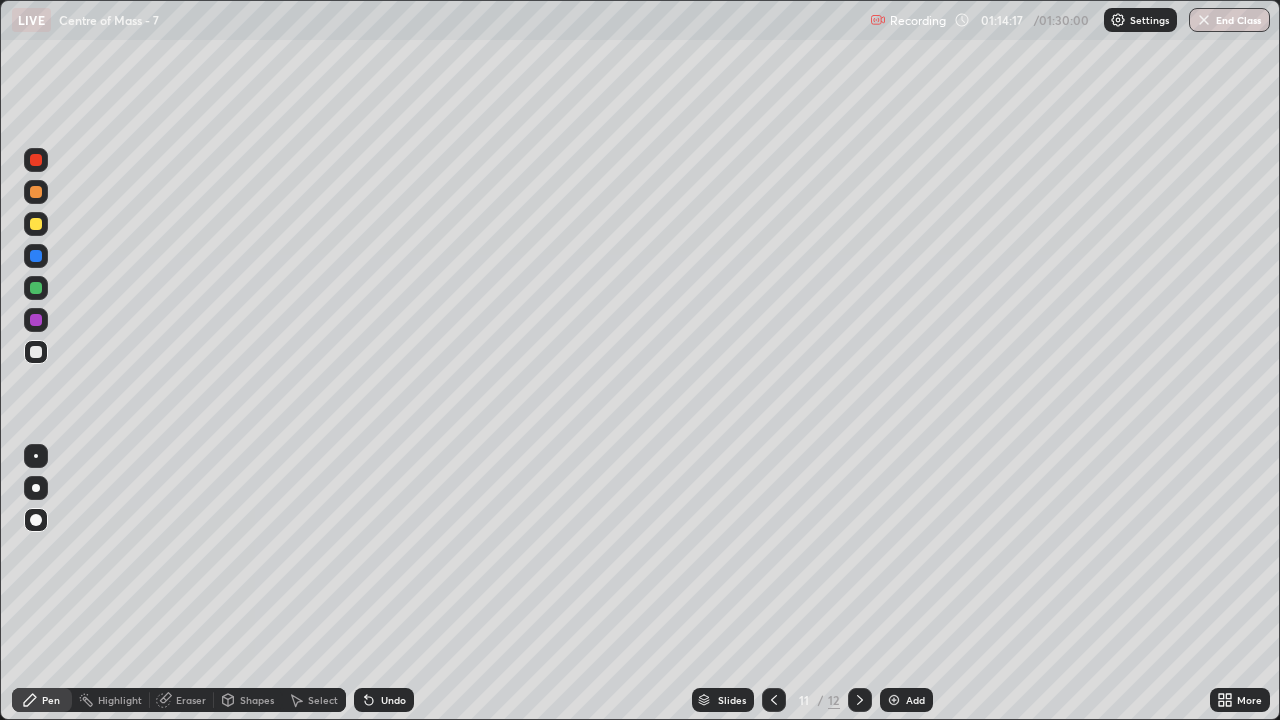 click 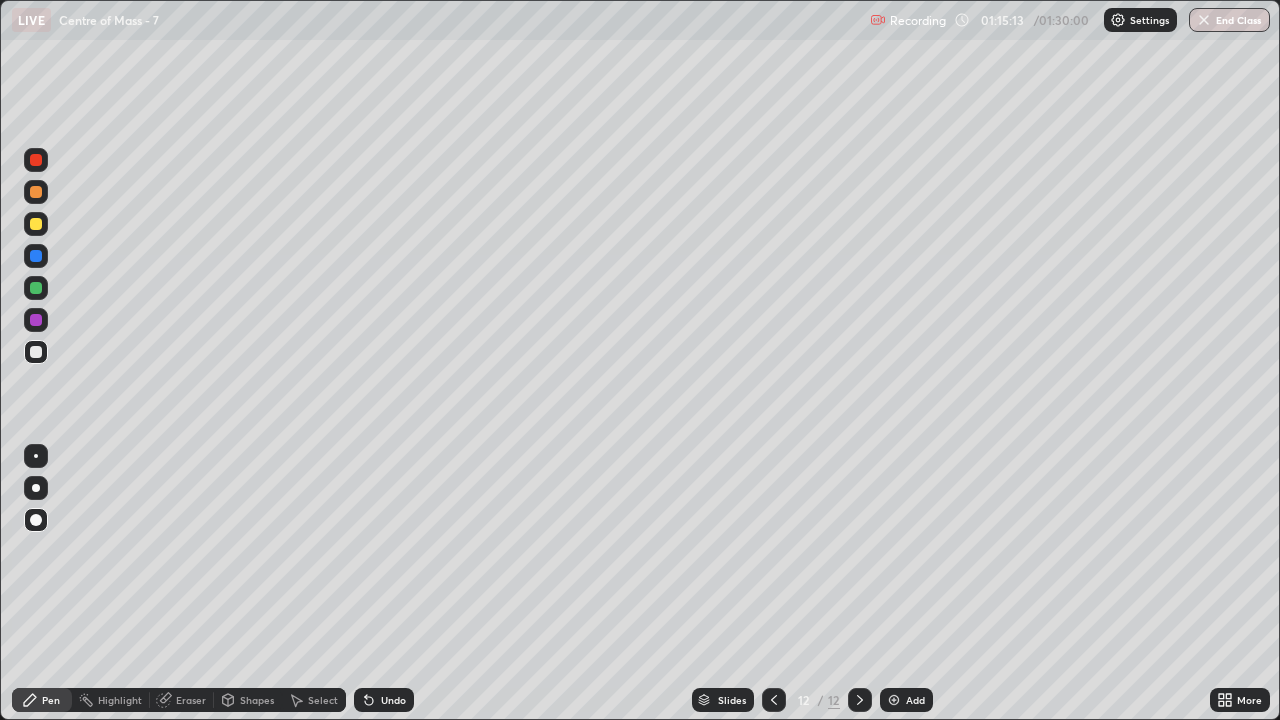 click at bounding box center (36, 288) 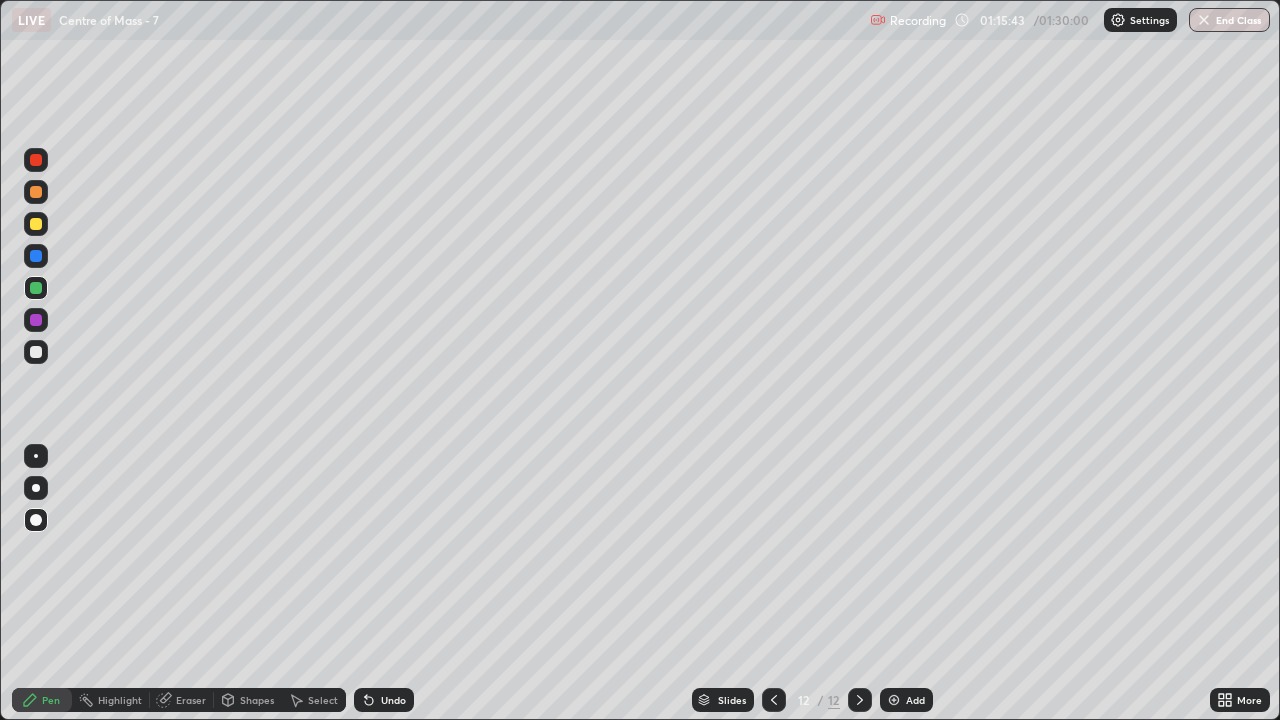 click at bounding box center [36, 224] 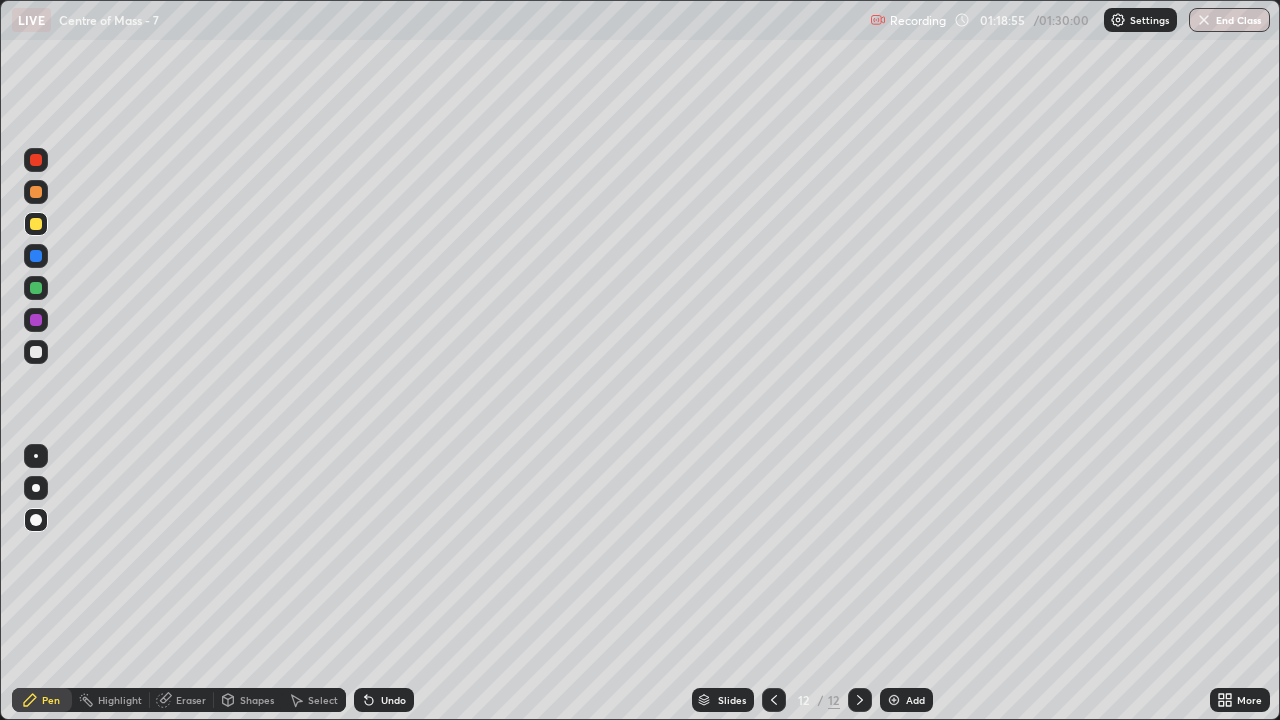 click on "Add" at bounding box center (906, 700) 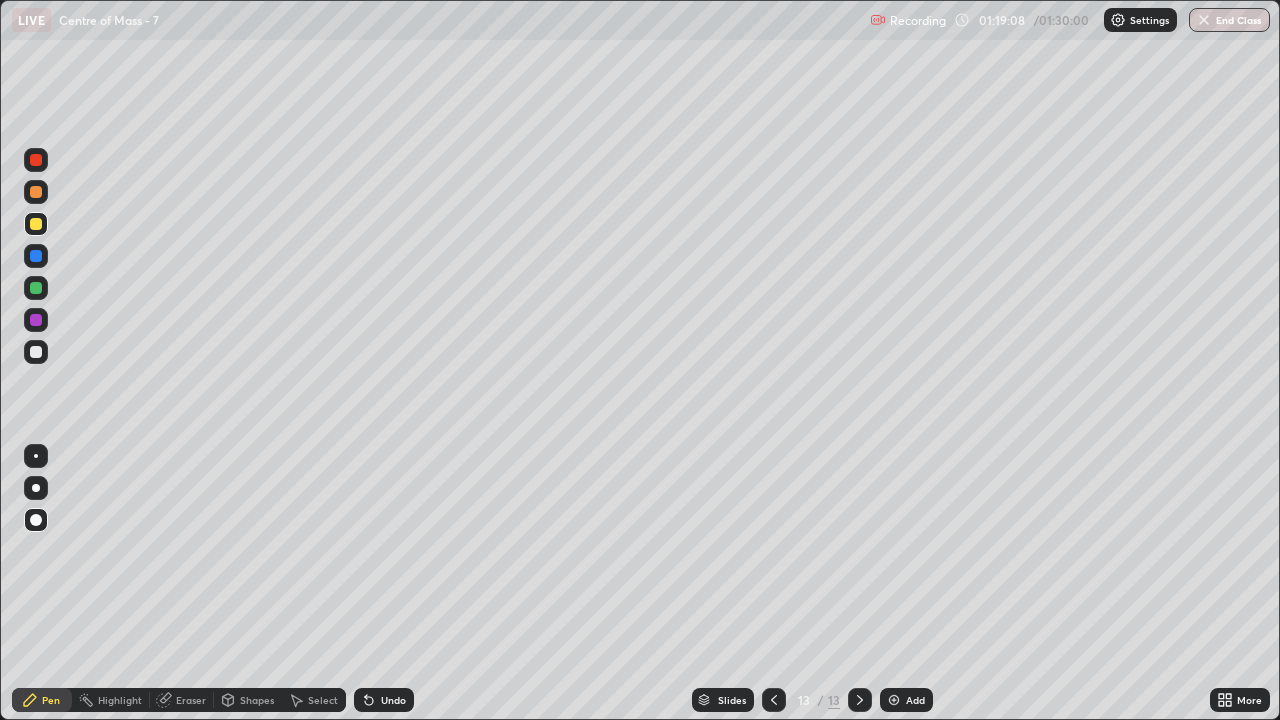 click at bounding box center [36, 192] 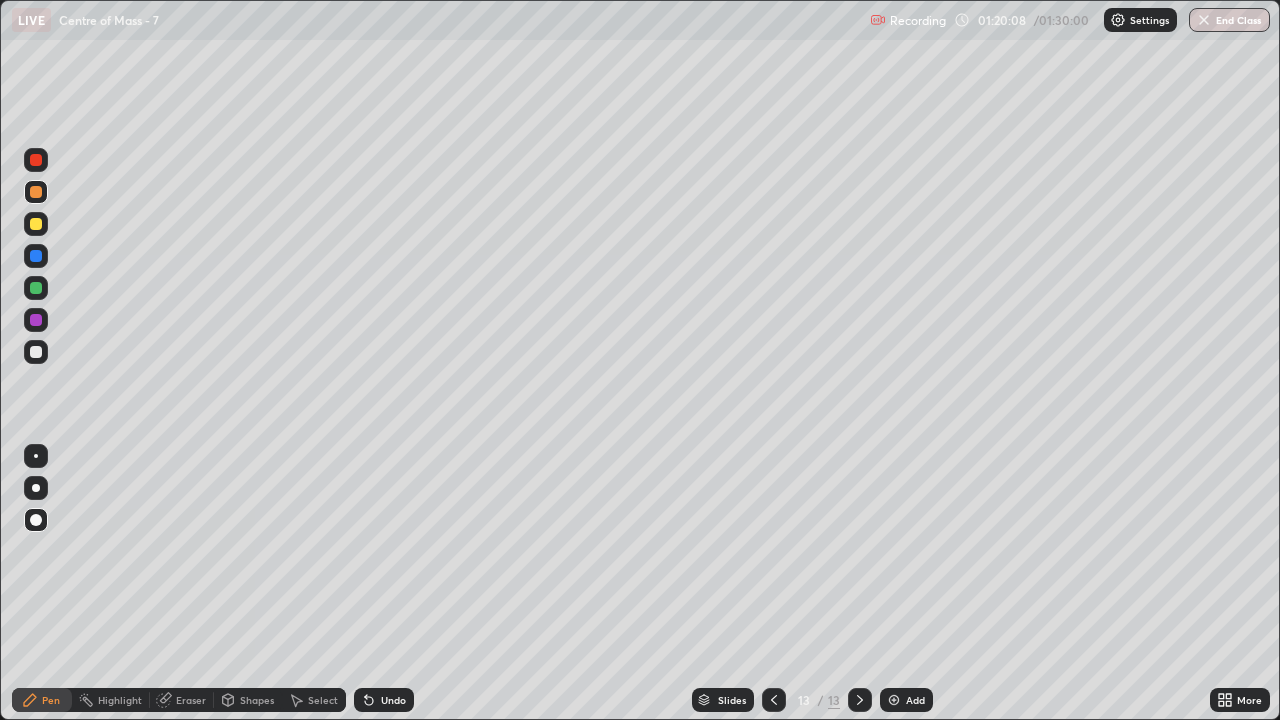 click at bounding box center [36, 288] 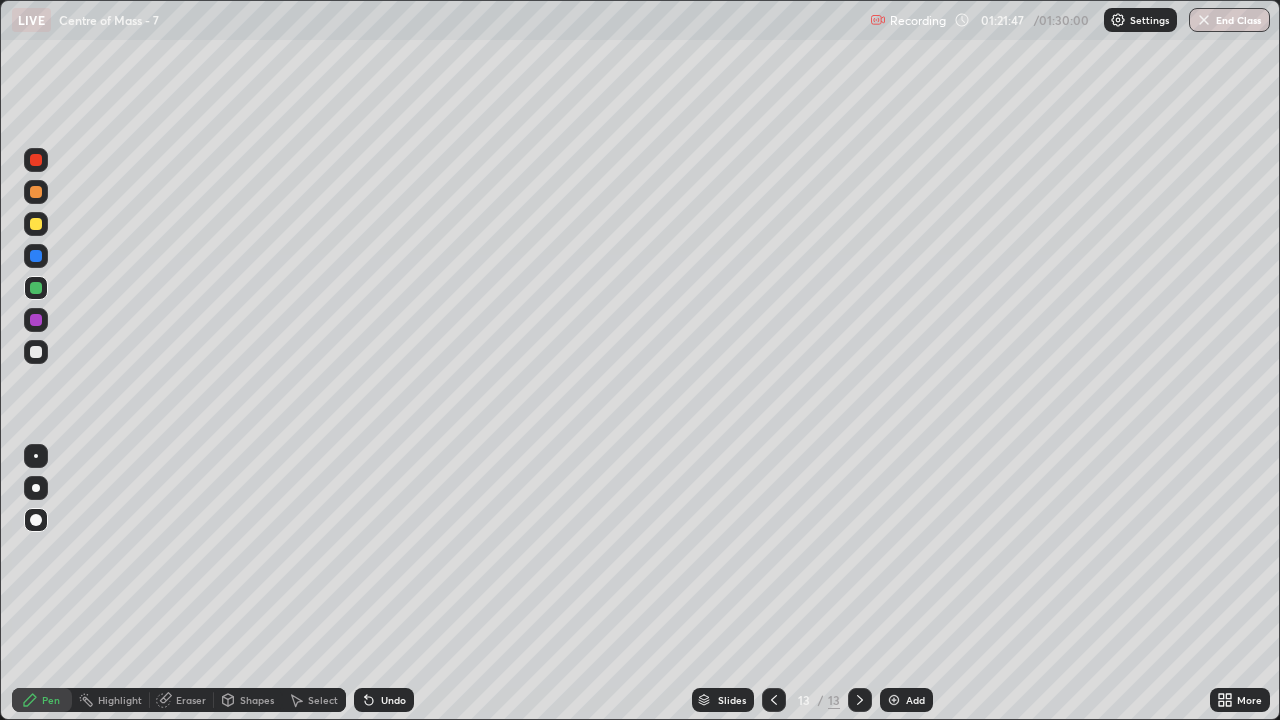 click at bounding box center (36, 352) 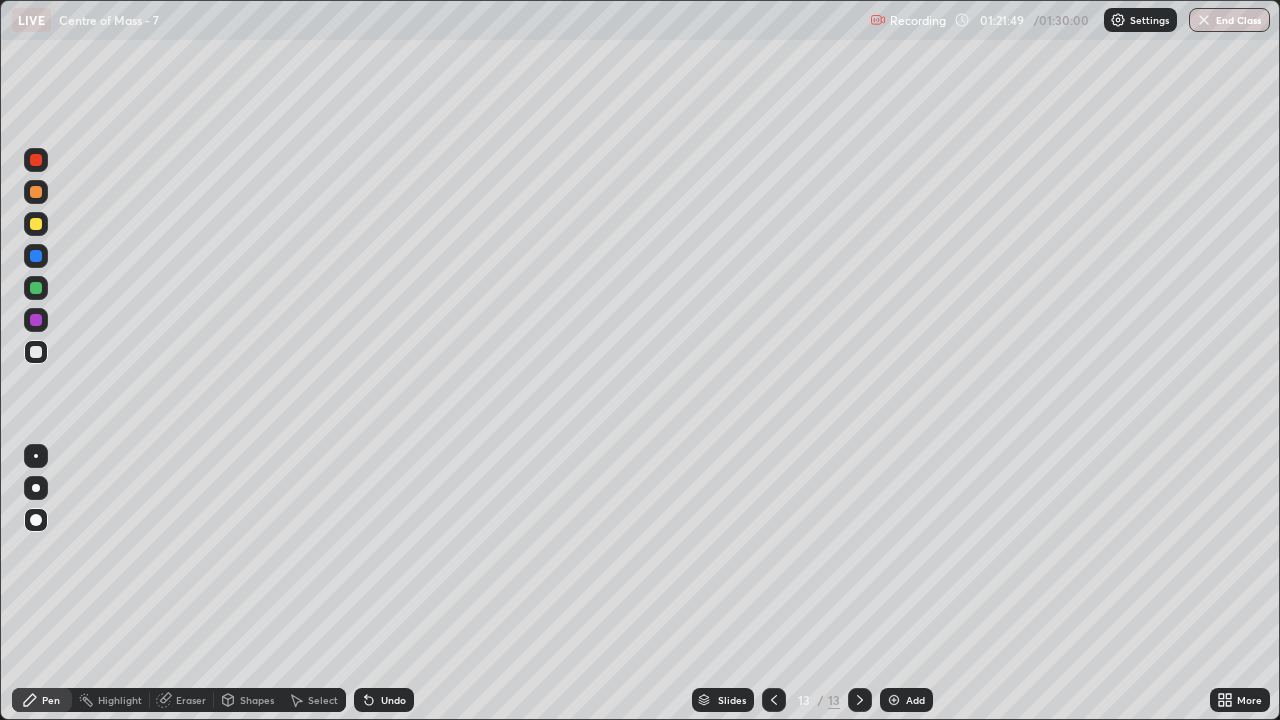 click on "Shapes" at bounding box center [257, 700] 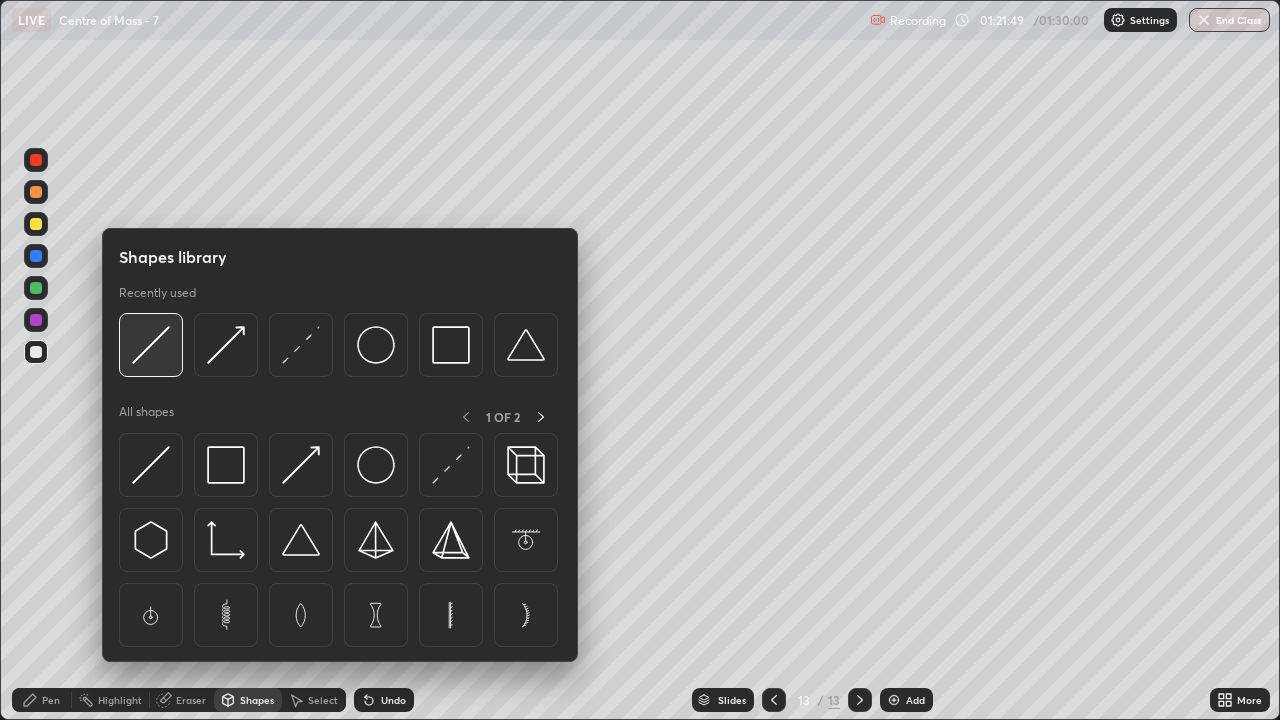 click at bounding box center [151, 345] 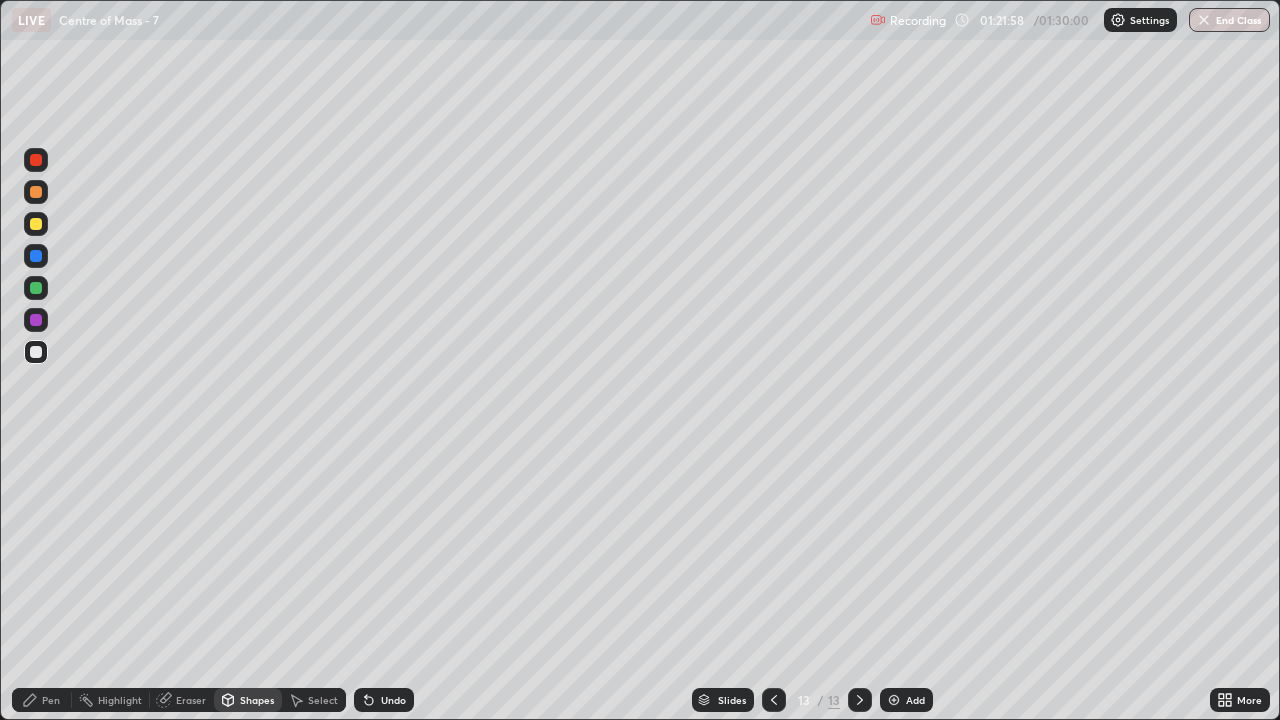 click on "Pen" at bounding box center [42, 700] 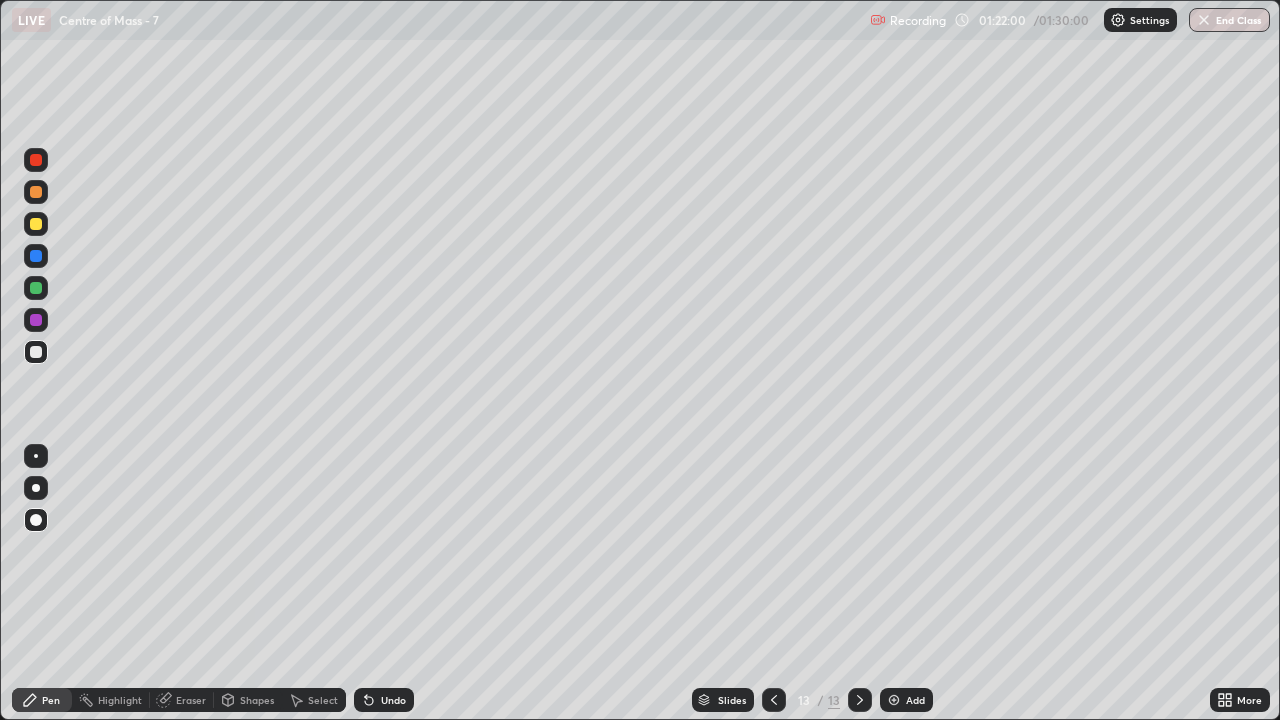 click on "Shapes" at bounding box center (257, 700) 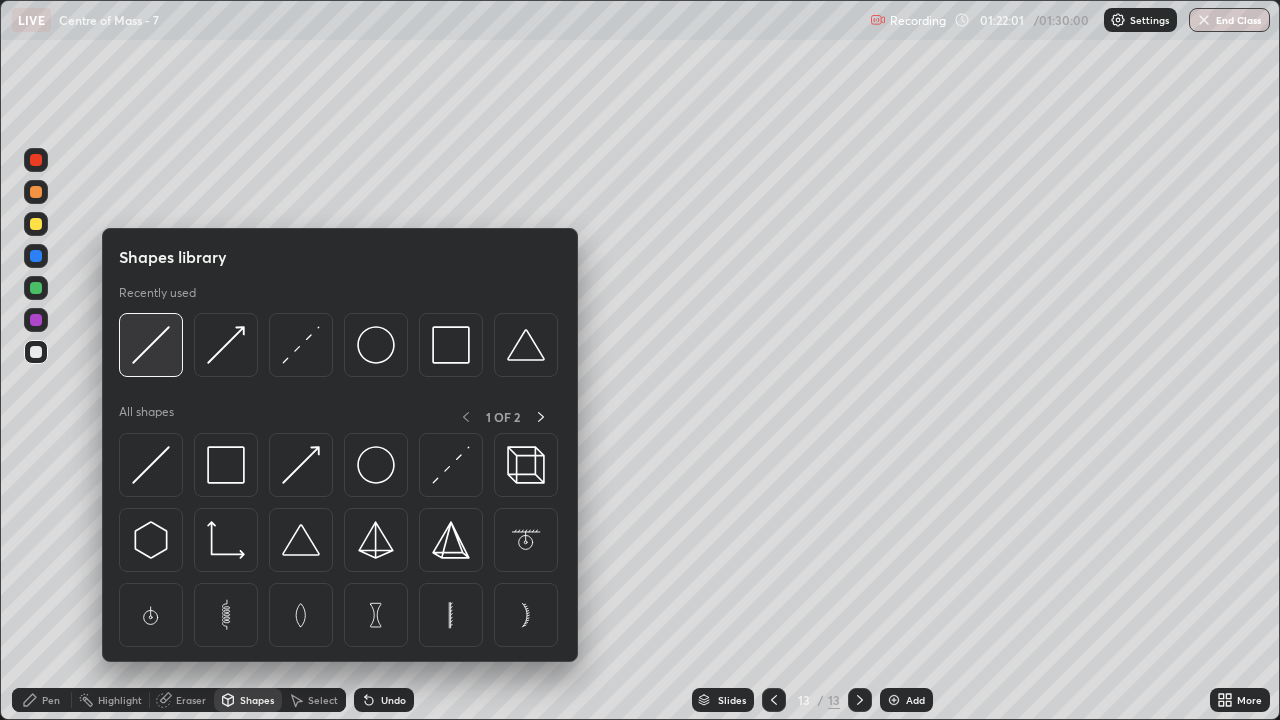 click at bounding box center [151, 345] 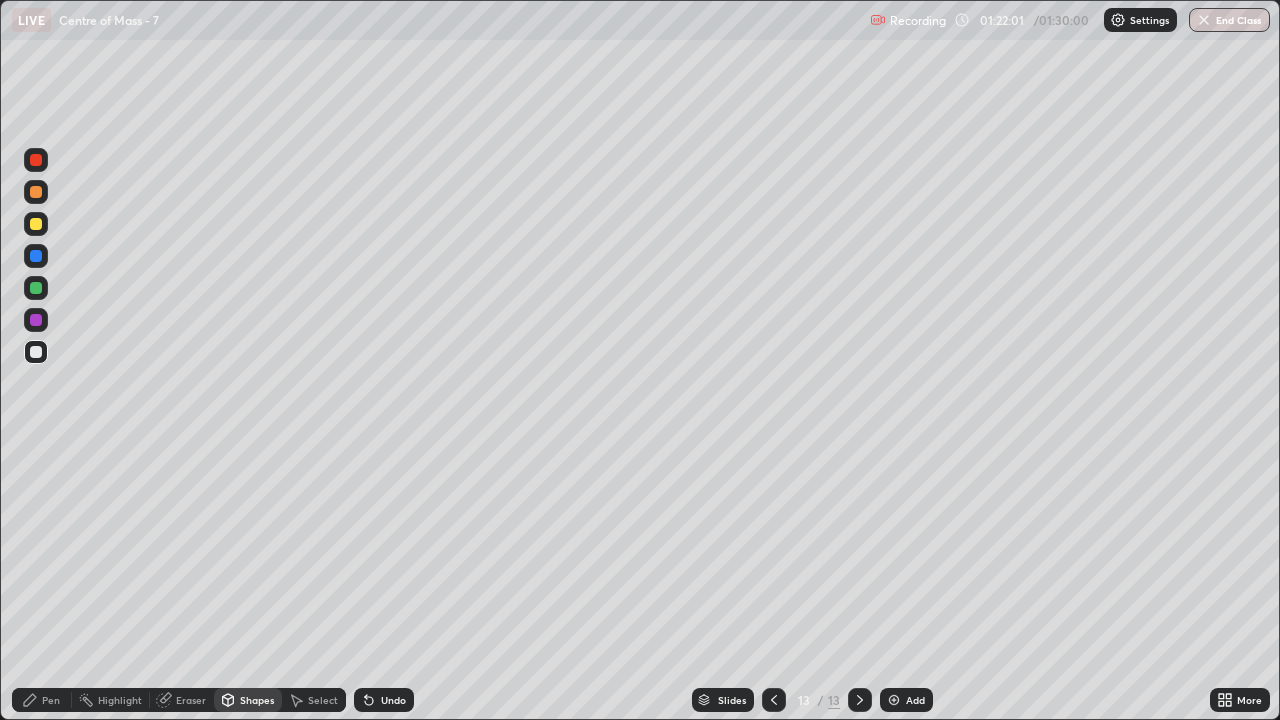 click at bounding box center (36, 320) 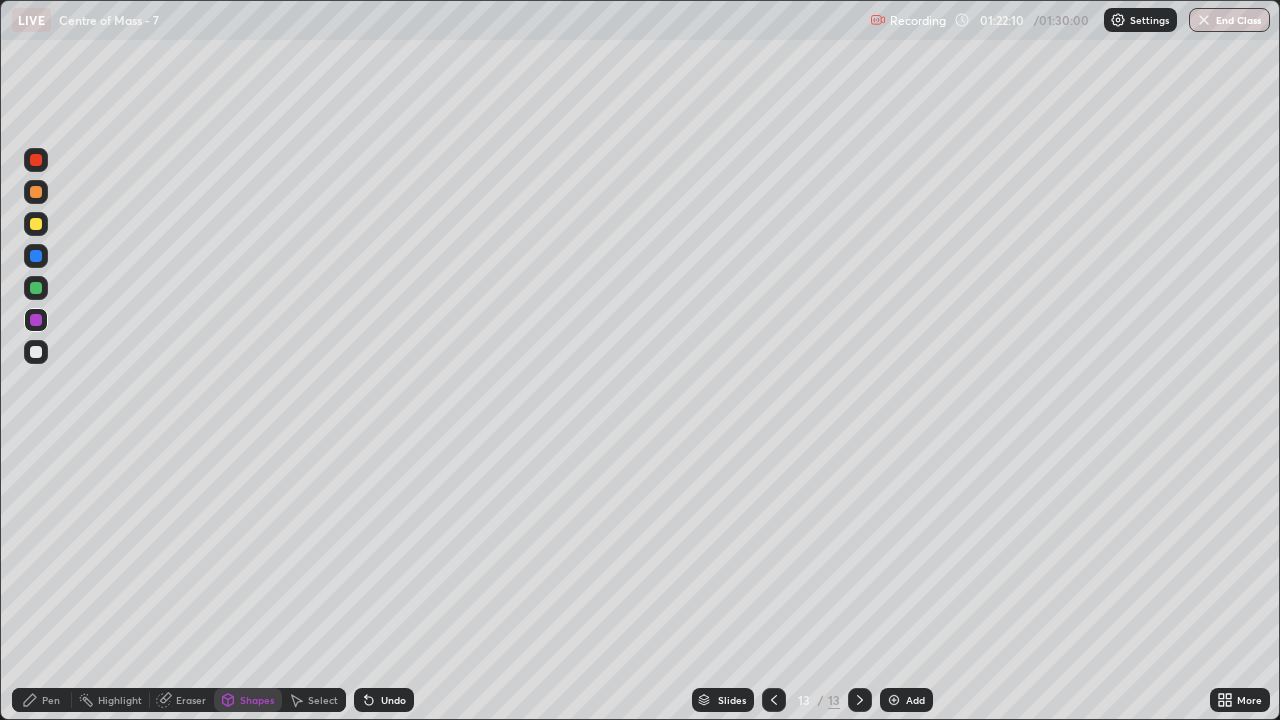 click on "Shapes" at bounding box center (257, 700) 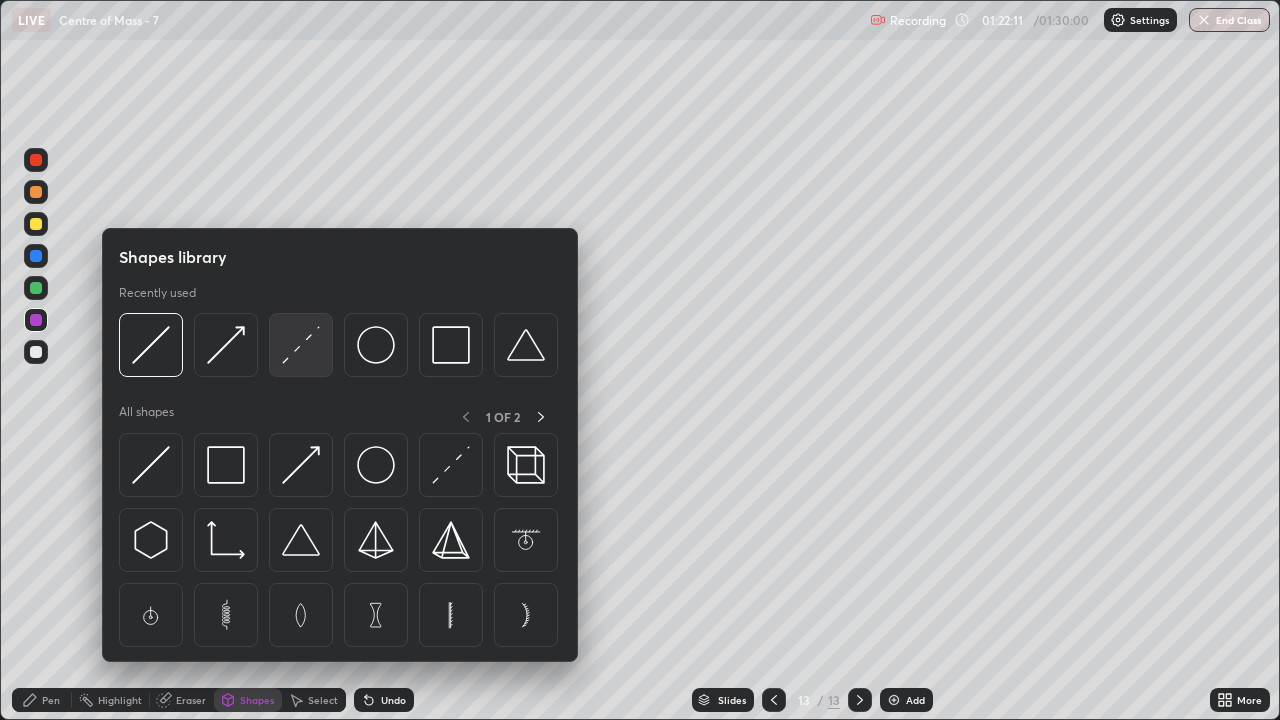 click at bounding box center (301, 345) 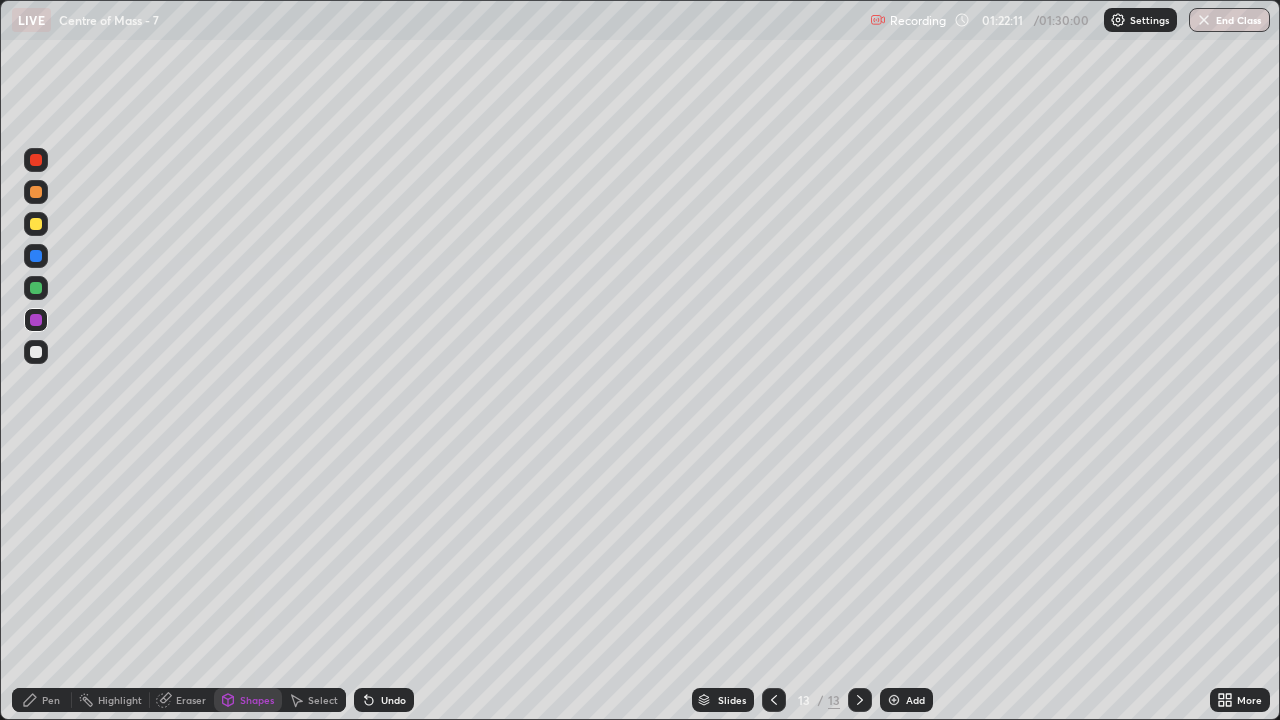click at bounding box center [36, 352] 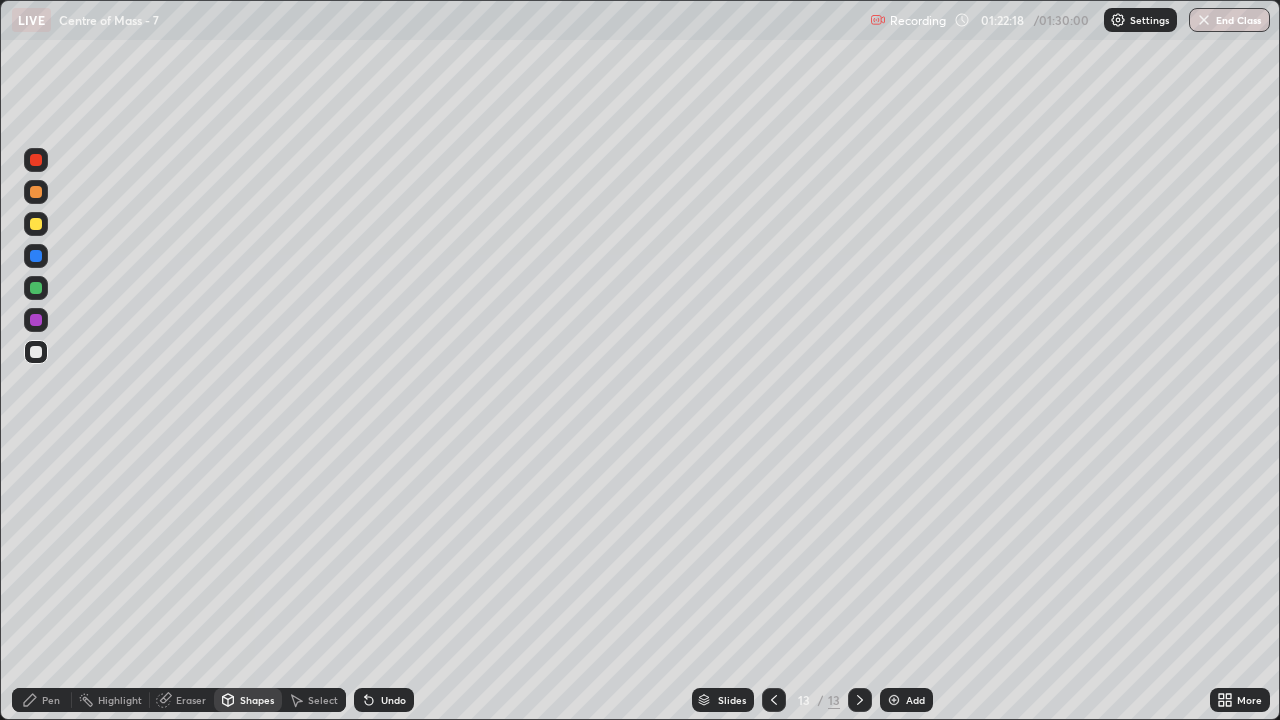 click on "Pen" at bounding box center [51, 700] 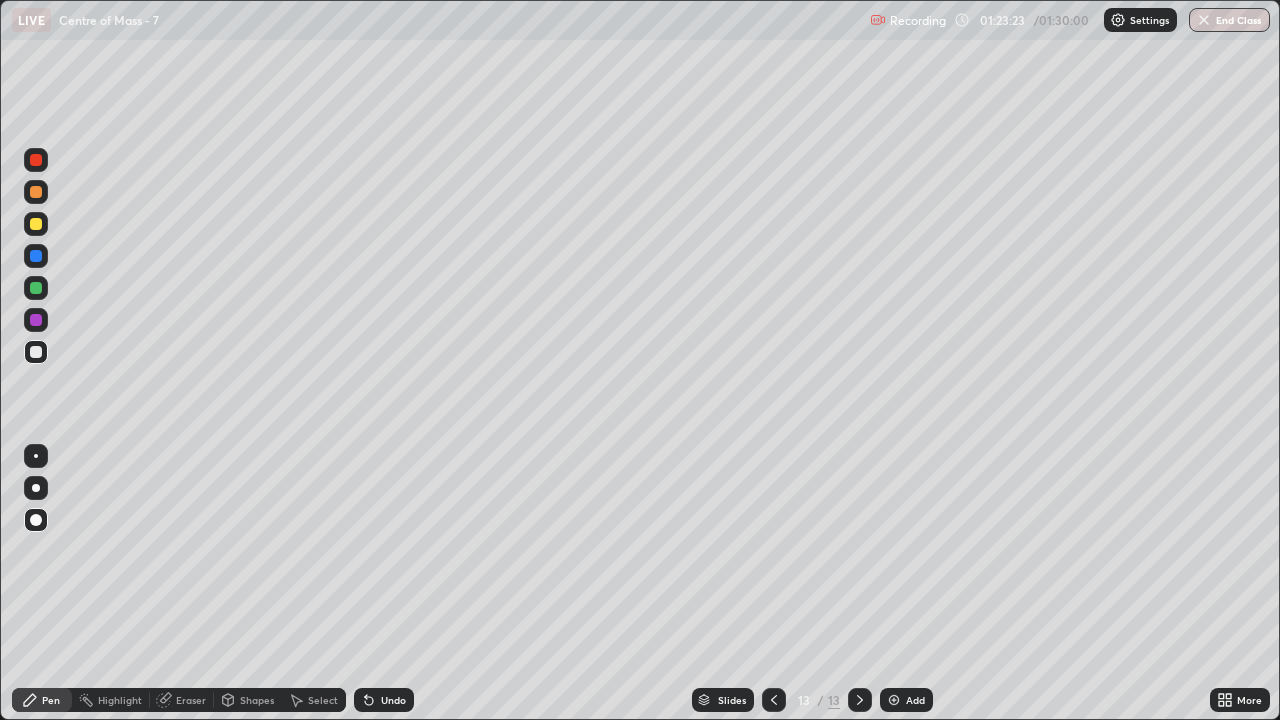 click at bounding box center [36, 224] 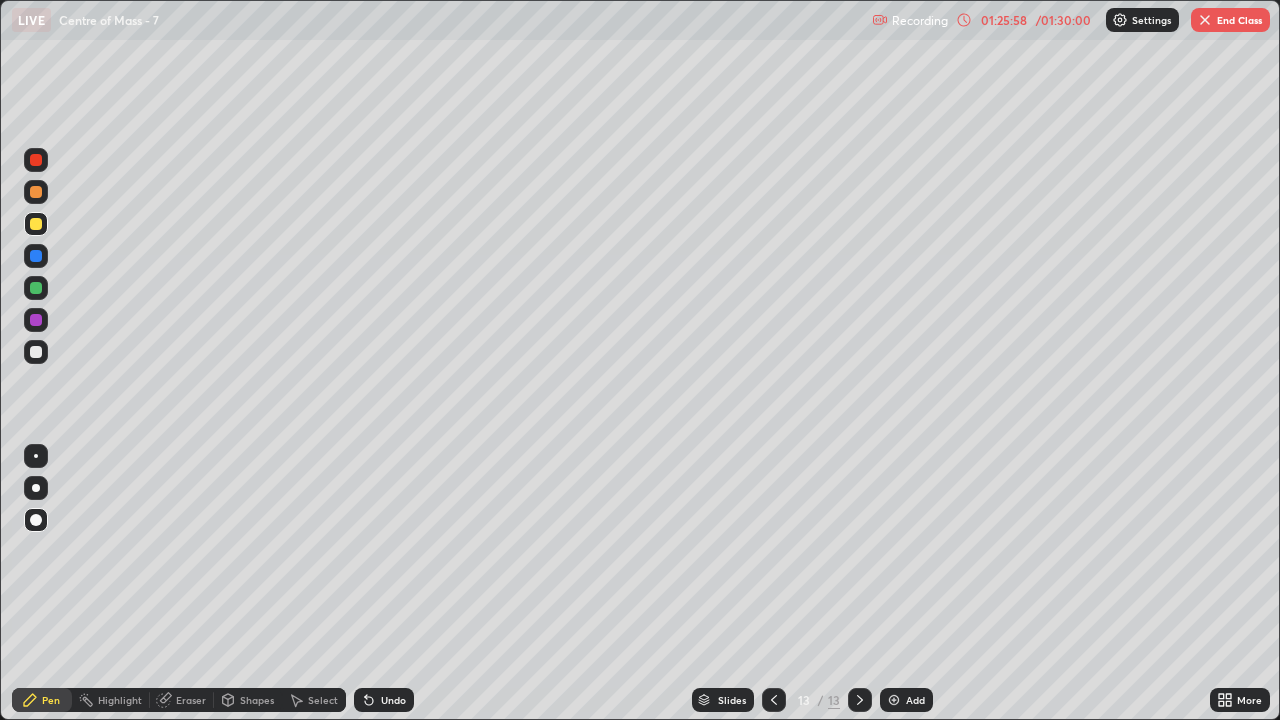 click on "Add" at bounding box center [906, 700] 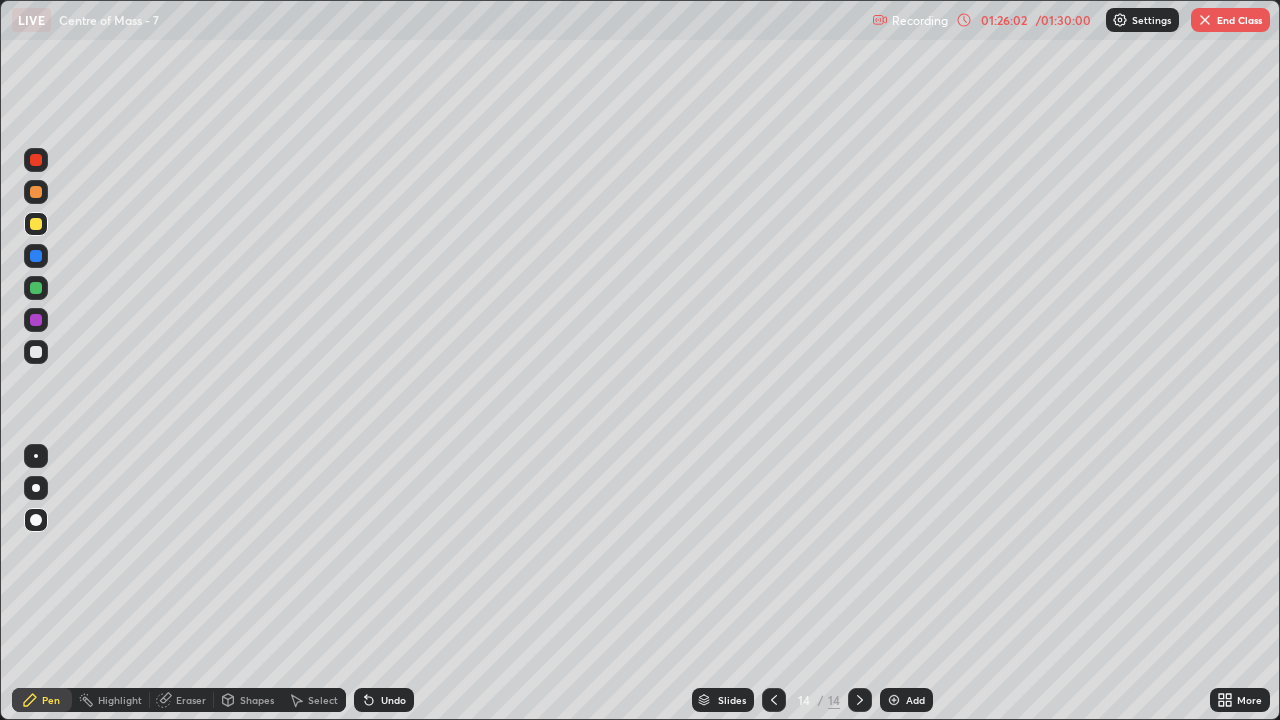 click on "Shapes" at bounding box center (257, 700) 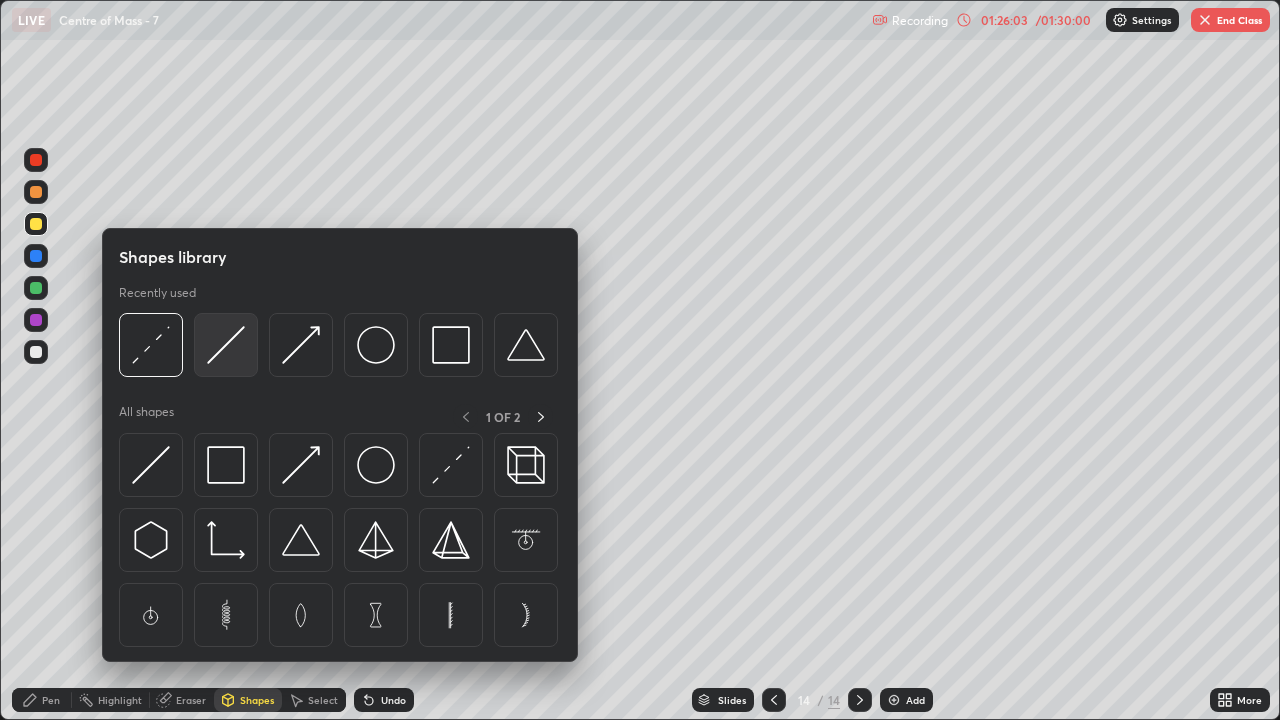 click at bounding box center [226, 345] 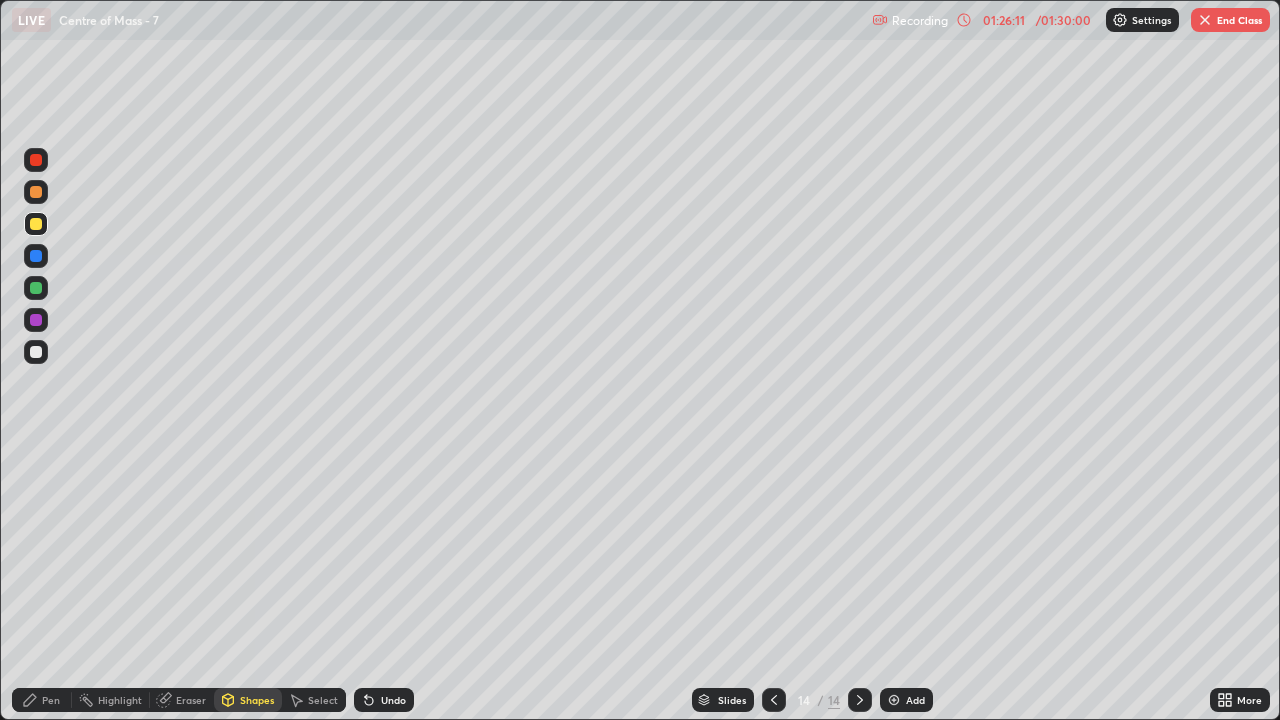 click on "Pen" at bounding box center (51, 700) 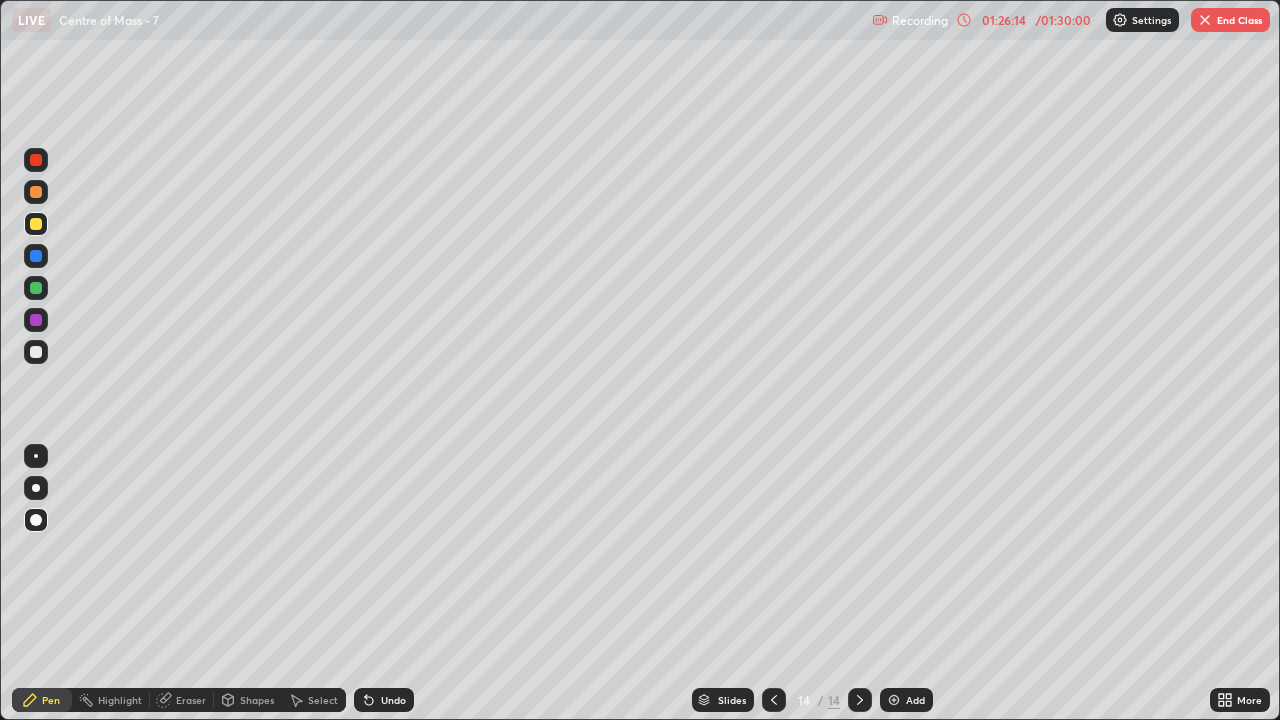 click at bounding box center [36, 288] 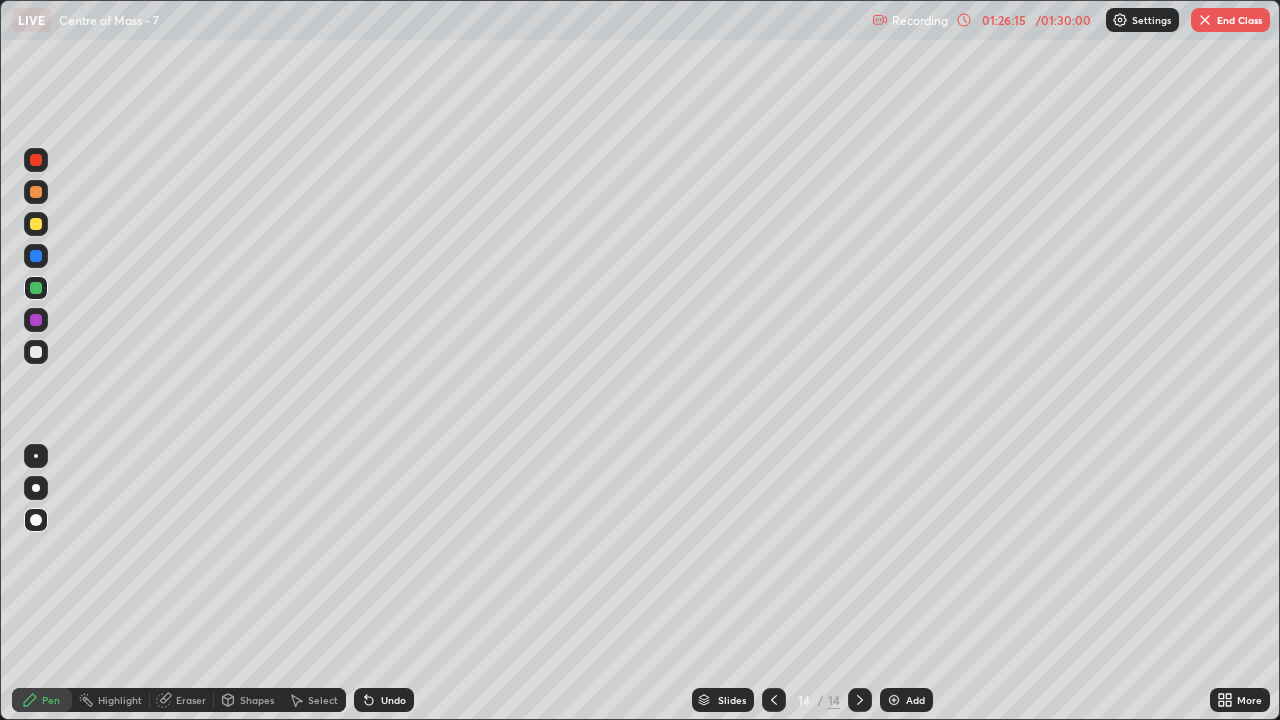 click on "Shapes" at bounding box center [248, 700] 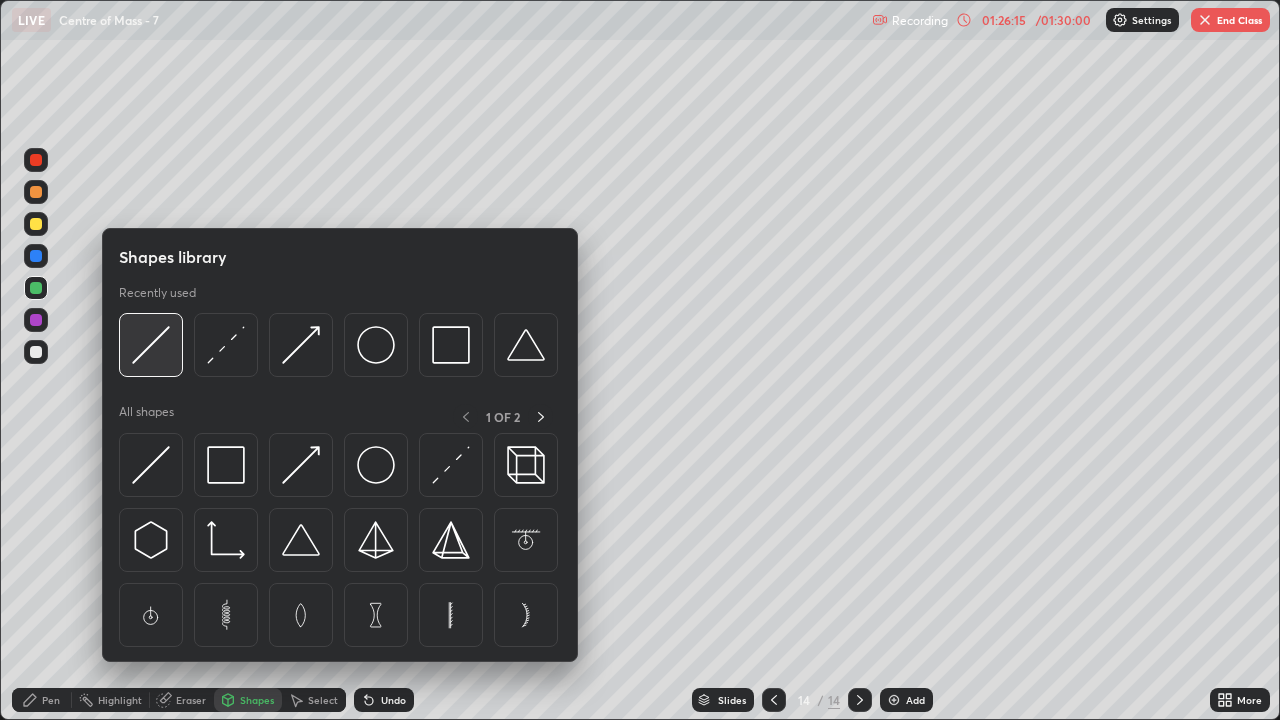 click at bounding box center (151, 345) 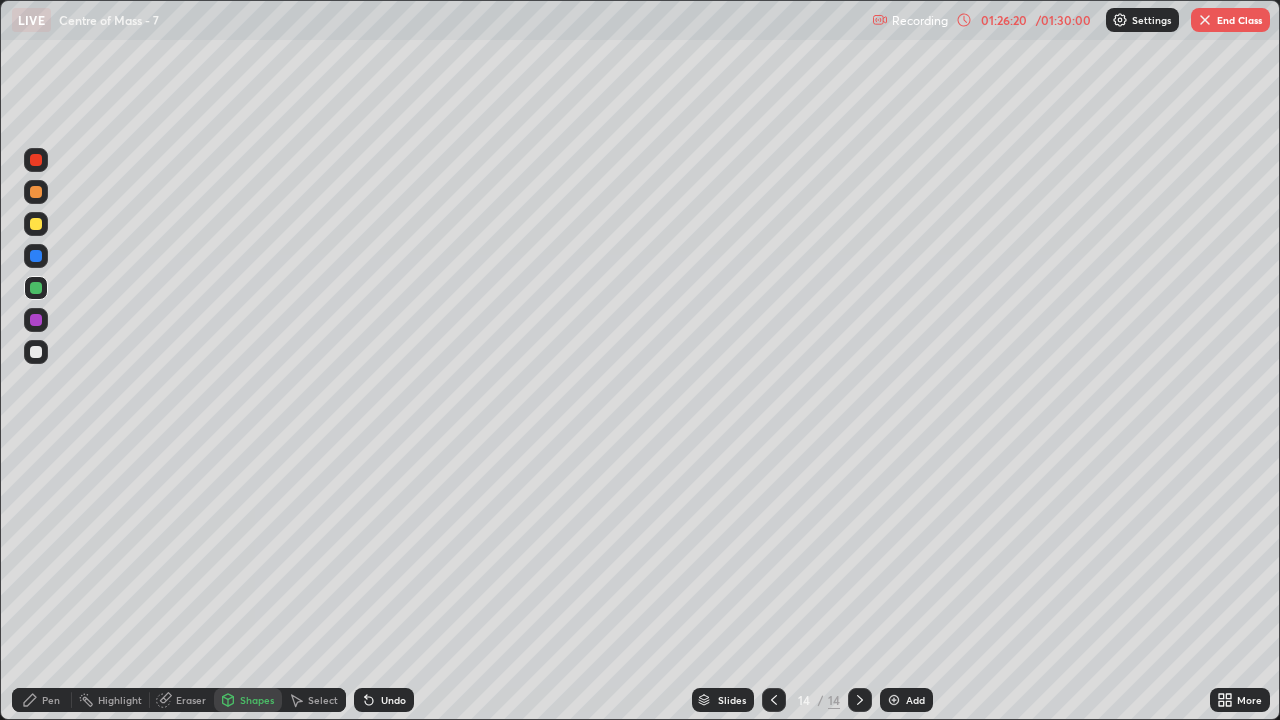 click on "Shapes" at bounding box center (257, 700) 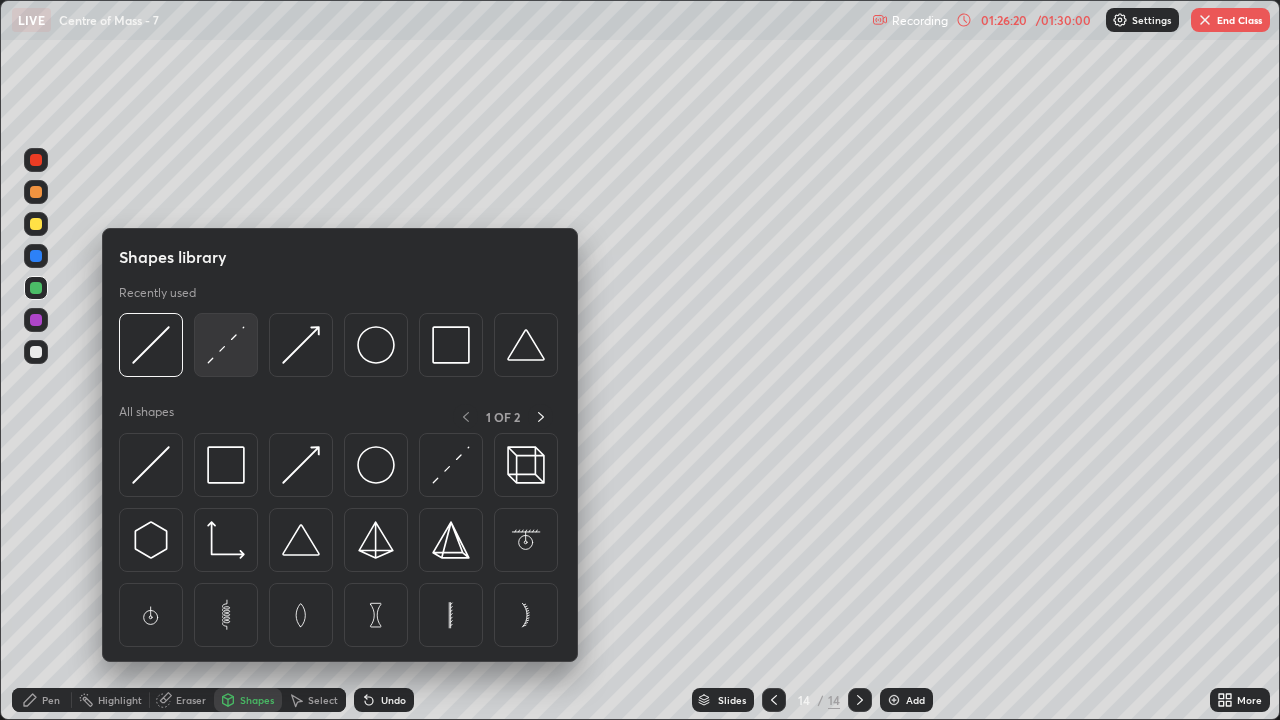 click at bounding box center [226, 345] 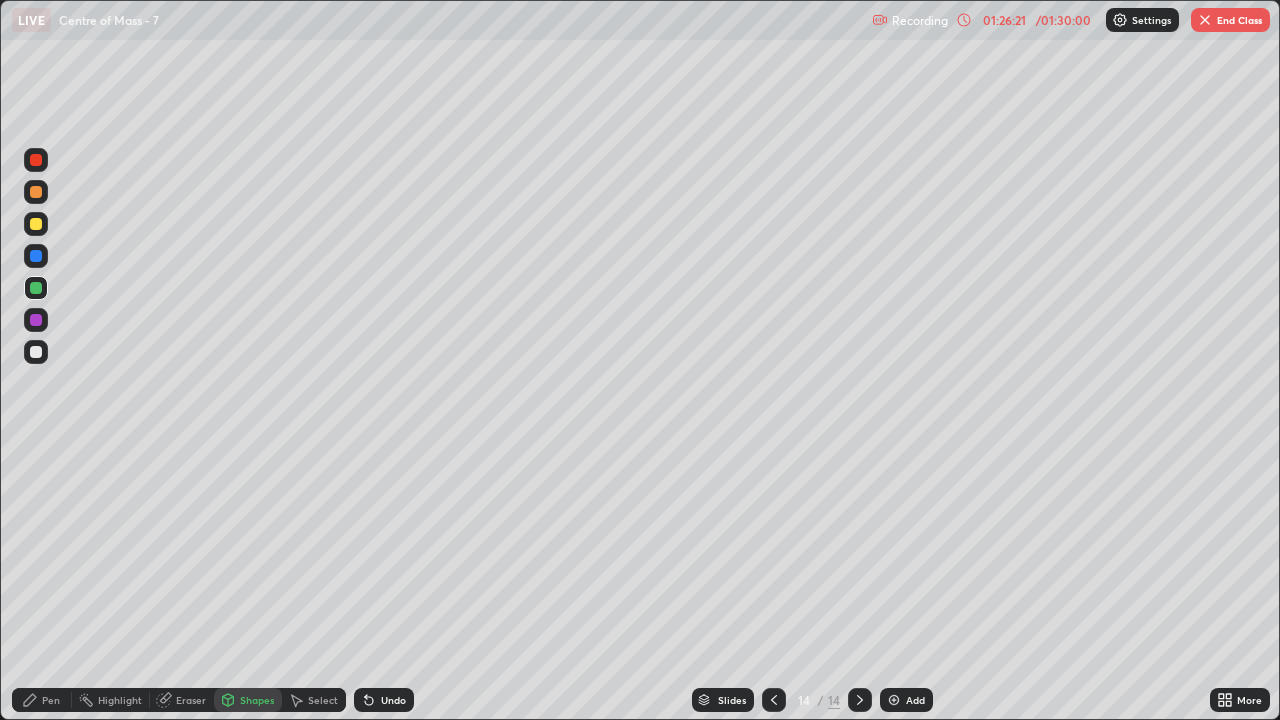click at bounding box center (36, 320) 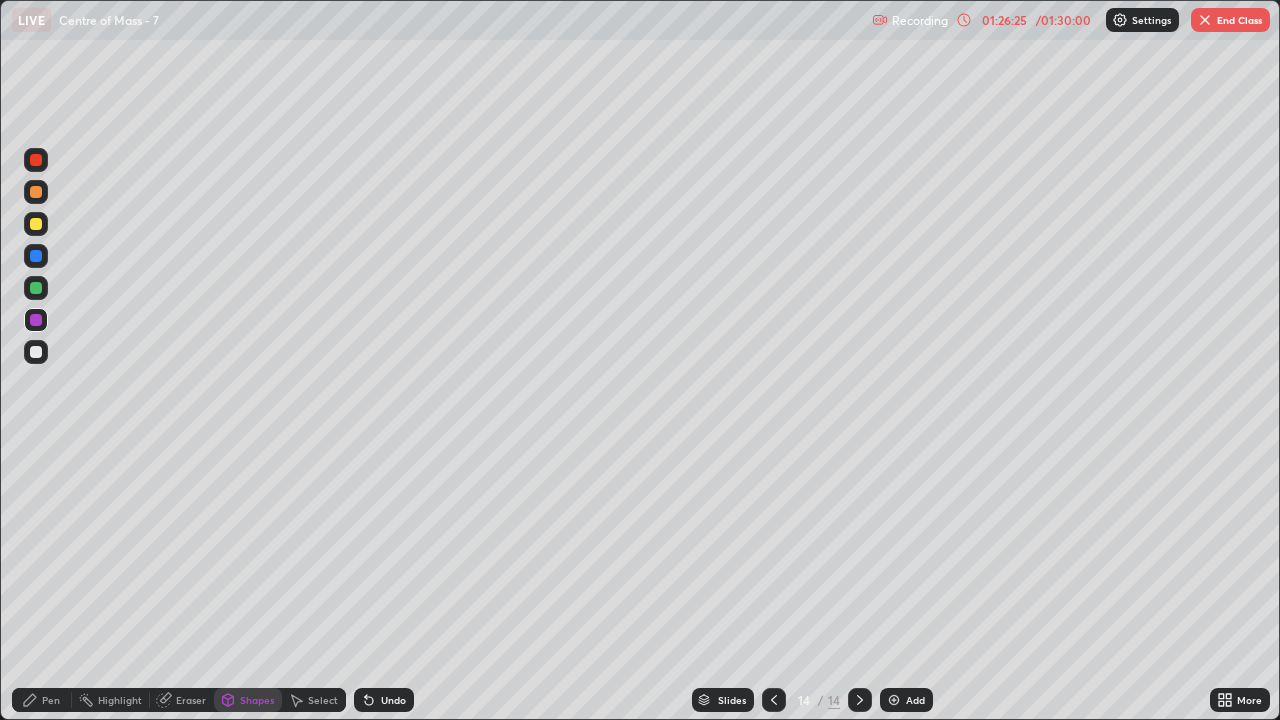 click on "Pen" at bounding box center (51, 700) 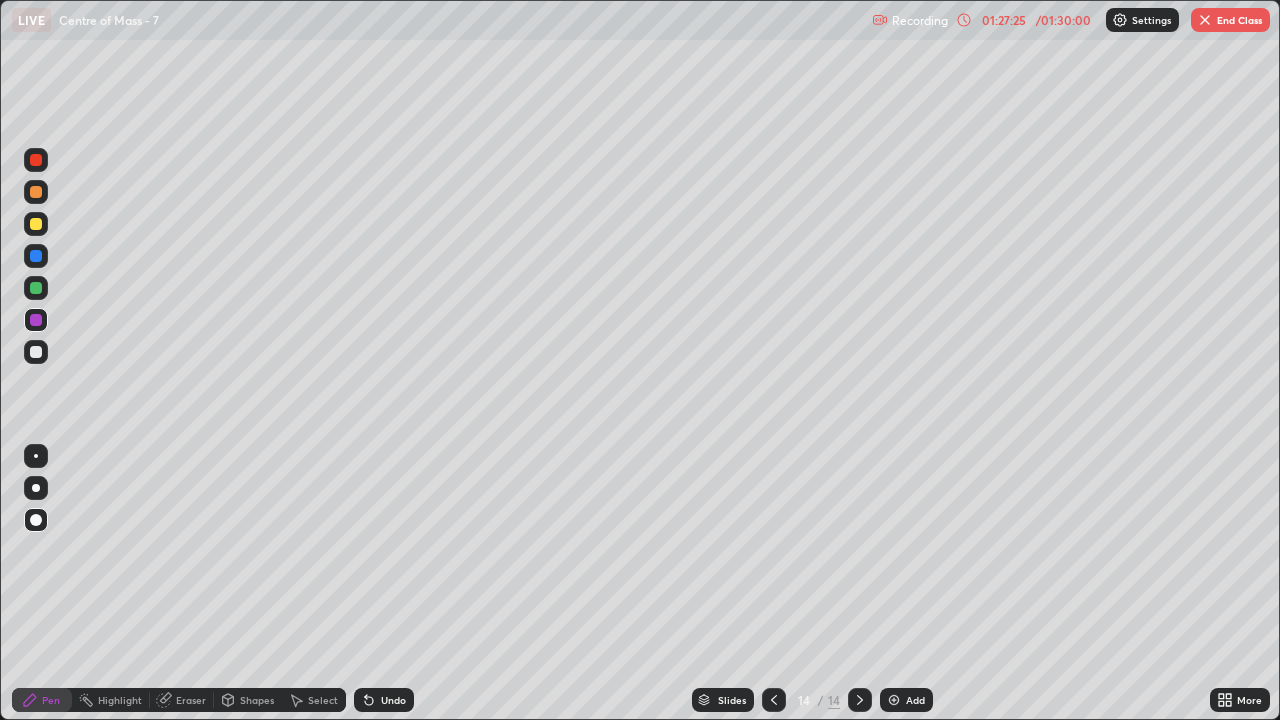 click at bounding box center (36, 352) 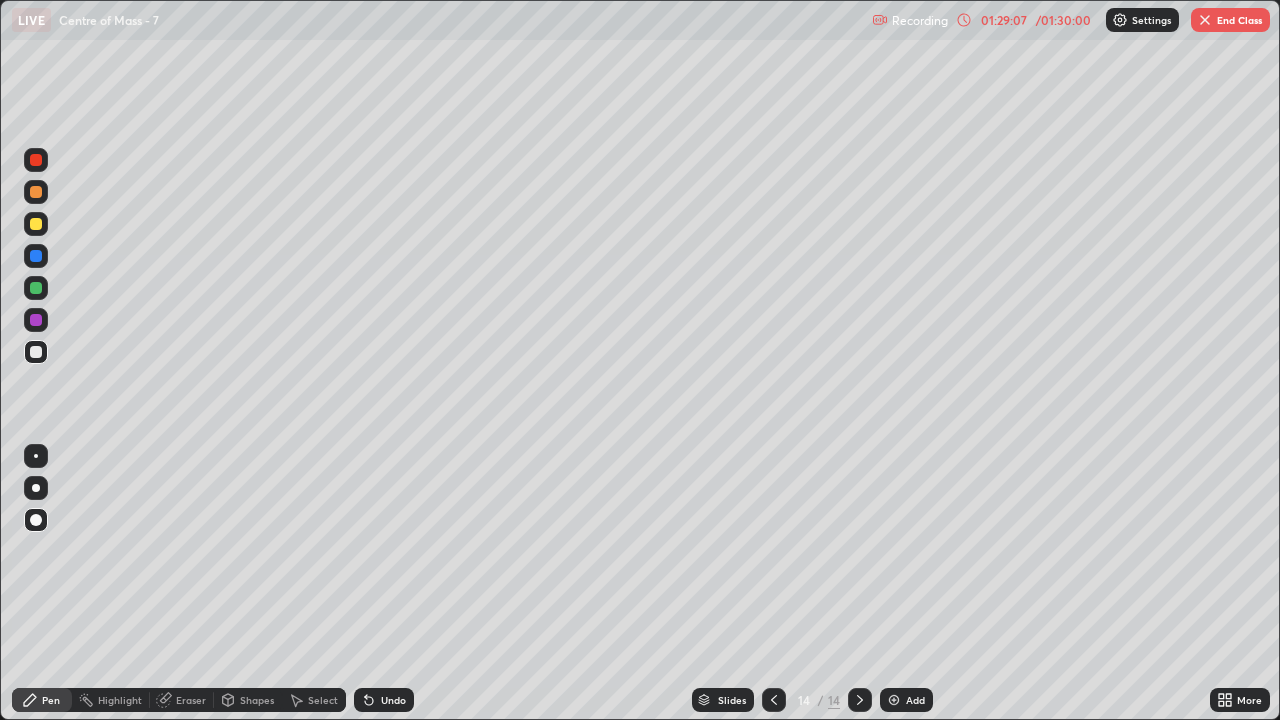 click at bounding box center [36, 192] 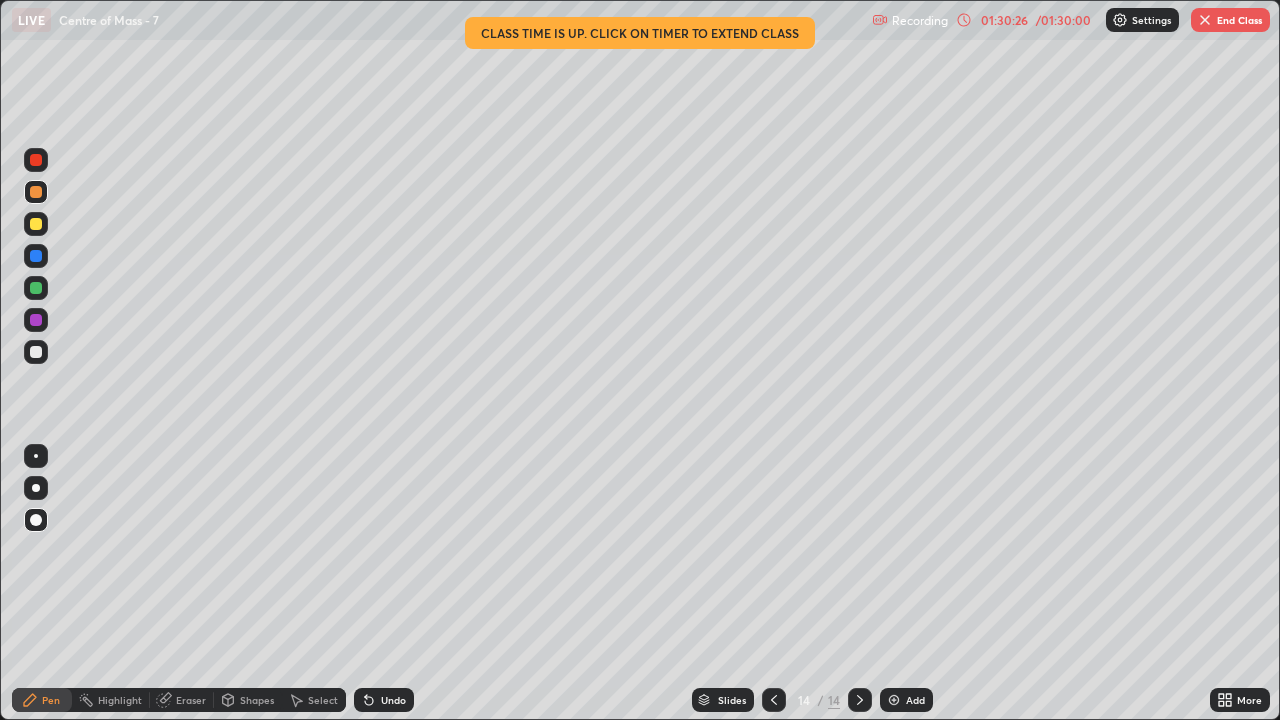 click on "End Class" at bounding box center (1230, 20) 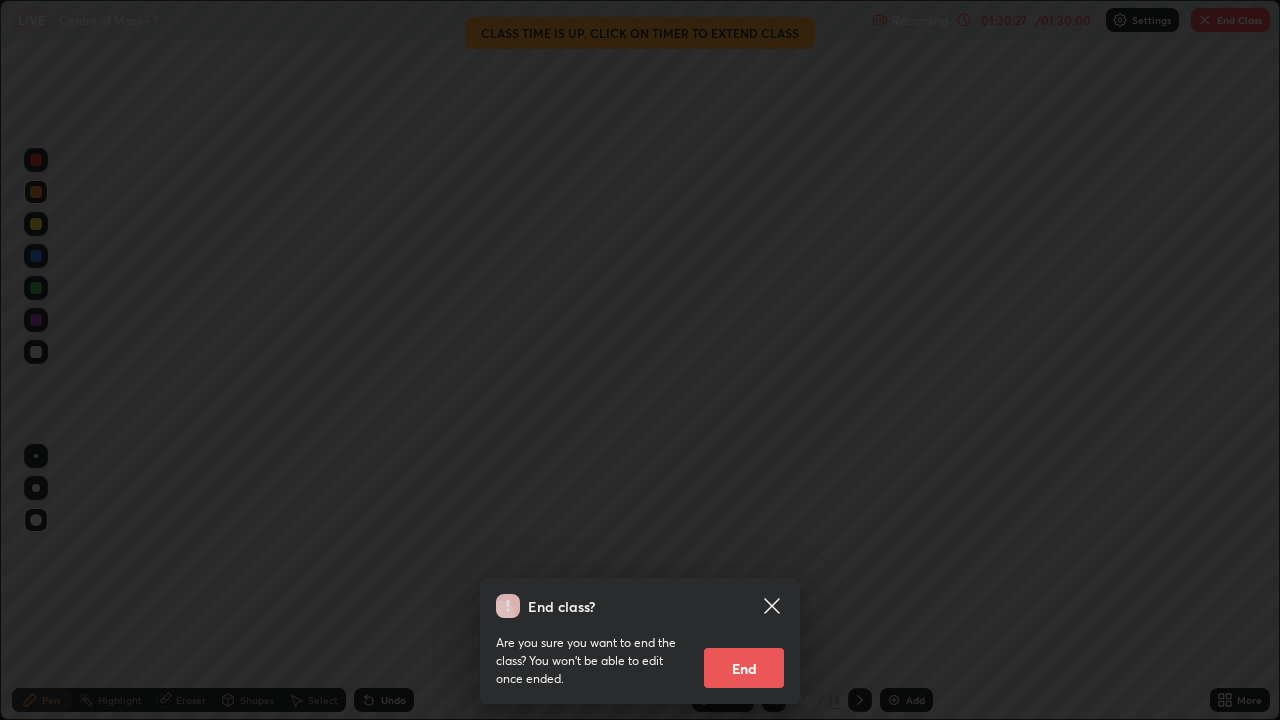 click on "End" at bounding box center (744, 668) 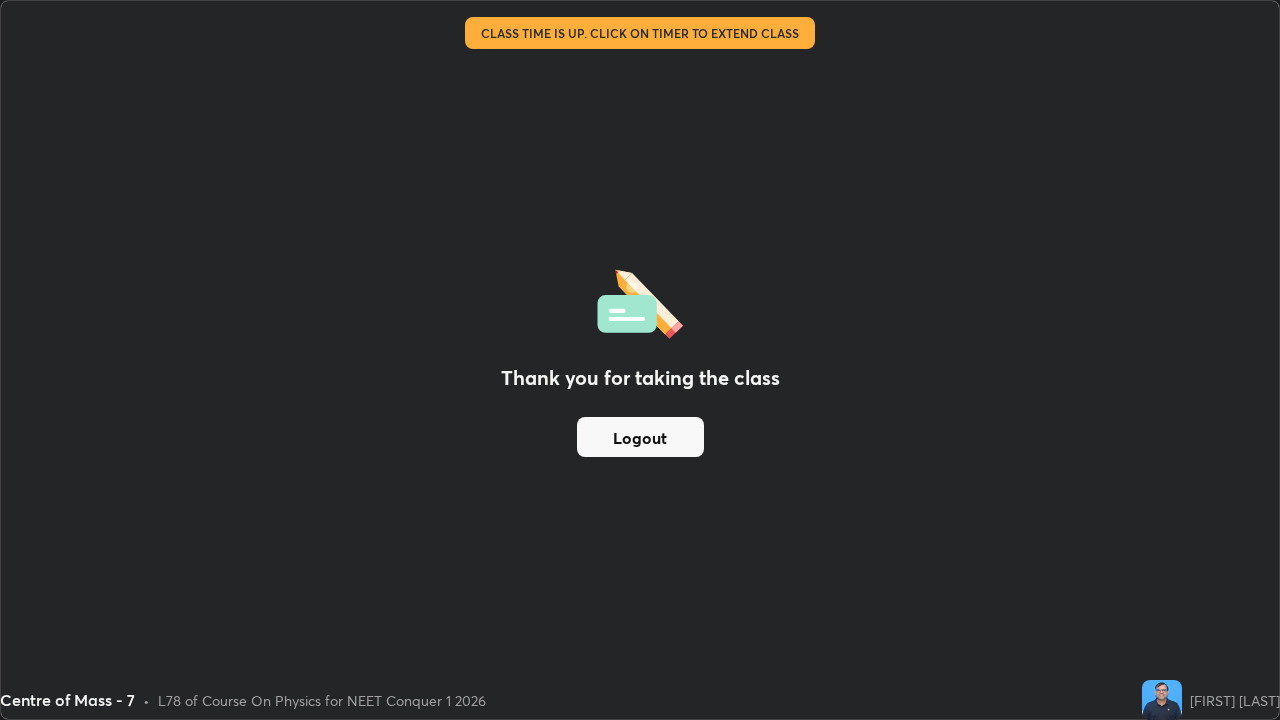 click on "Logout" at bounding box center (640, 437) 